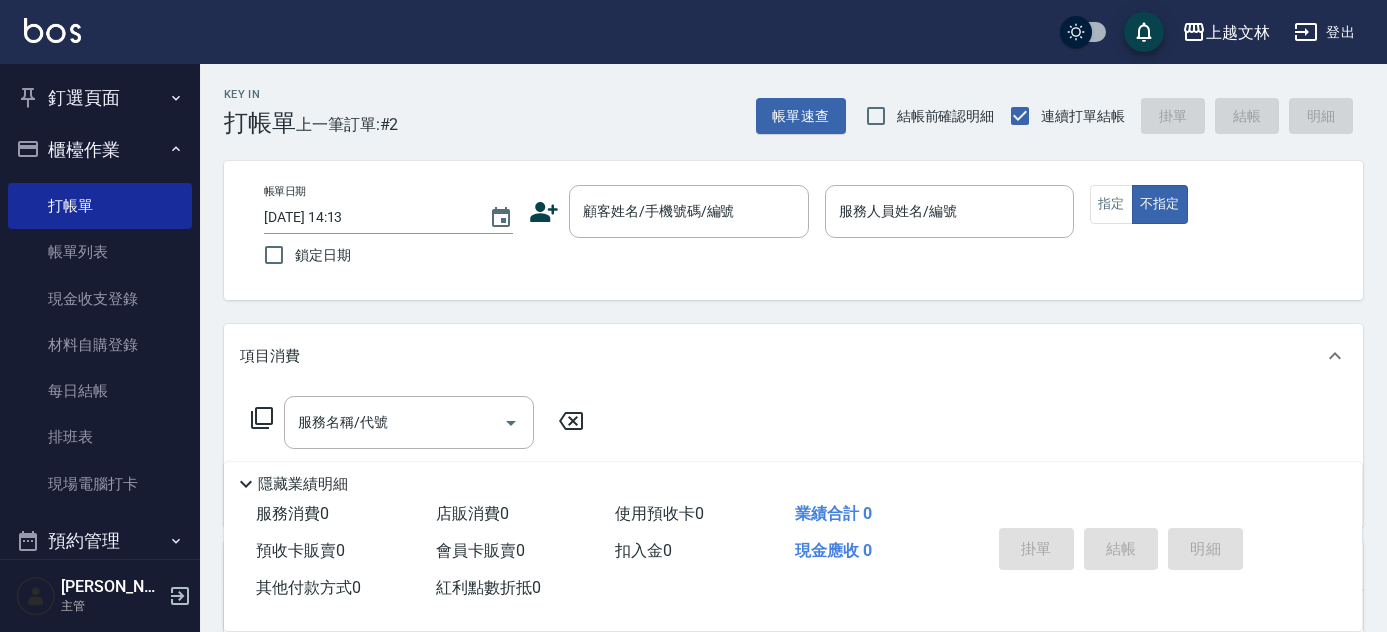 scroll, scrollTop: 0, scrollLeft: 0, axis: both 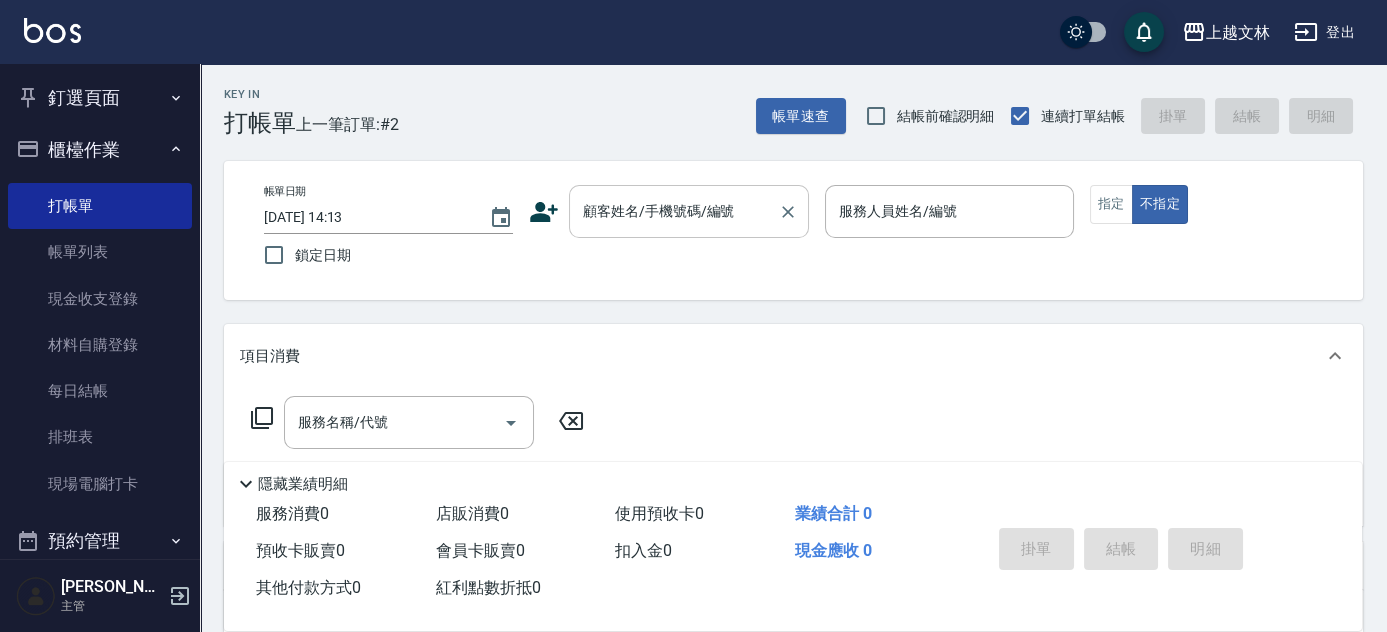 click on "顧客姓名/手機號碼/編號 顧客姓名/手機號碼/編號" at bounding box center (689, 211) 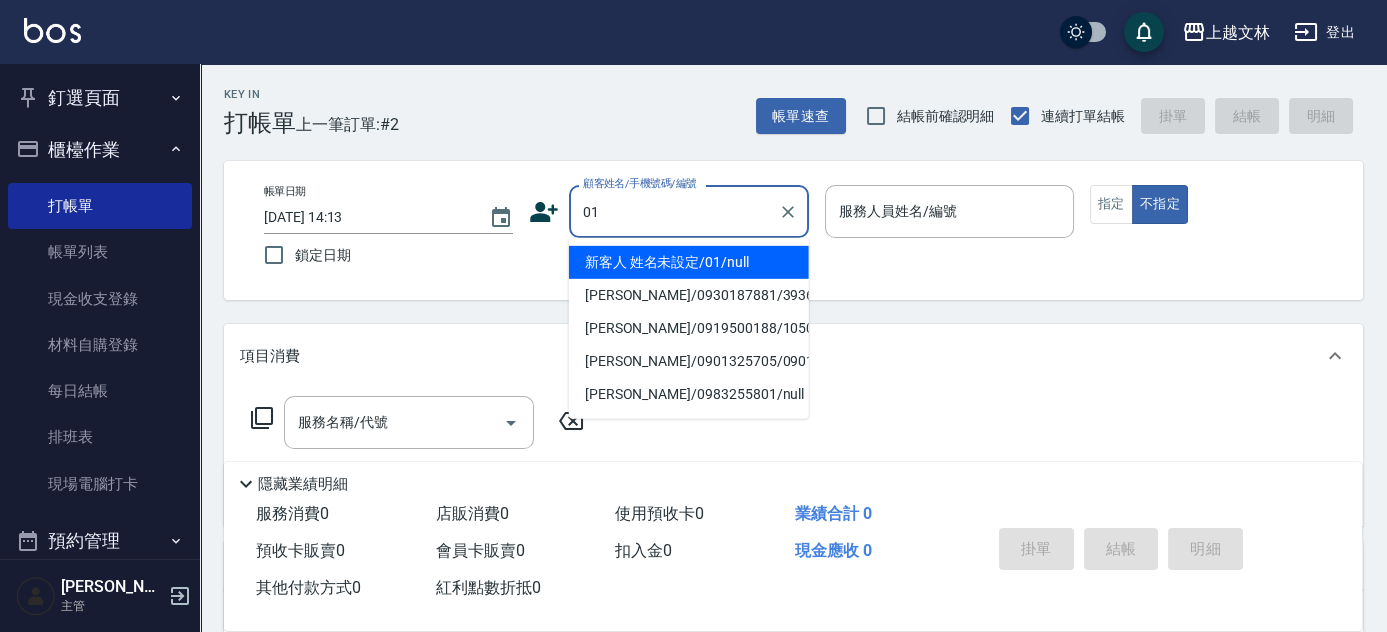 type on "01" 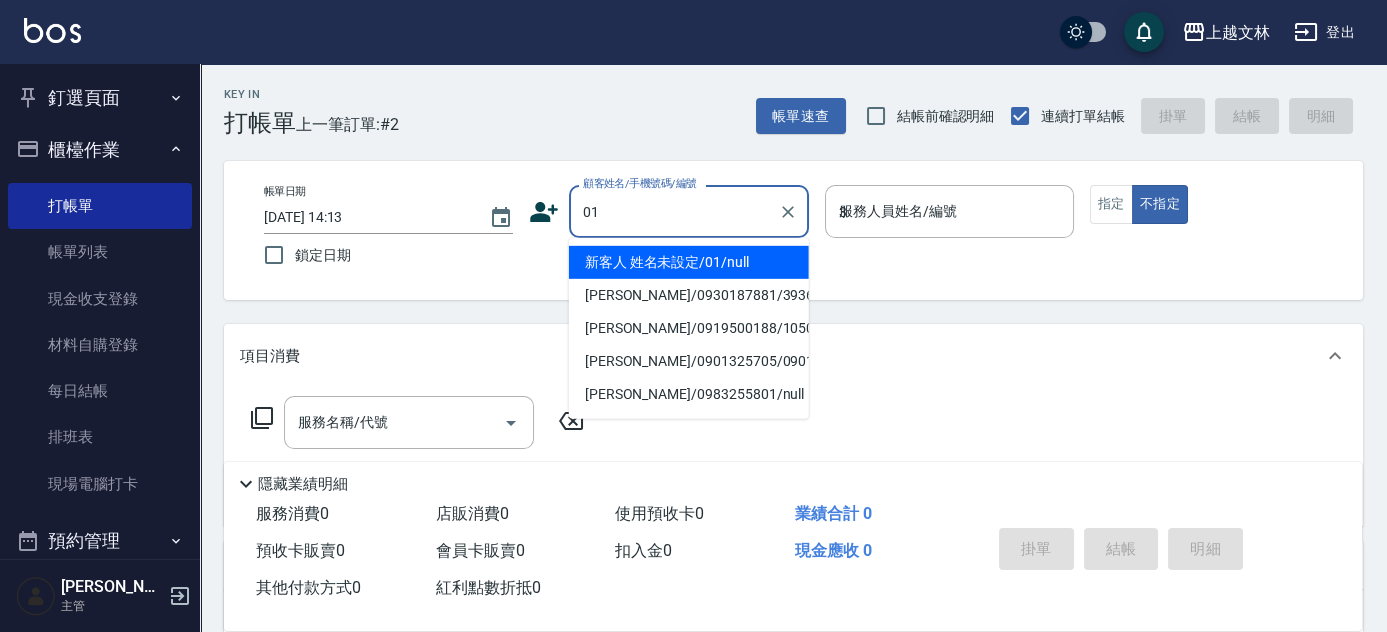 type on "新客人 姓名未設定/01/null" 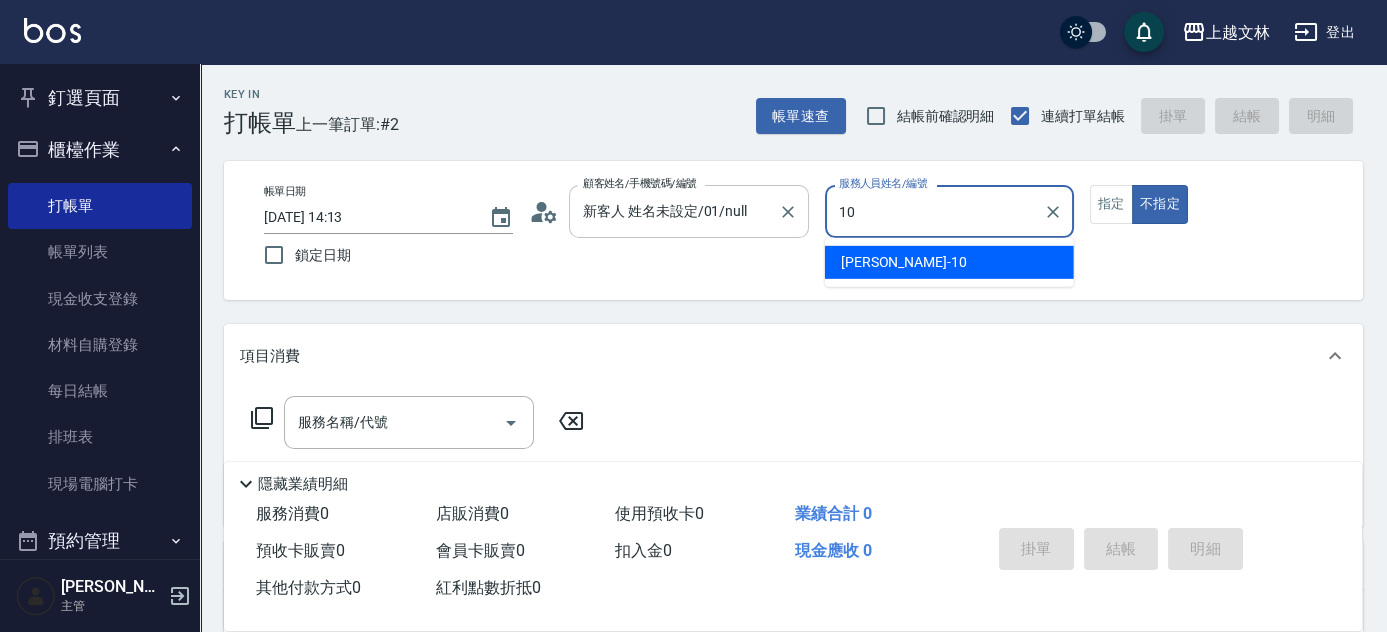 type on "[PERSON_NAME]-10" 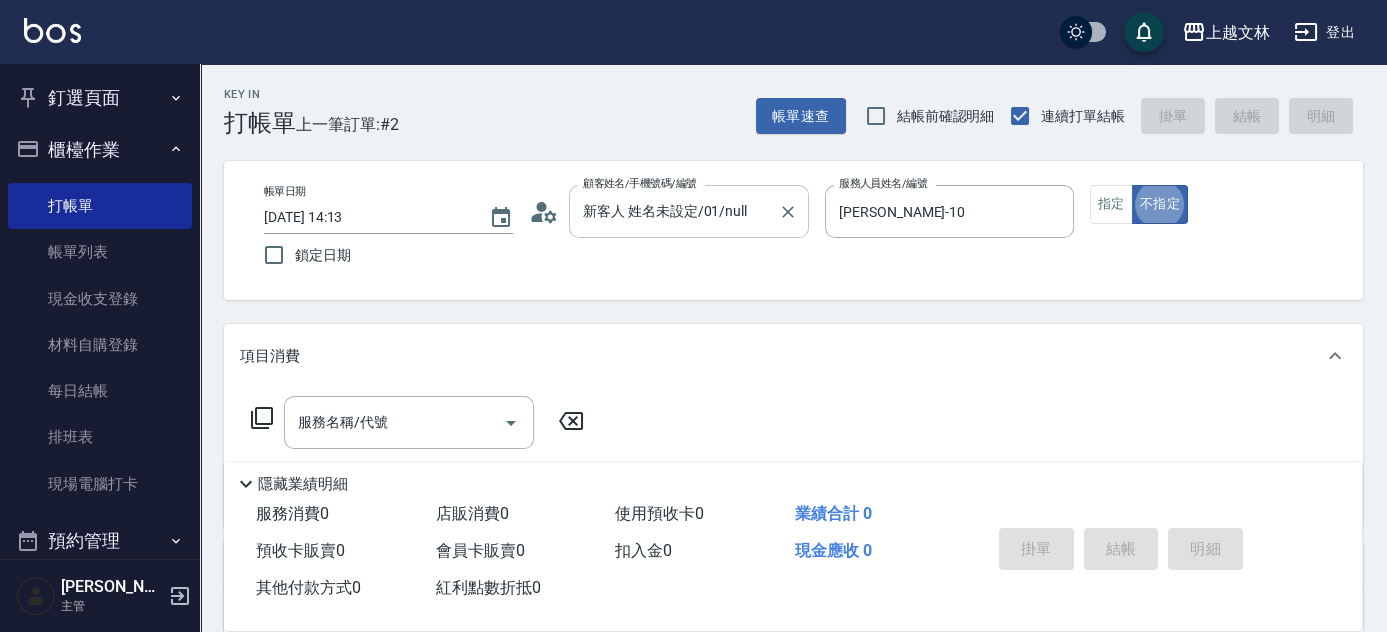 type on "false" 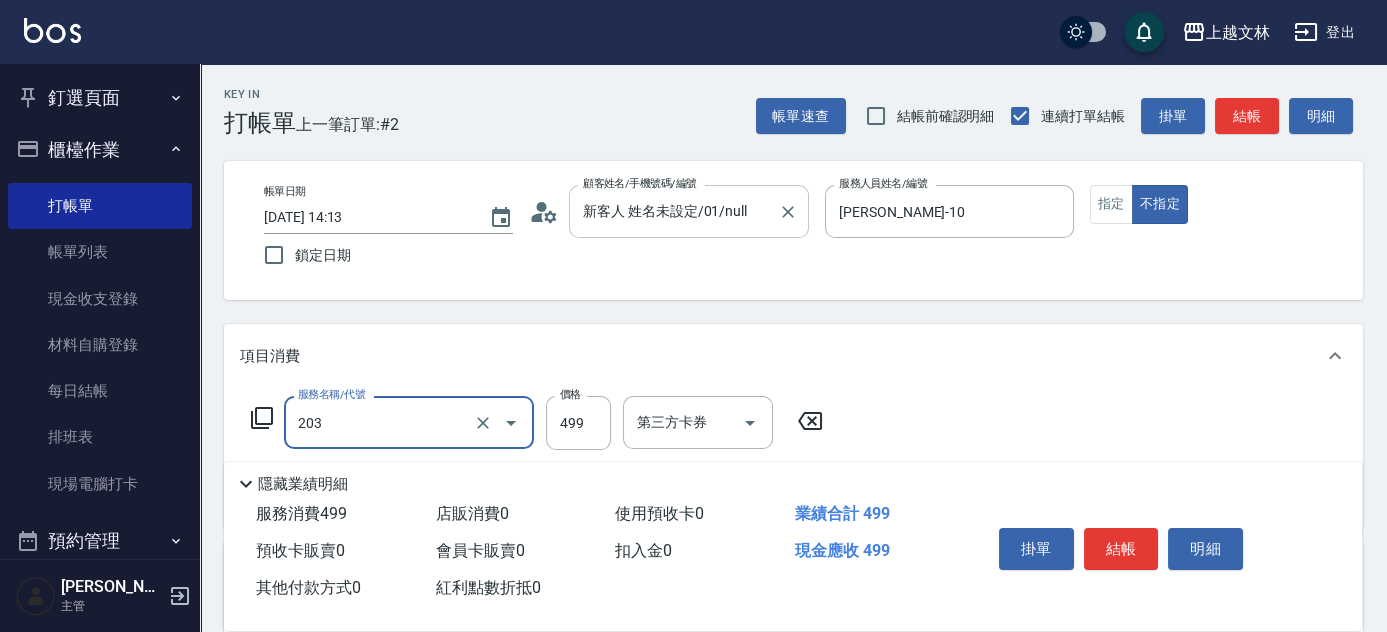 type on "B級洗+剪(203)" 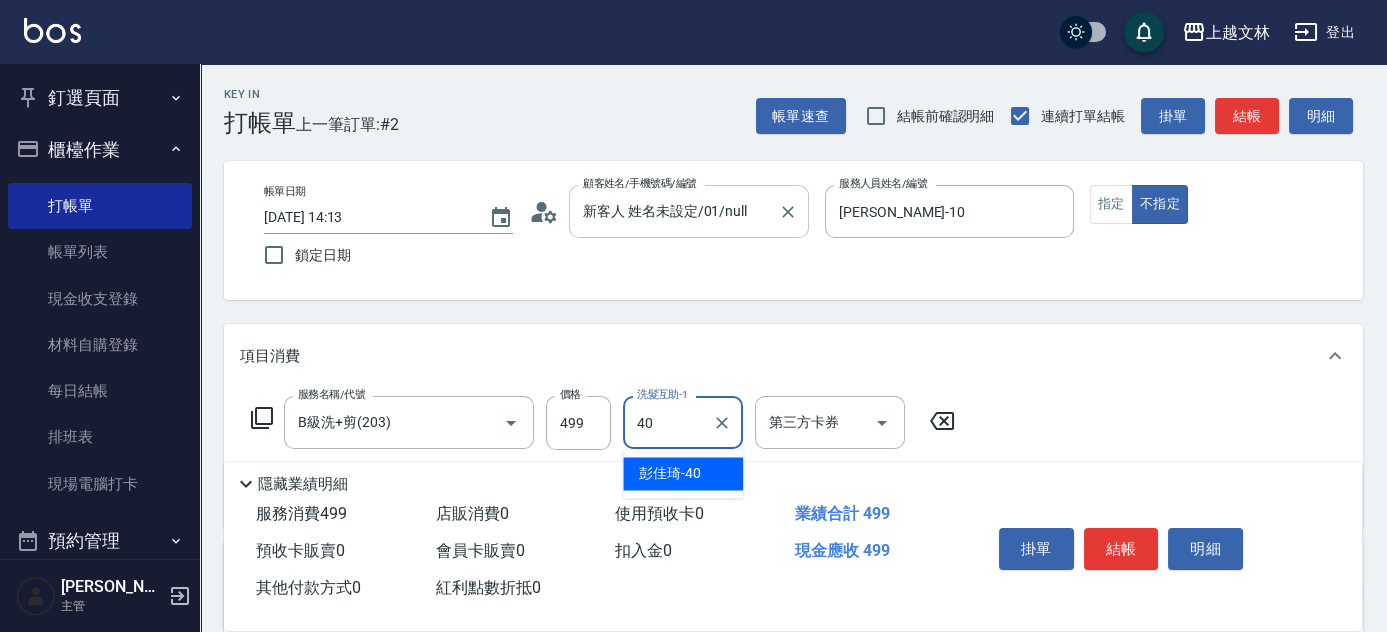 type on "[PERSON_NAME]-40" 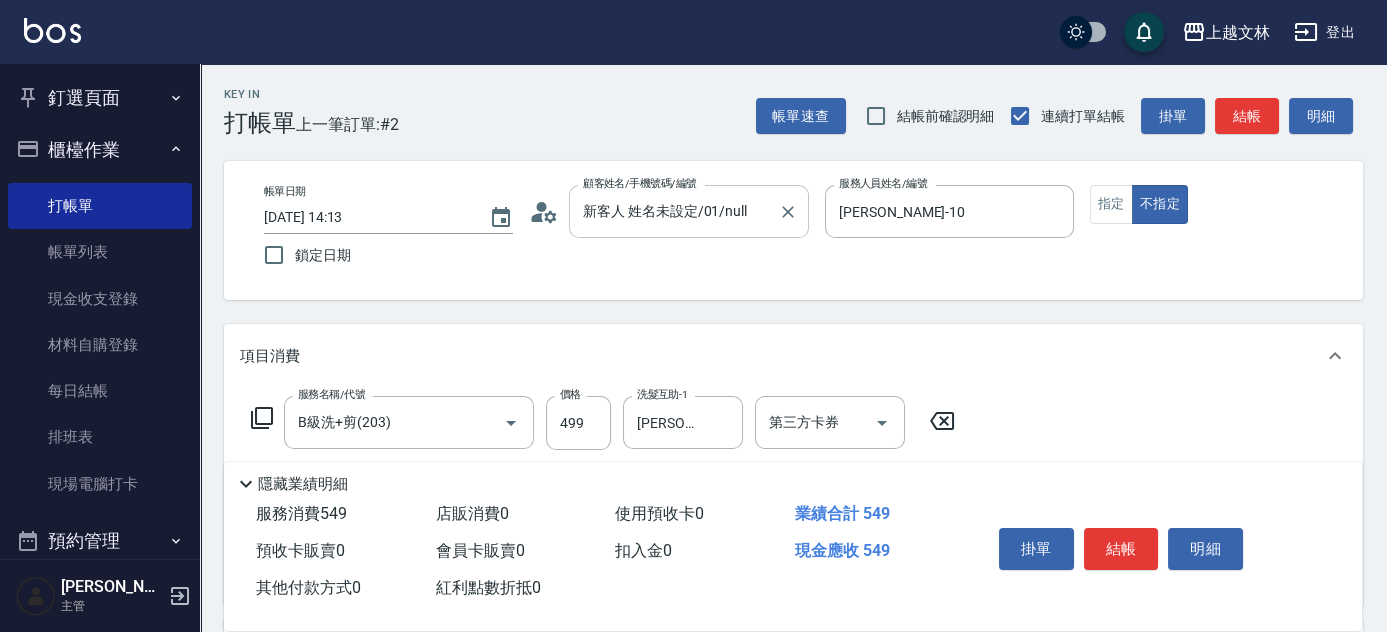 type on "精油(107)" 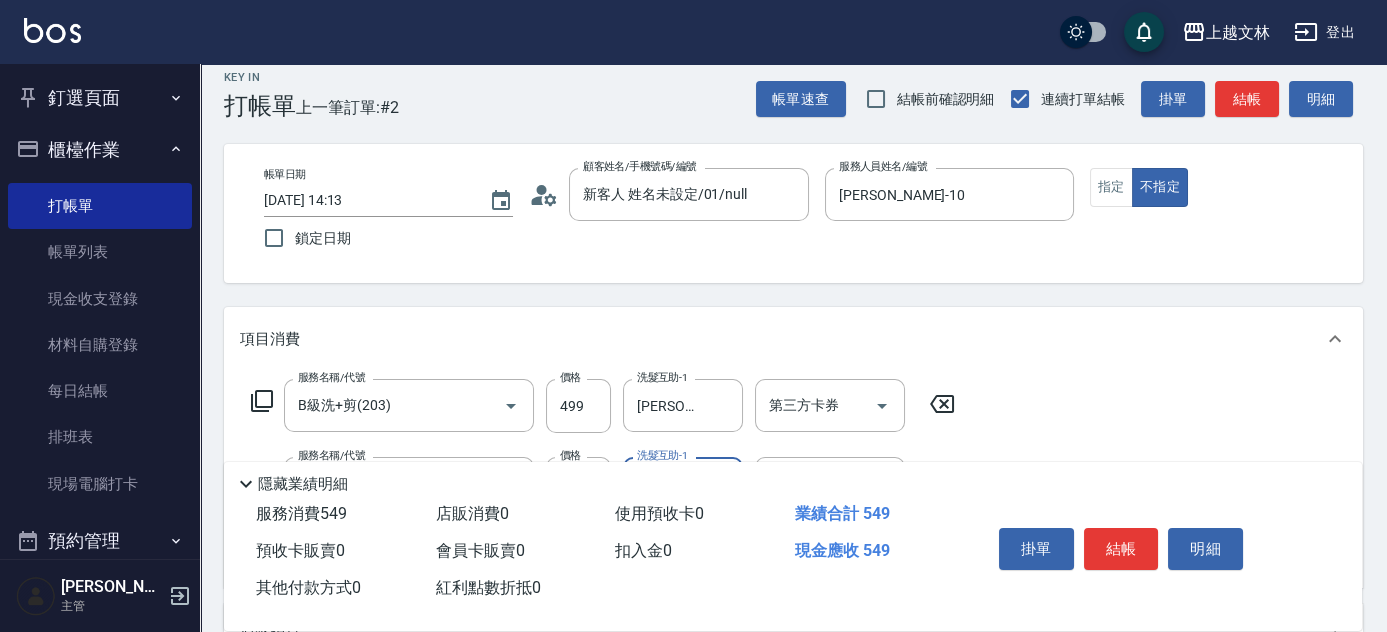 scroll, scrollTop: 2, scrollLeft: 0, axis: vertical 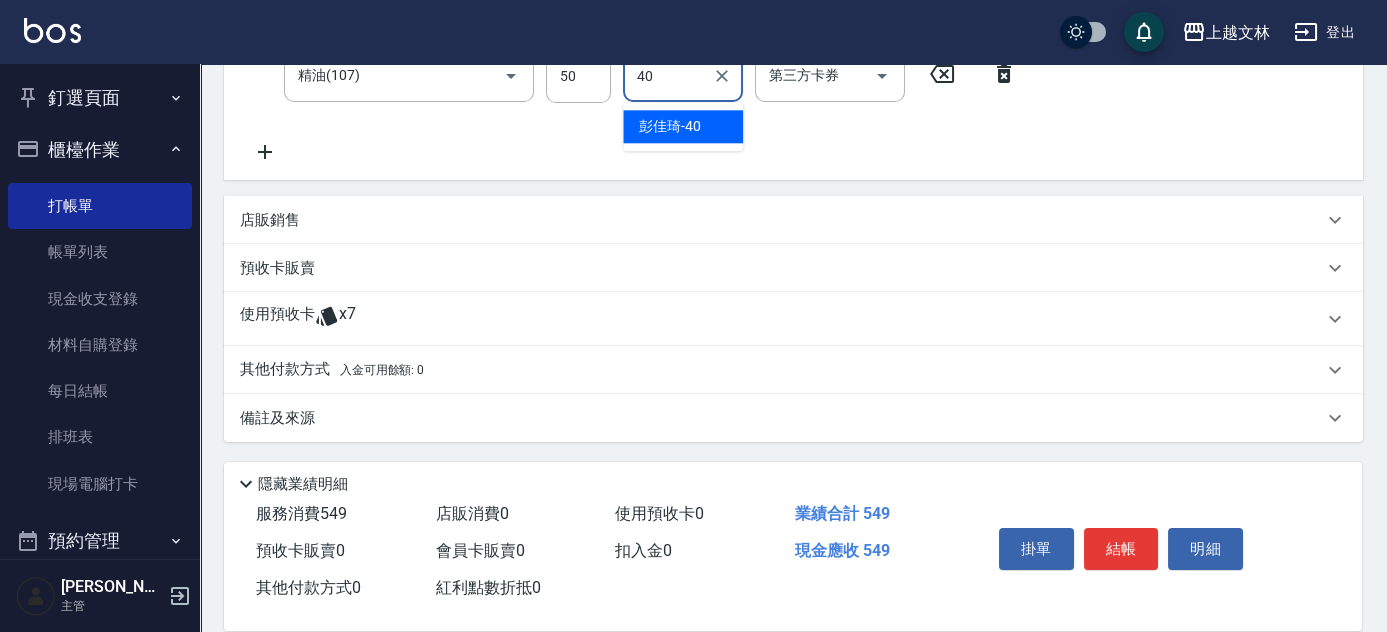 type on "[PERSON_NAME]-40" 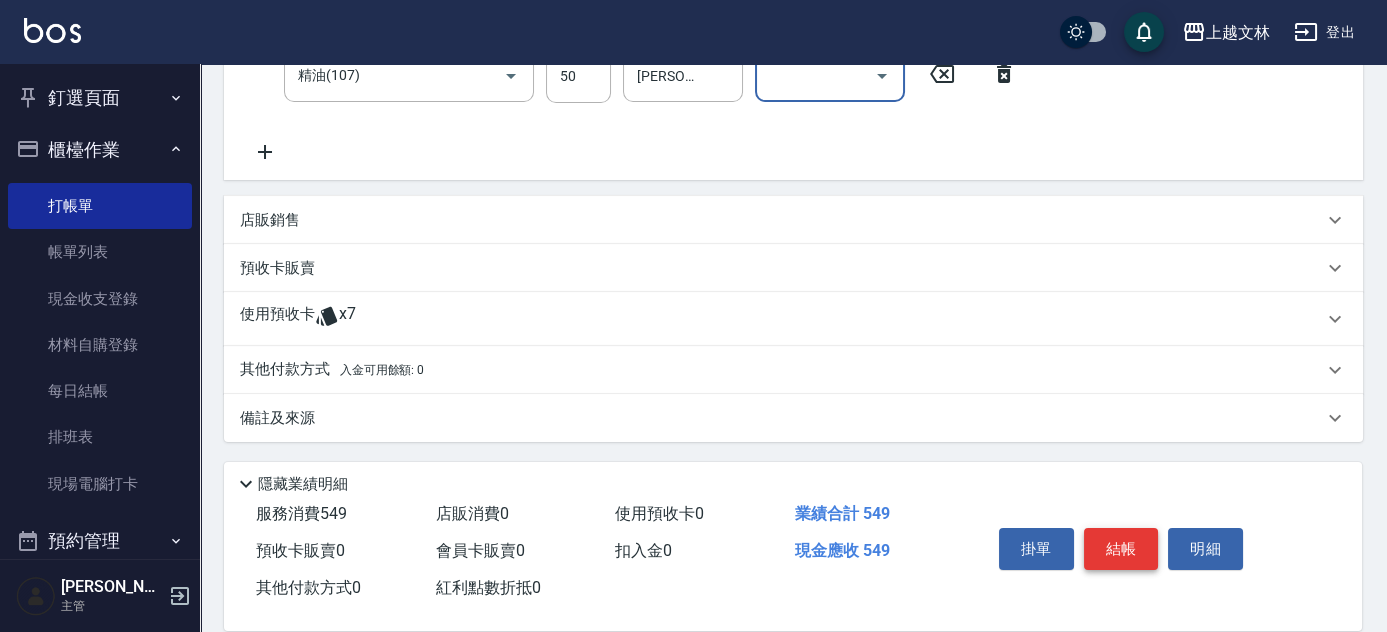 click on "結帳" at bounding box center (1121, 549) 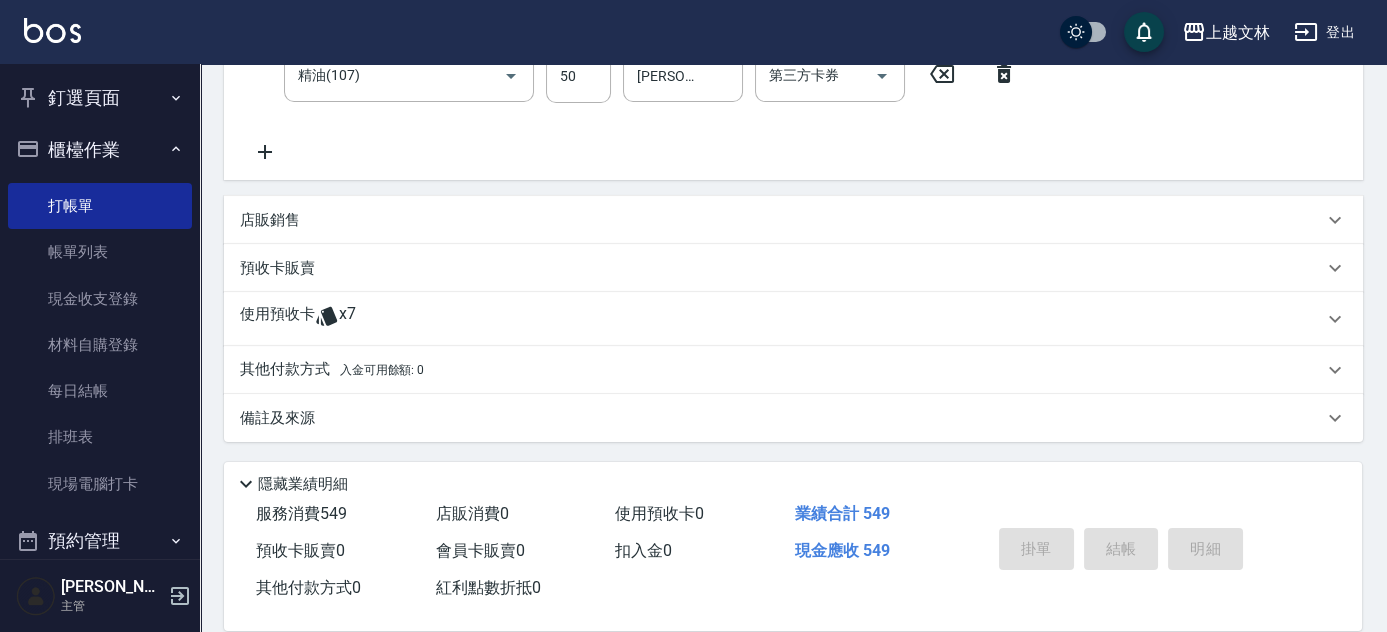 type on "[DATE] 15:22" 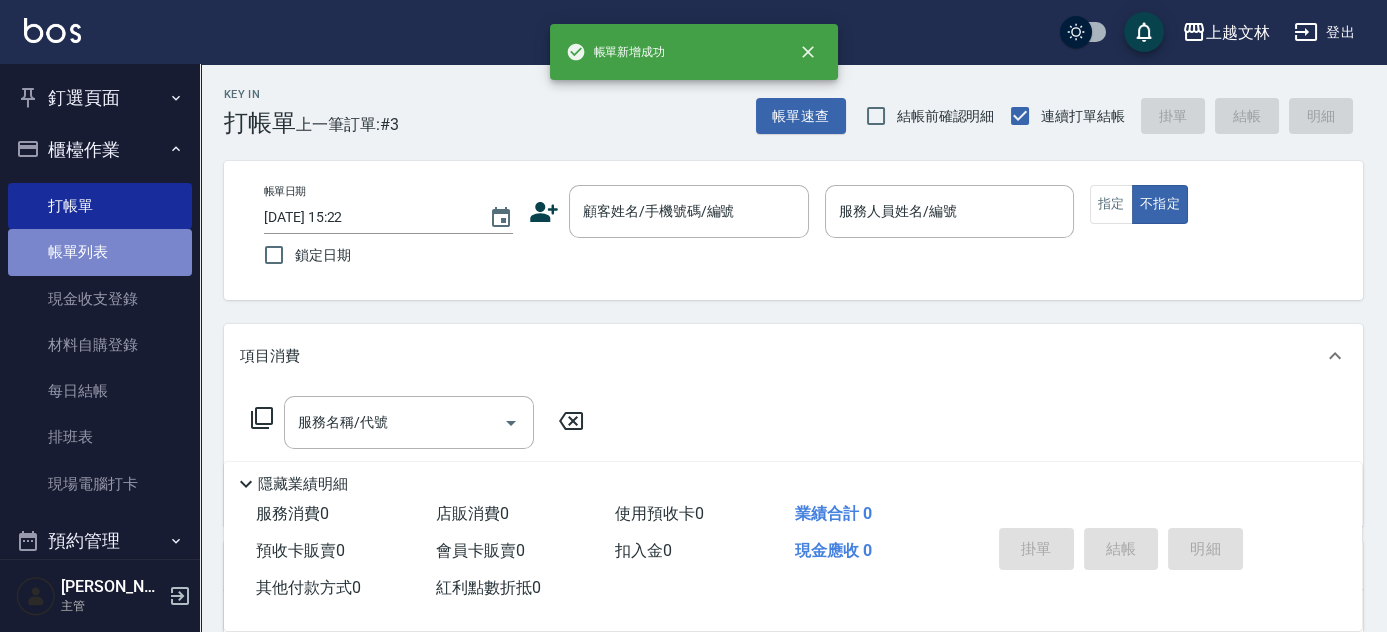 click on "帳單列表" at bounding box center (100, 252) 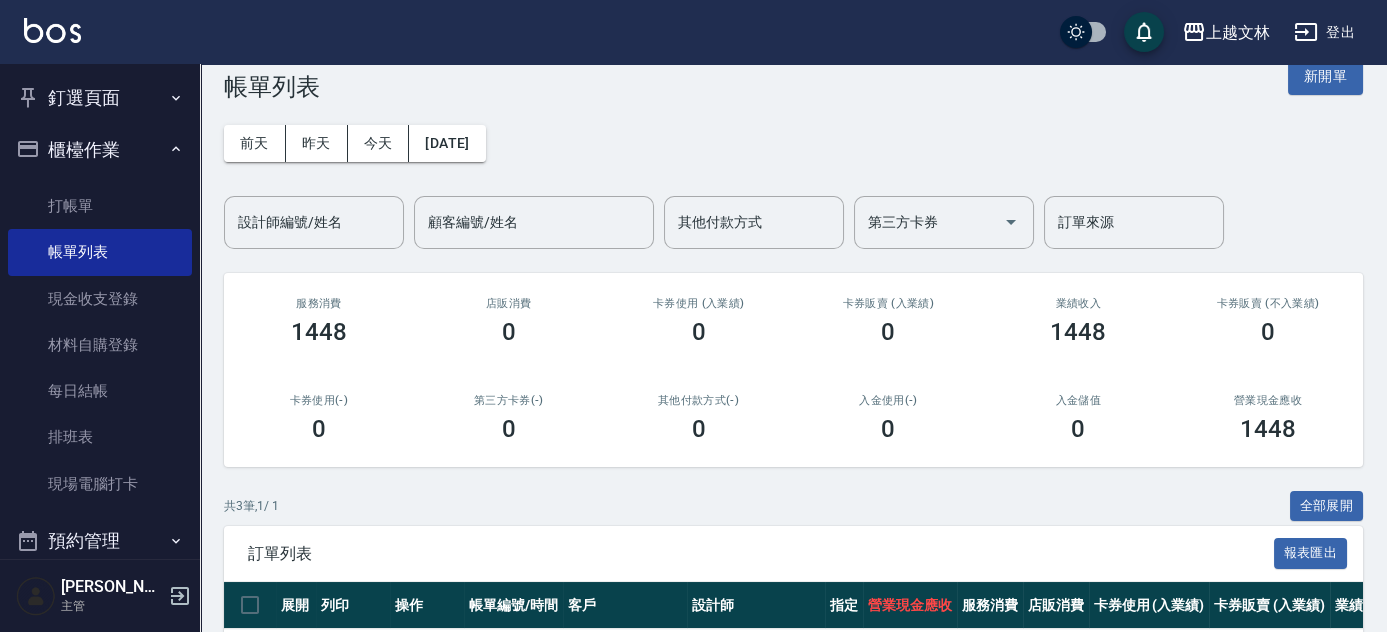 scroll, scrollTop: 41, scrollLeft: 0, axis: vertical 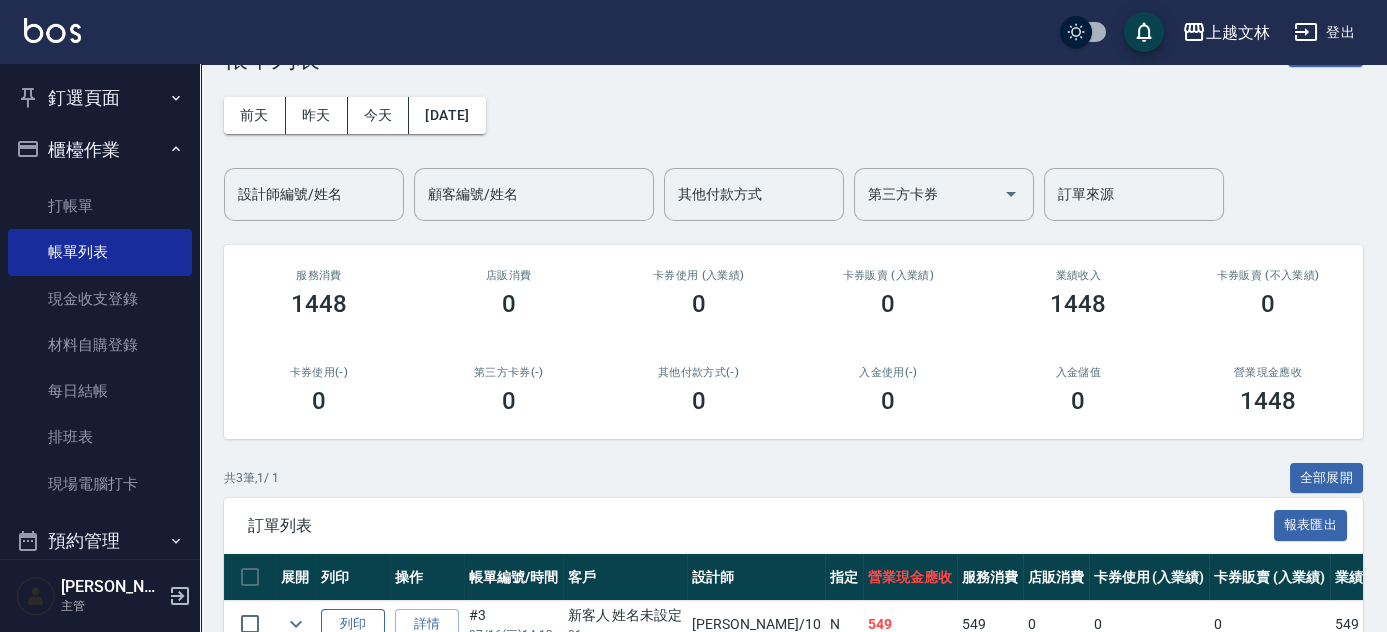 click on "列印" at bounding box center [353, 624] 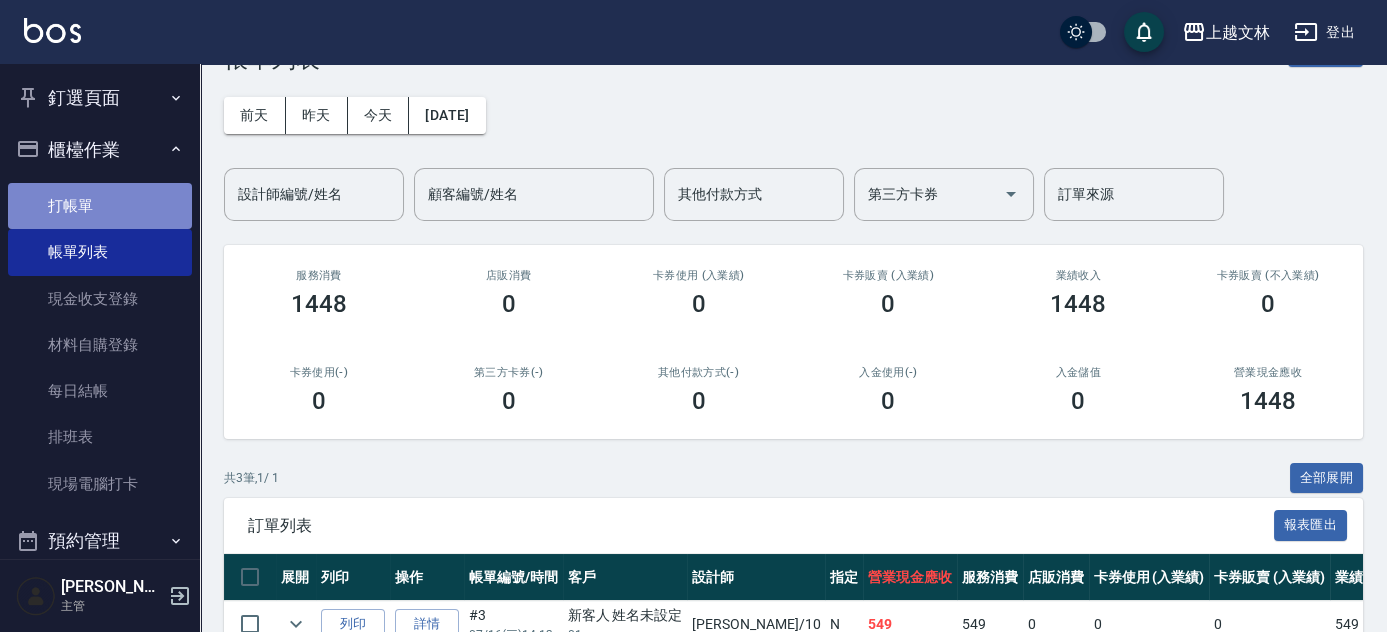 click on "打帳單" at bounding box center [100, 206] 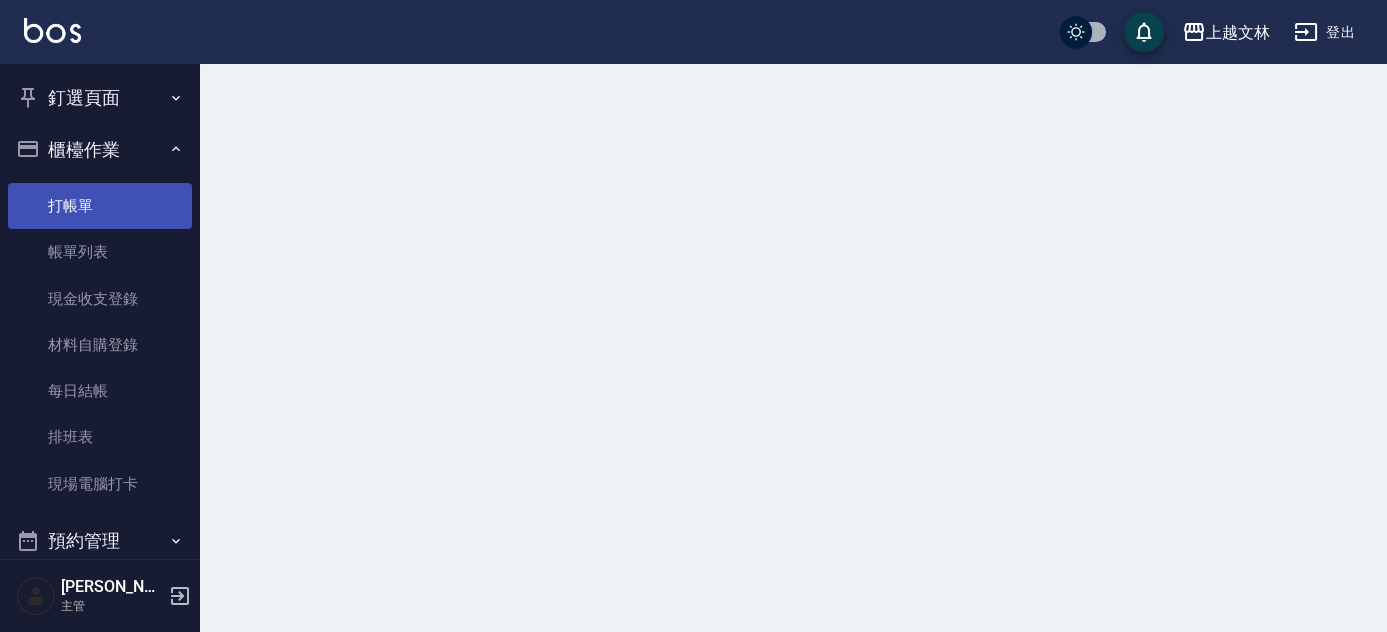 scroll, scrollTop: 0, scrollLeft: 0, axis: both 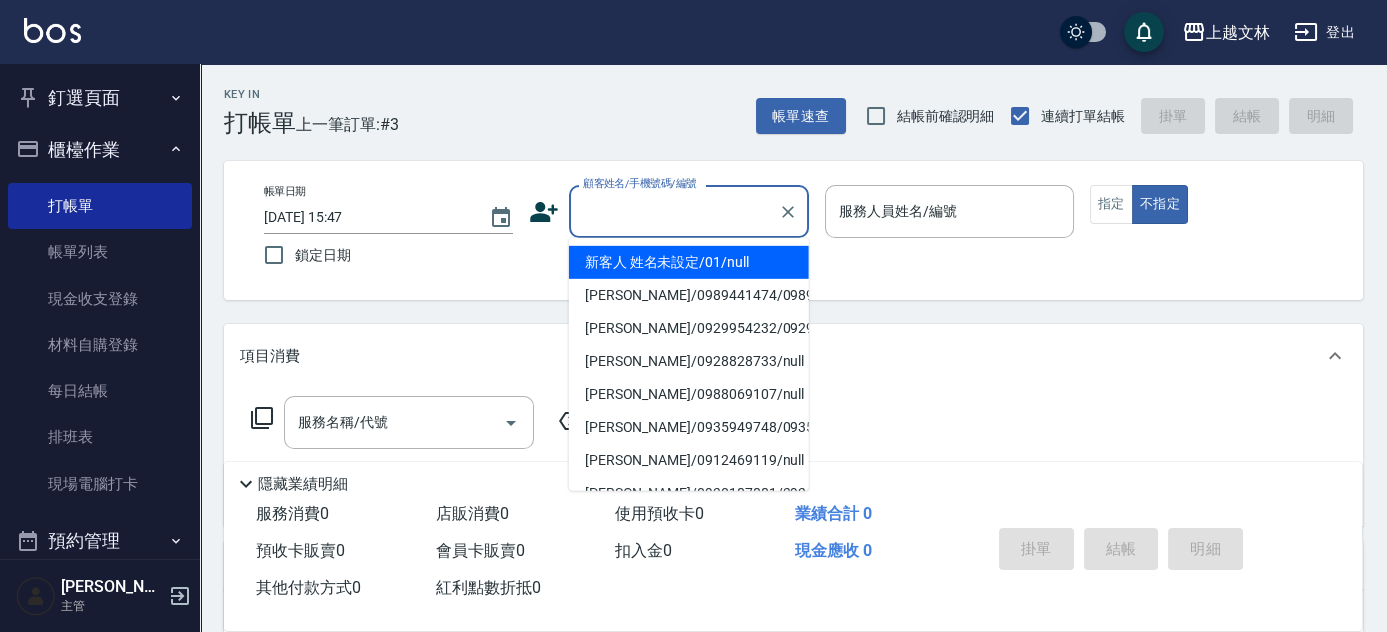 click on "顧客姓名/手機號碼/編號" at bounding box center (674, 211) 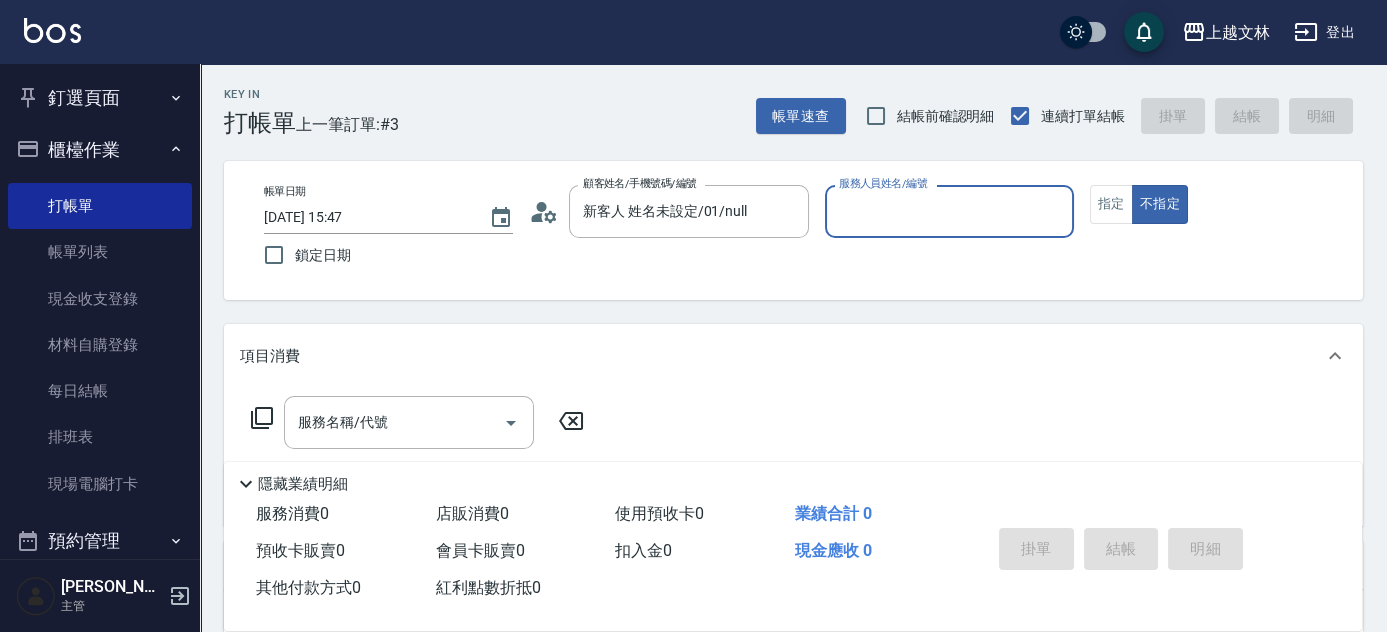 click on "服務人員姓名/編號" at bounding box center [949, 211] 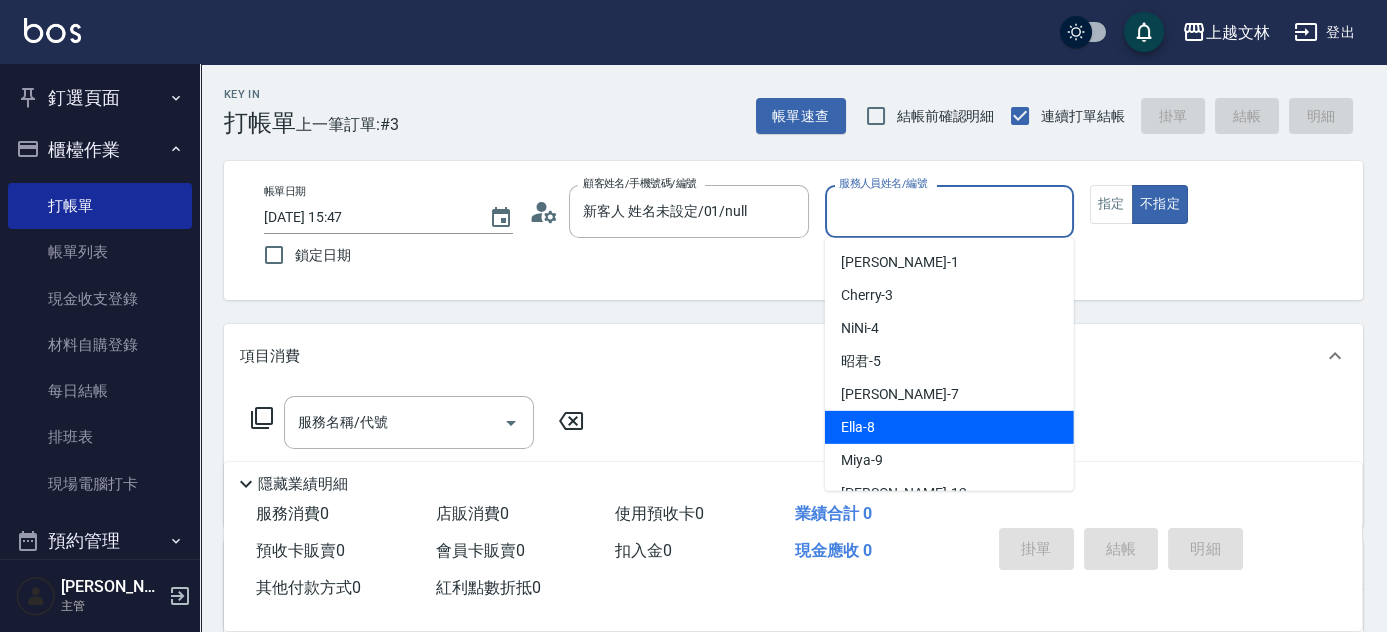 click on "Ella -8" at bounding box center (858, 427) 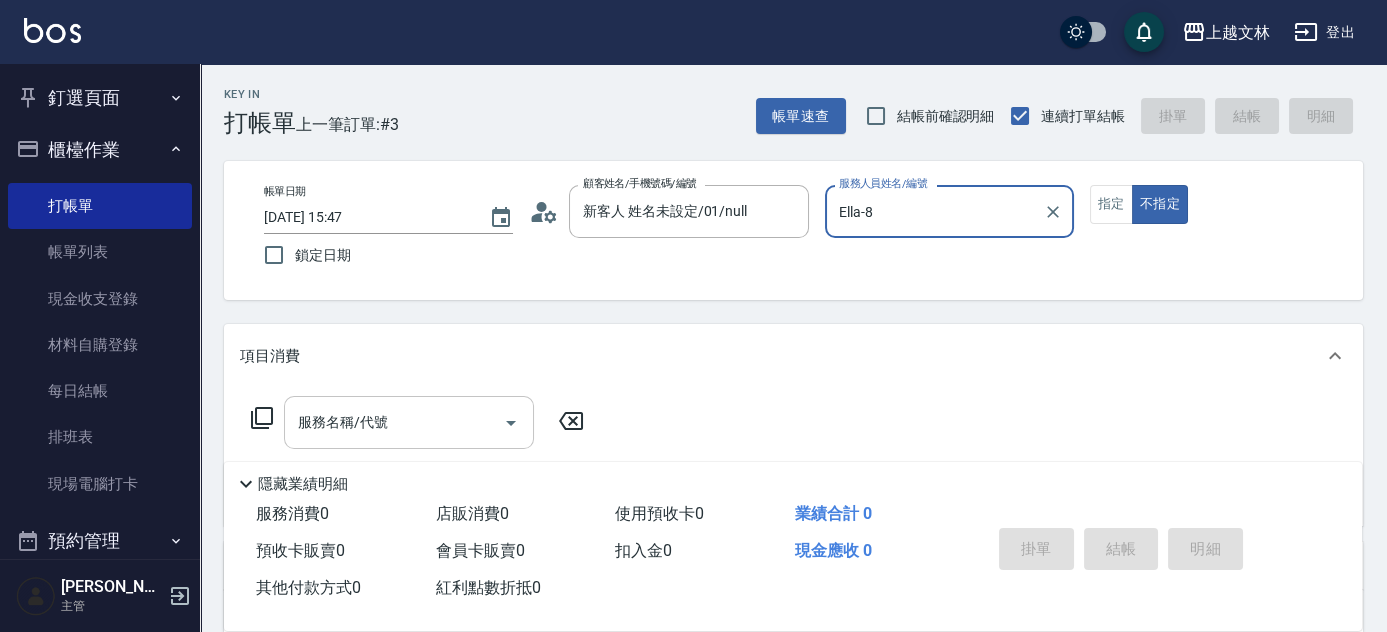 click on "服務名稱/代號" at bounding box center [394, 422] 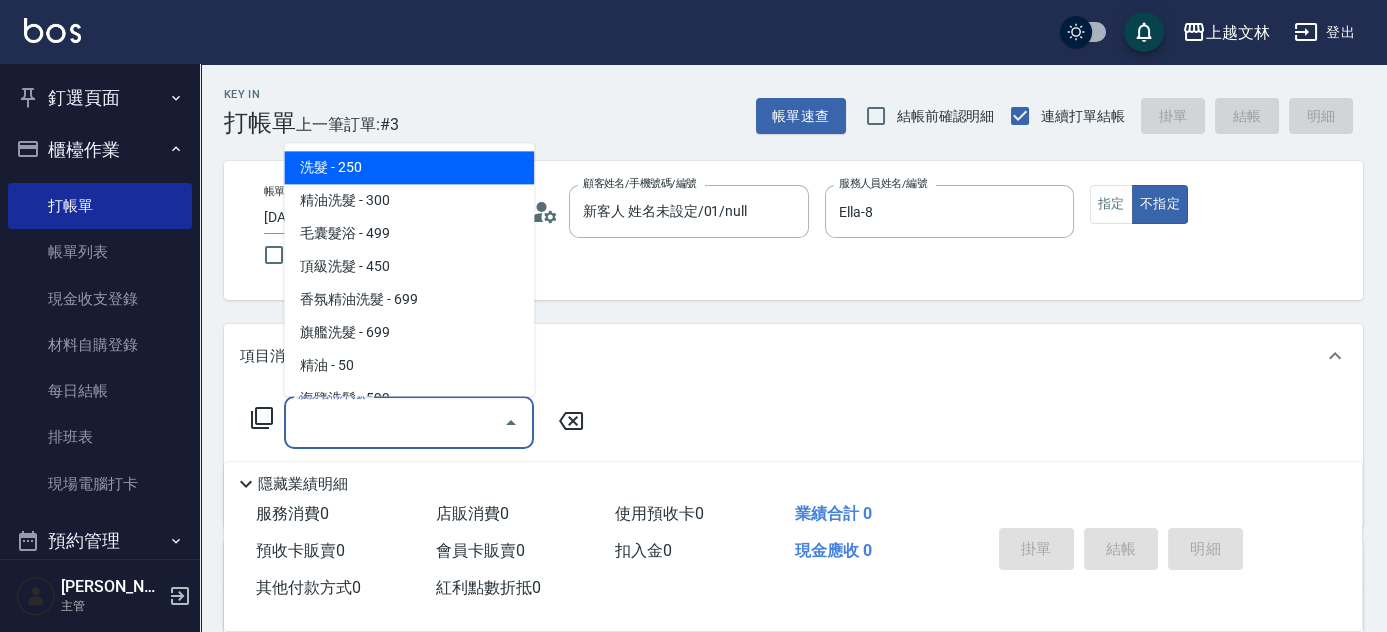 click on "洗髮 - 250" at bounding box center (409, 168) 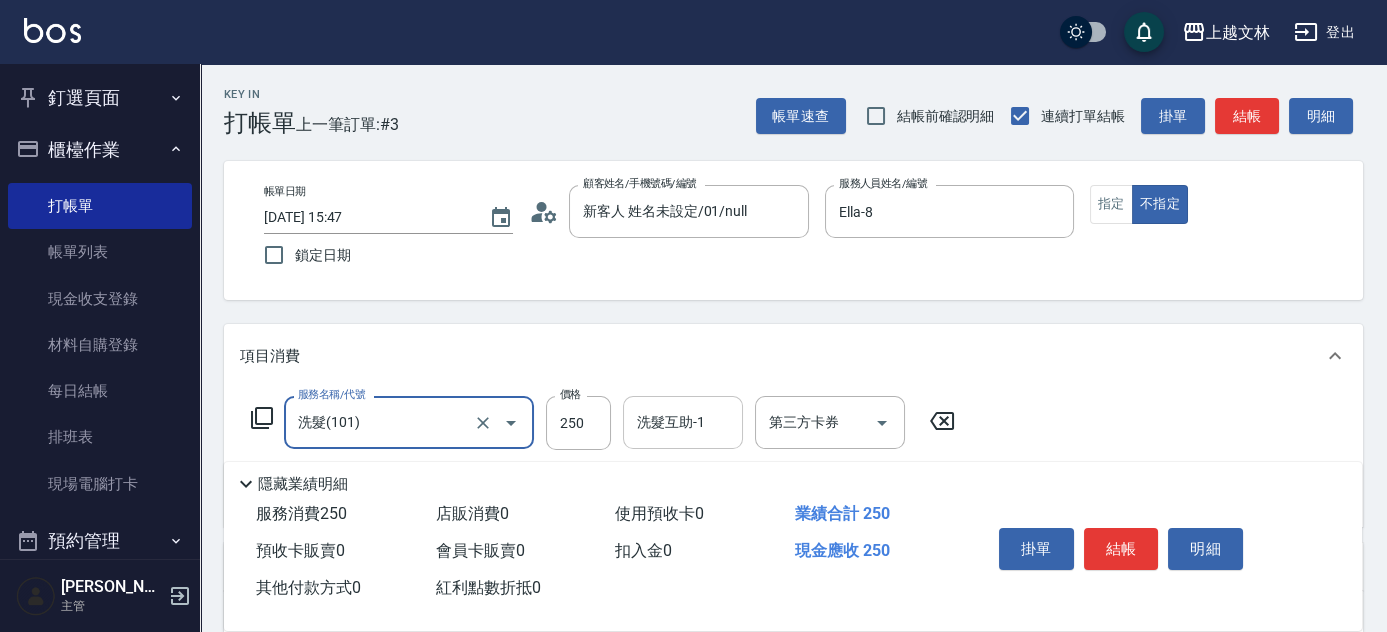 click on "洗髮互助-1" at bounding box center [683, 422] 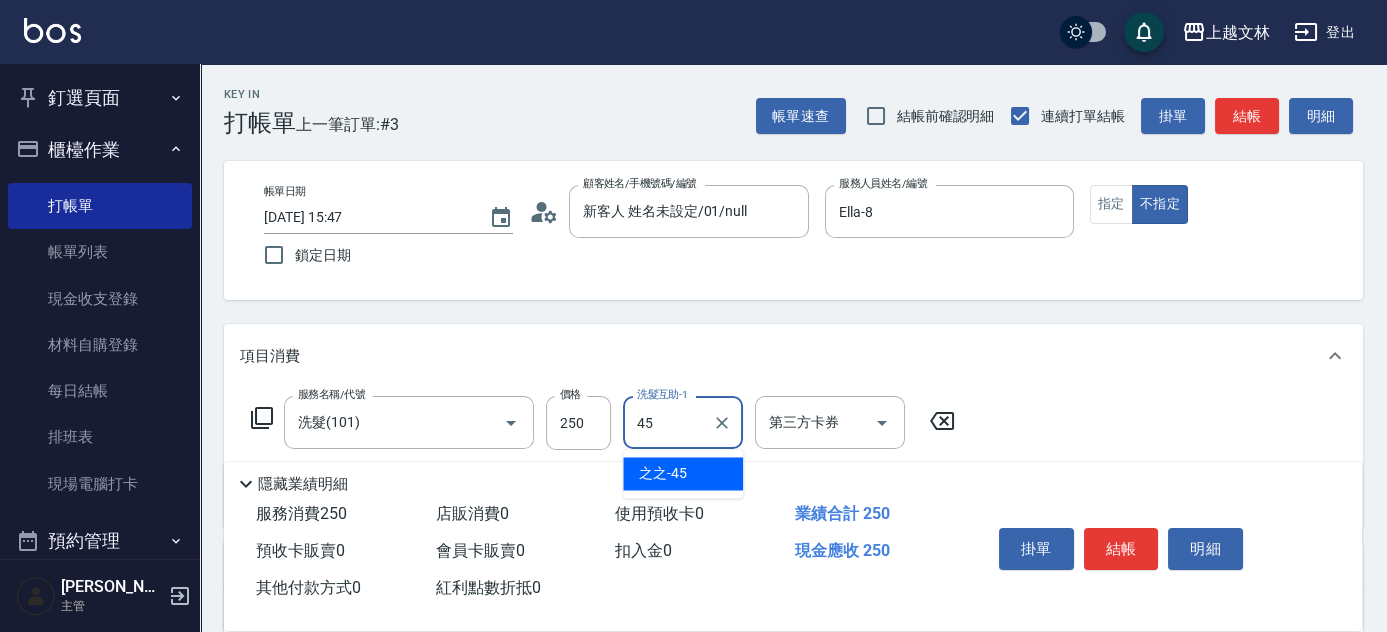 type on "之之-45" 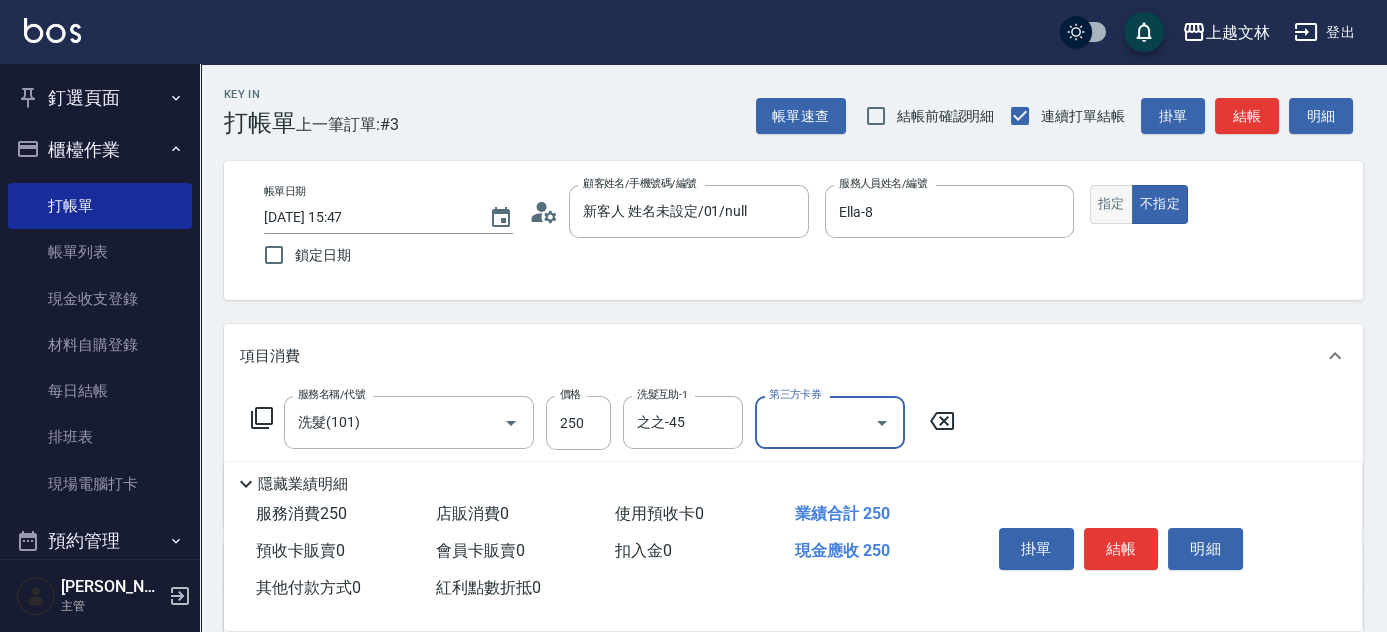 click on "指定" at bounding box center [1111, 204] 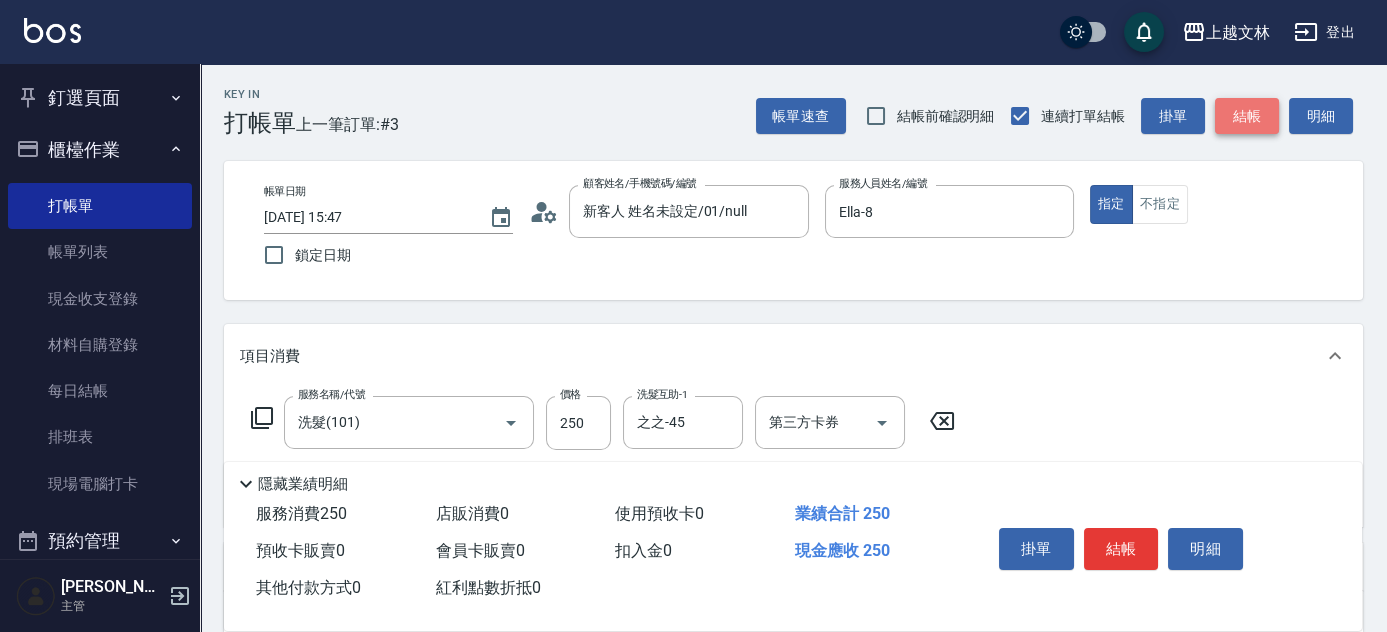 click on "結帳" at bounding box center (1247, 116) 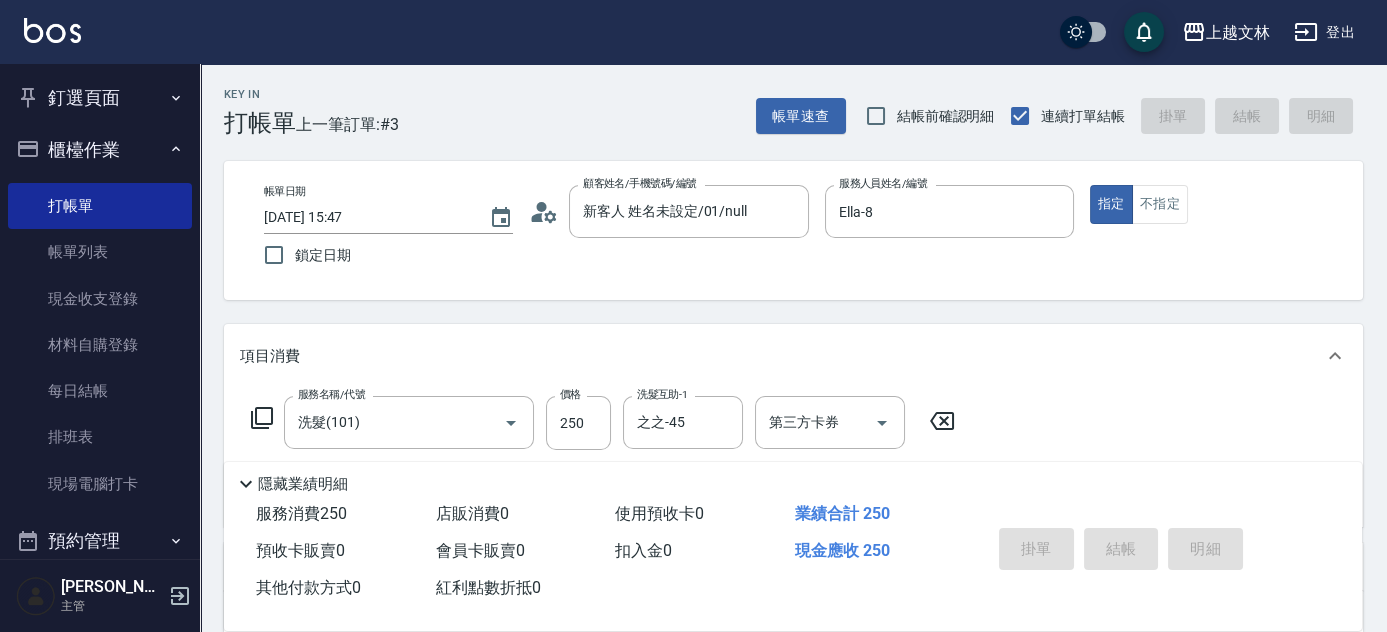 type on "[DATE] 15:48" 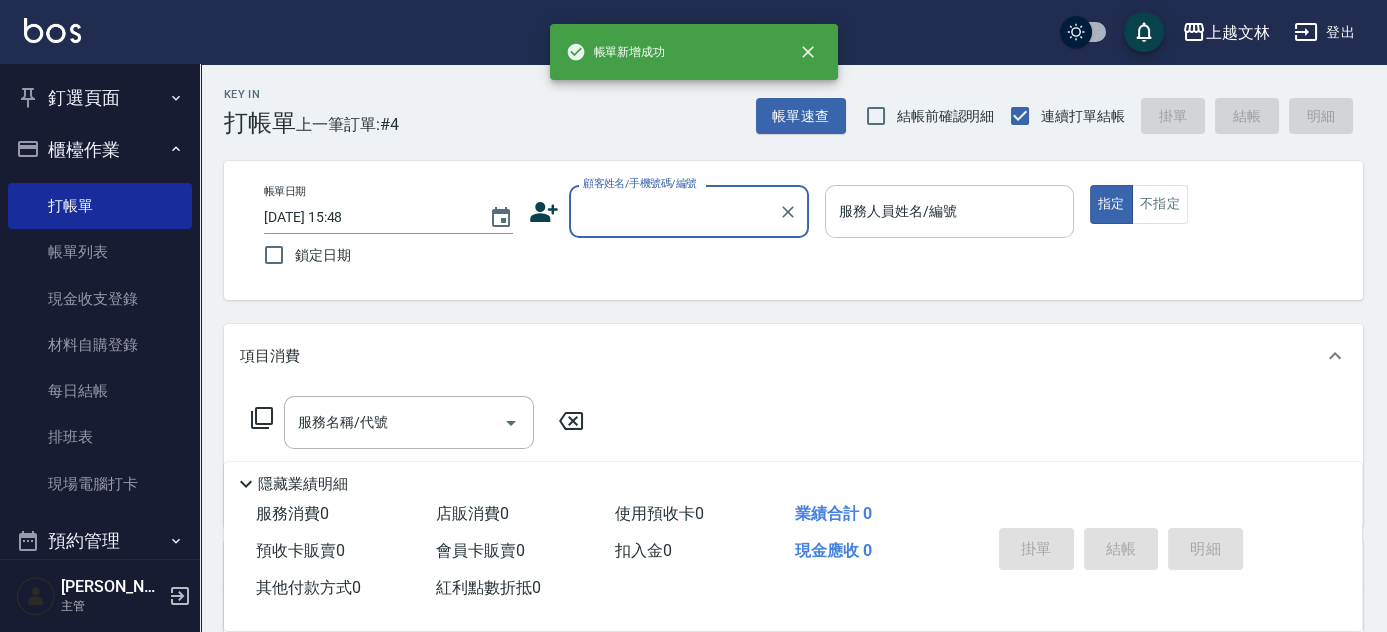 click on "服務人員姓名/編號" at bounding box center [949, 211] 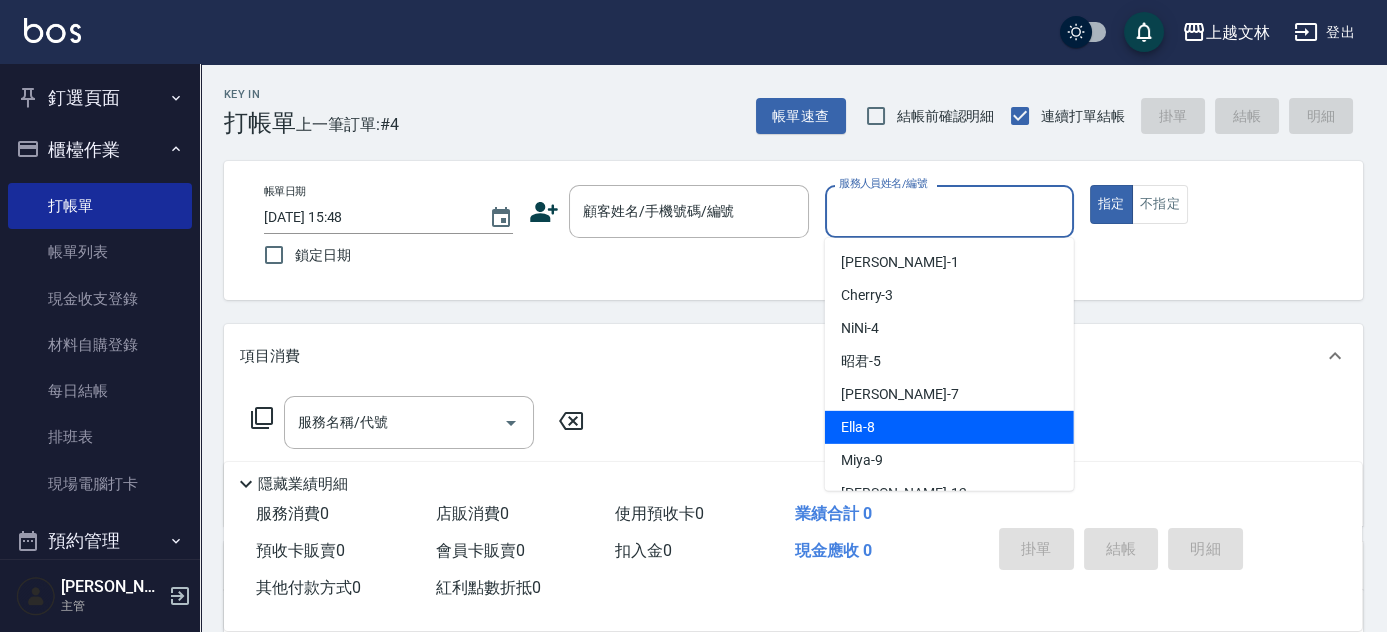 click on "Ella -8" at bounding box center [858, 427] 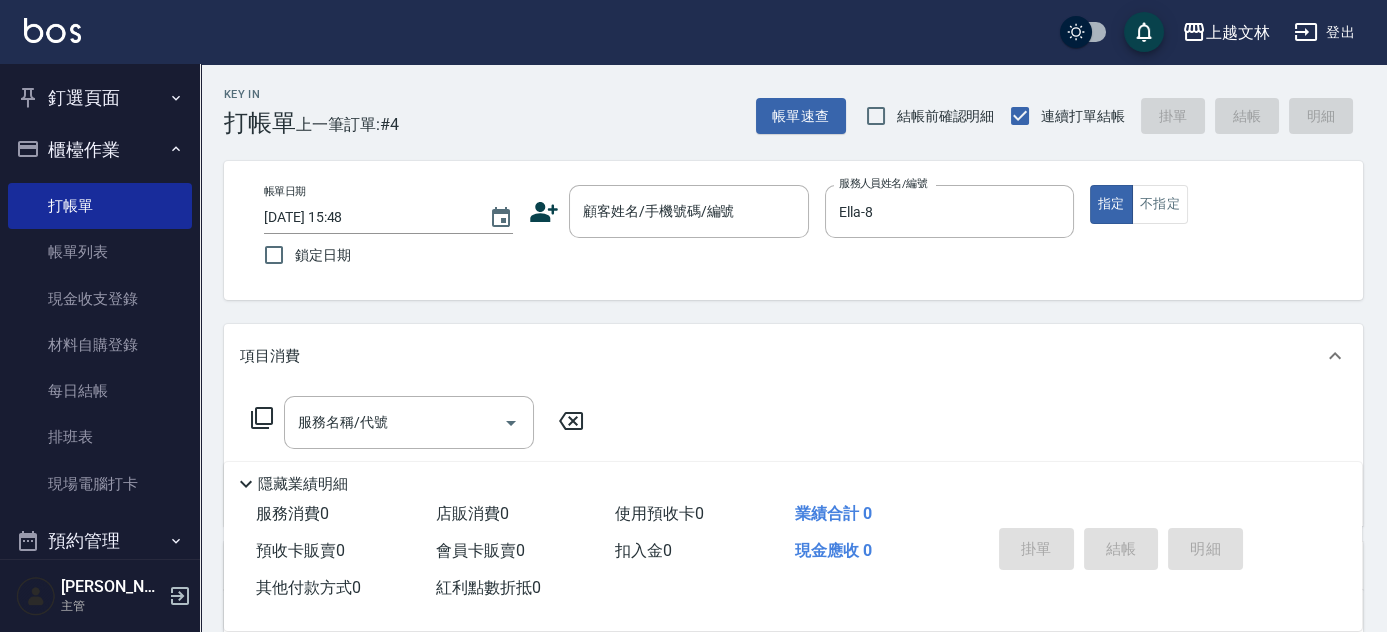 click on "服務名稱/代號 服務名稱/代號" at bounding box center (793, 457) 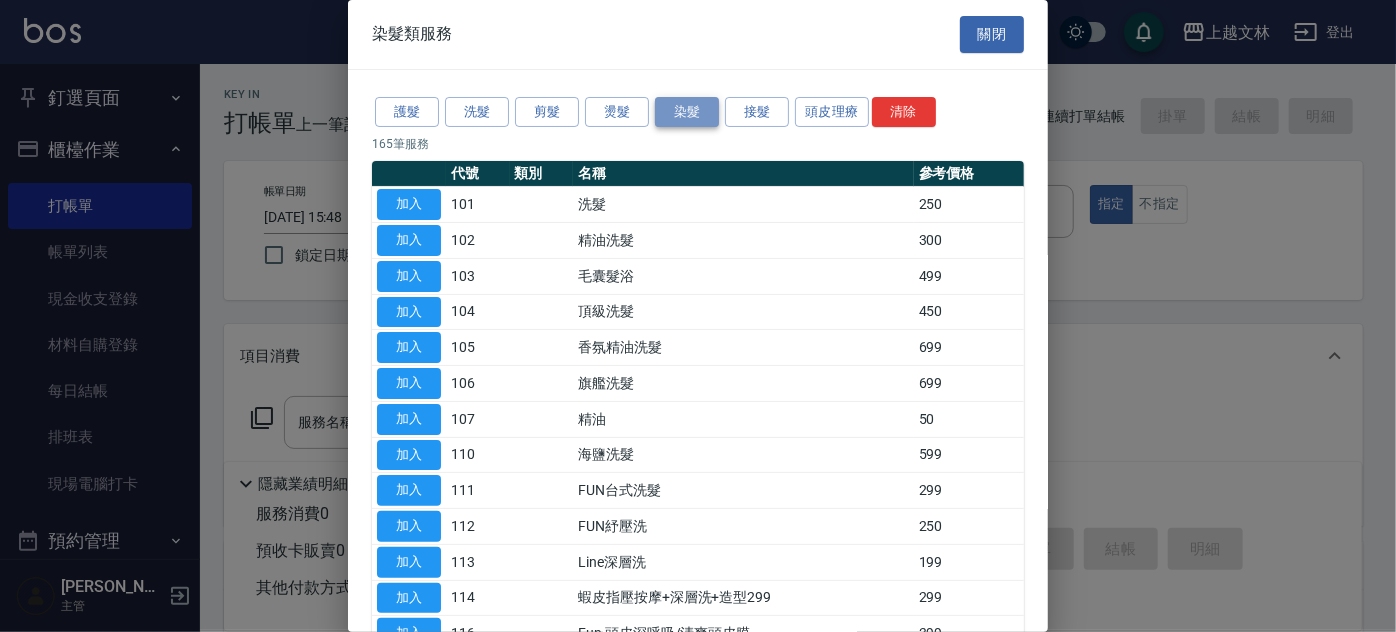 click on "染髮" at bounding box center (687, 112) 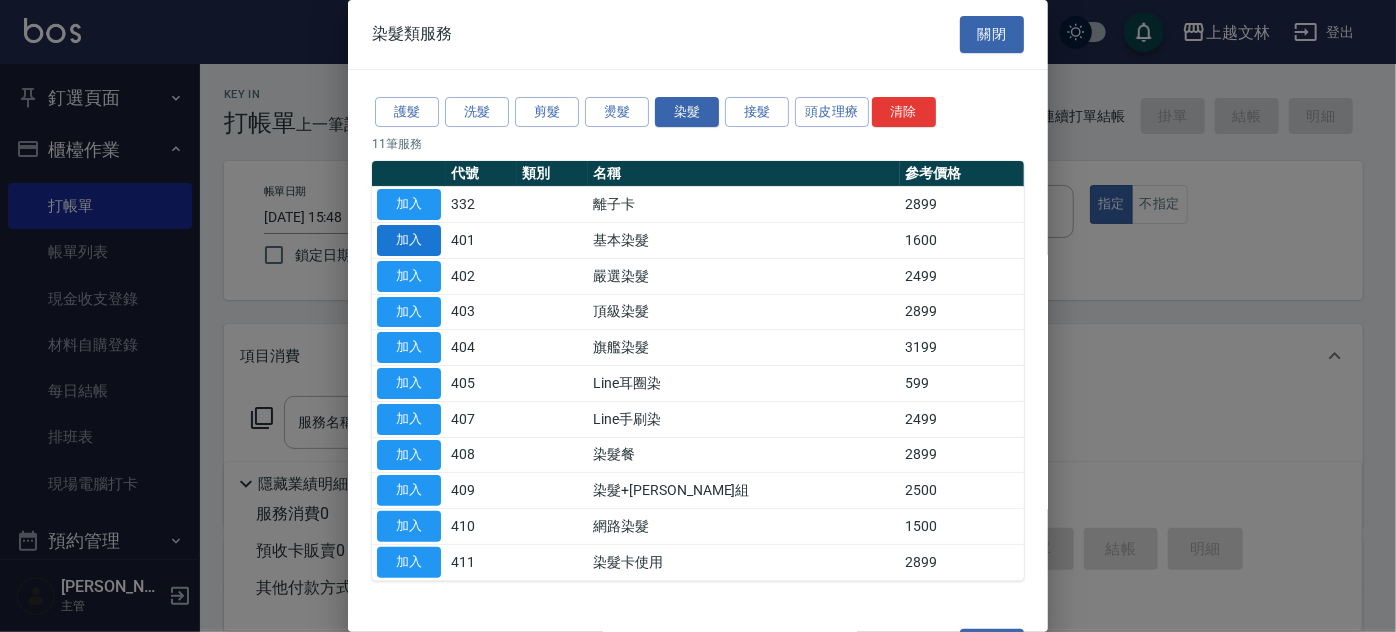 click on "加入" at bounding box center (409, 240) 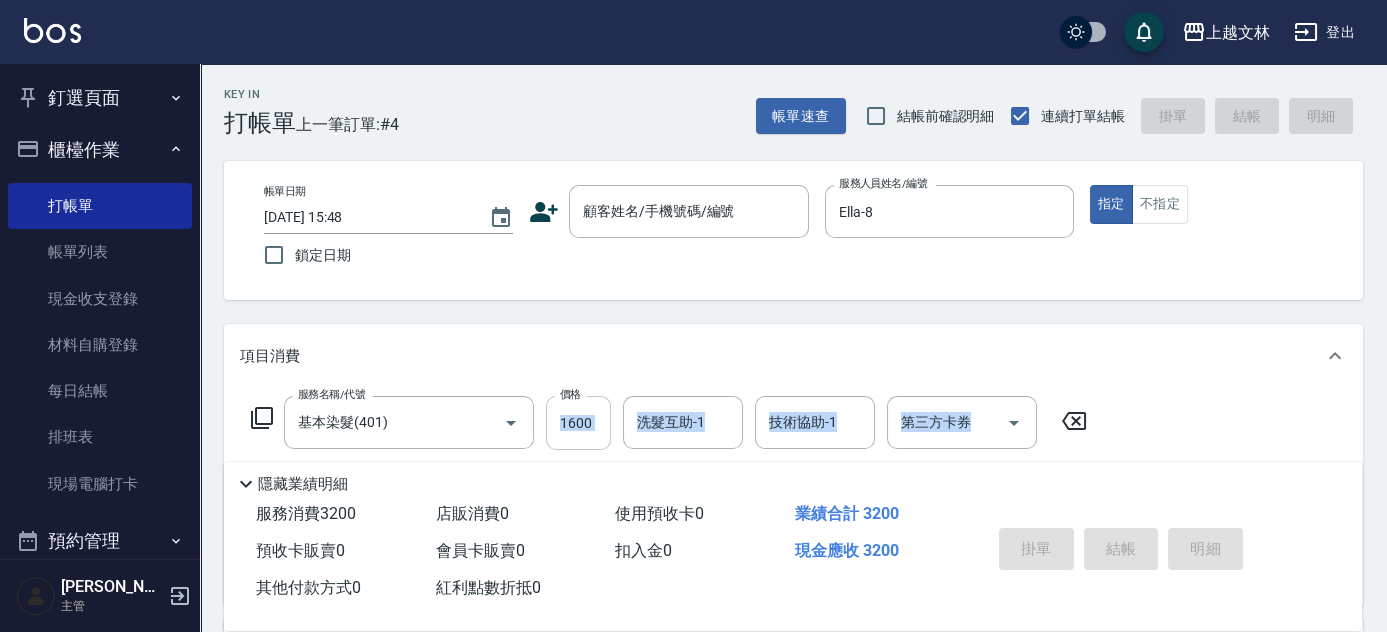 click on "1600" at bounding box center [578, 423] 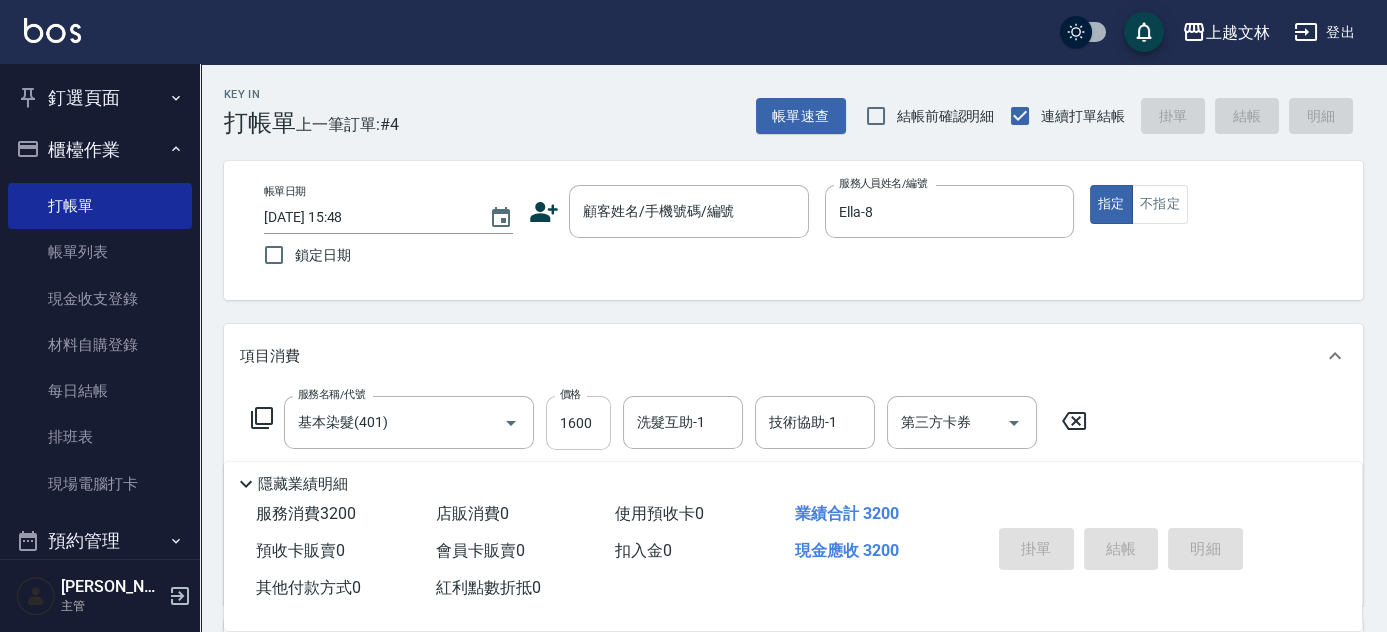 click on "1600" at bounding box center (578, 423) 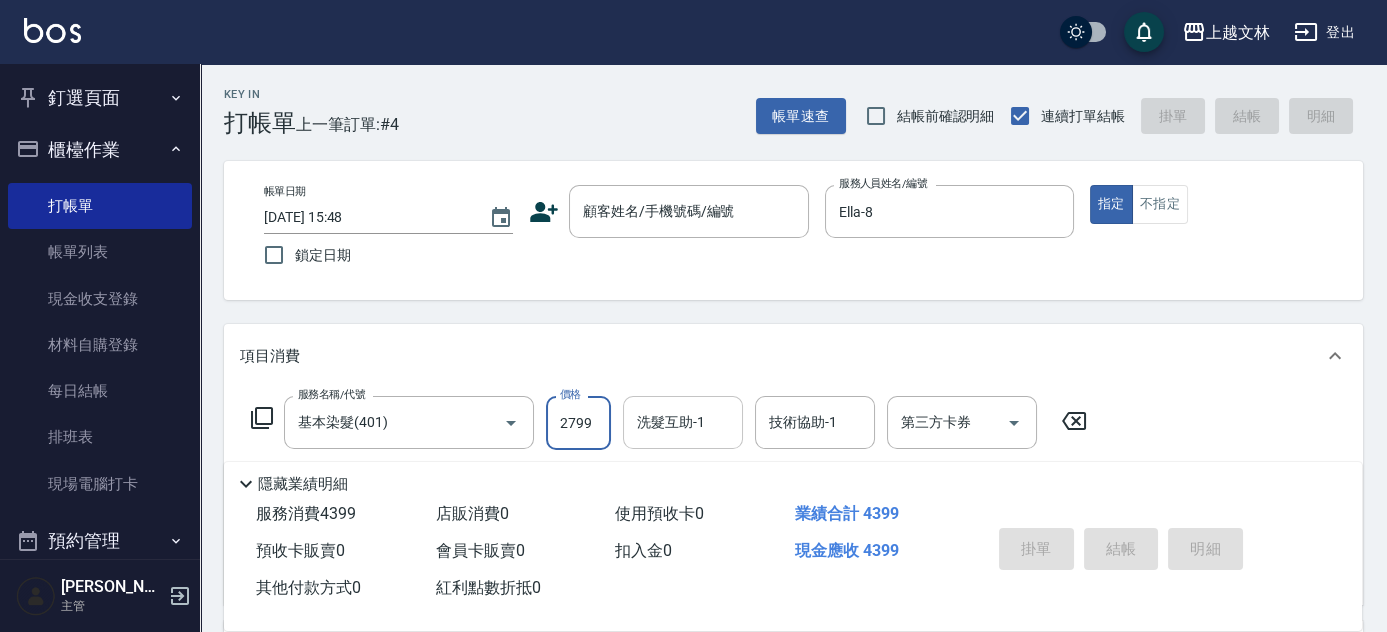 type on "2799" 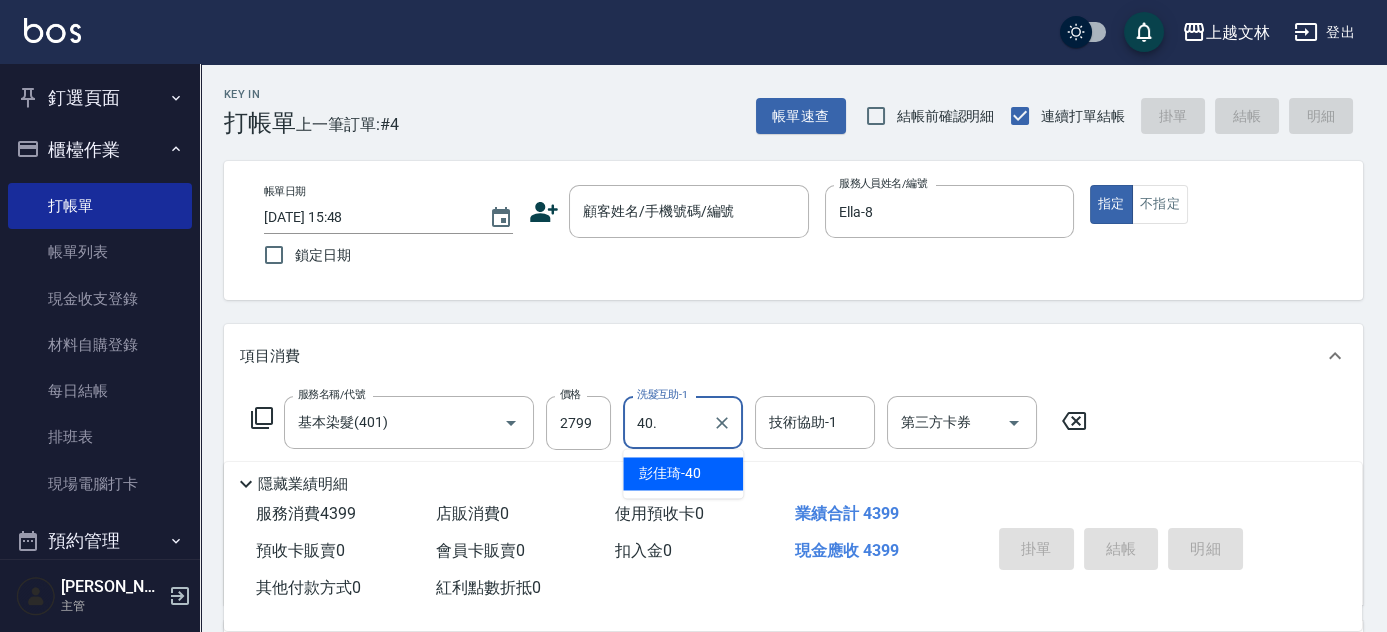 type on "40." 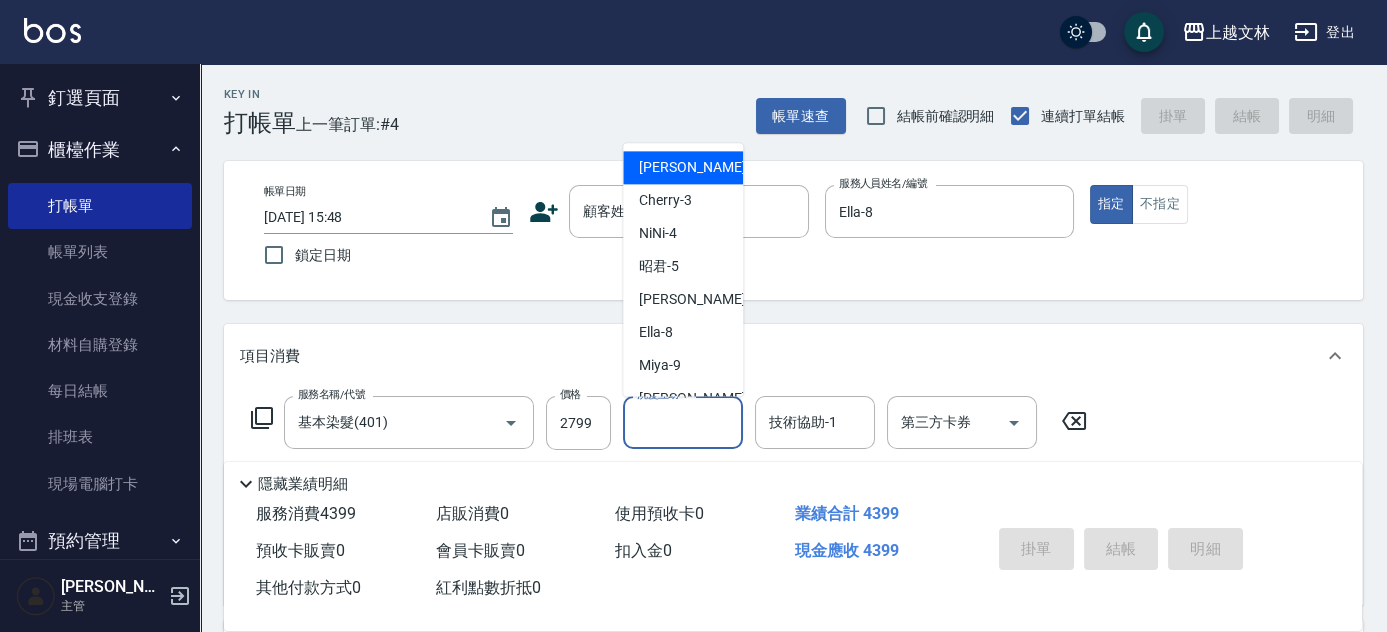 click on "洗髮互助-1" at bounding box center [683, 422] 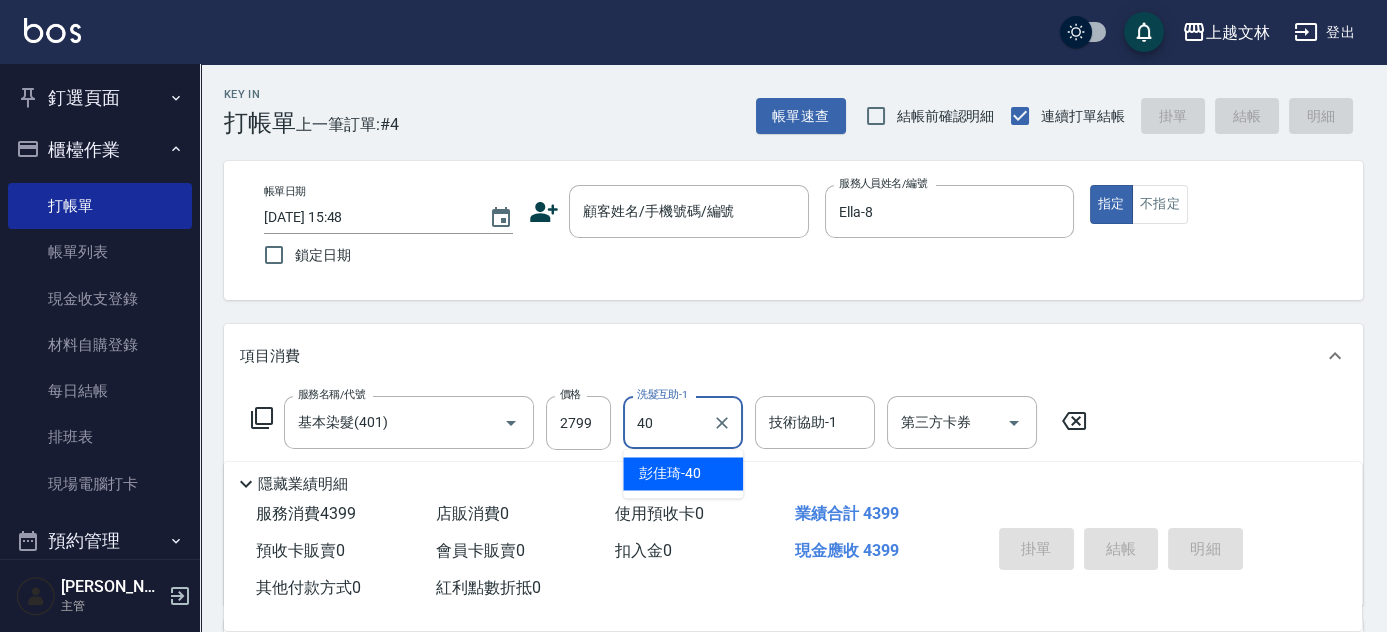 type on "[PERSON_NAME]-40" 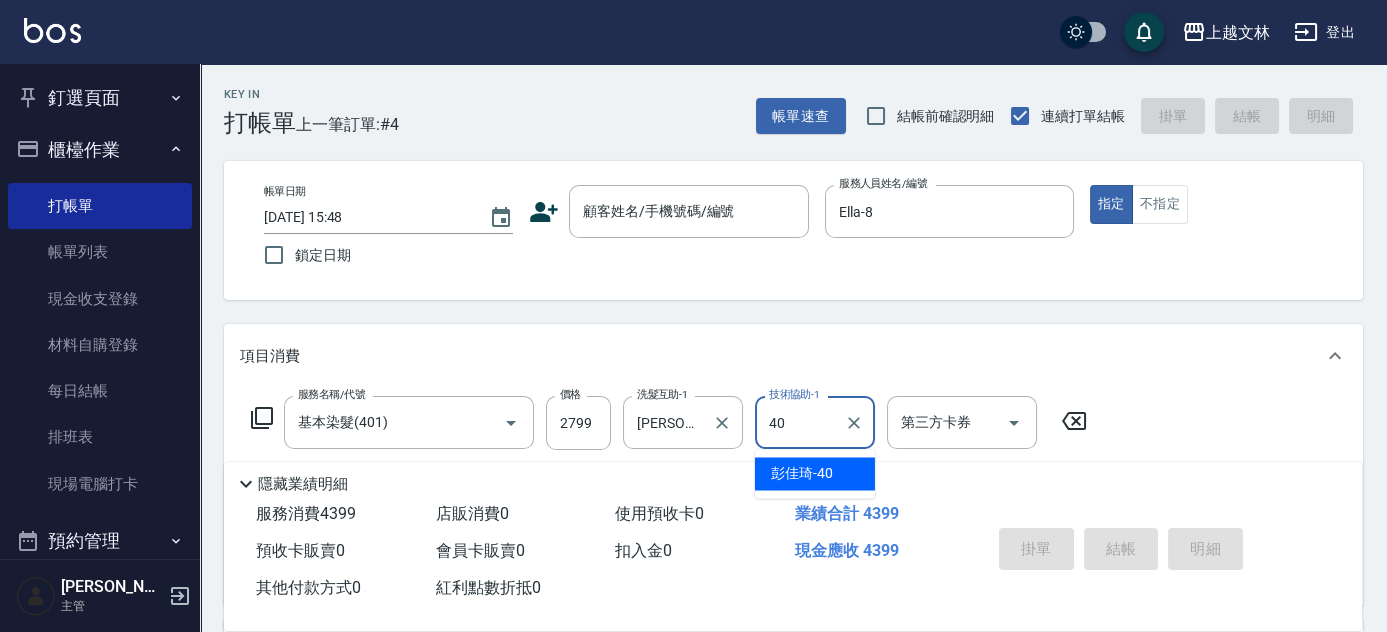 type on "[PERSON_NAME]-40" 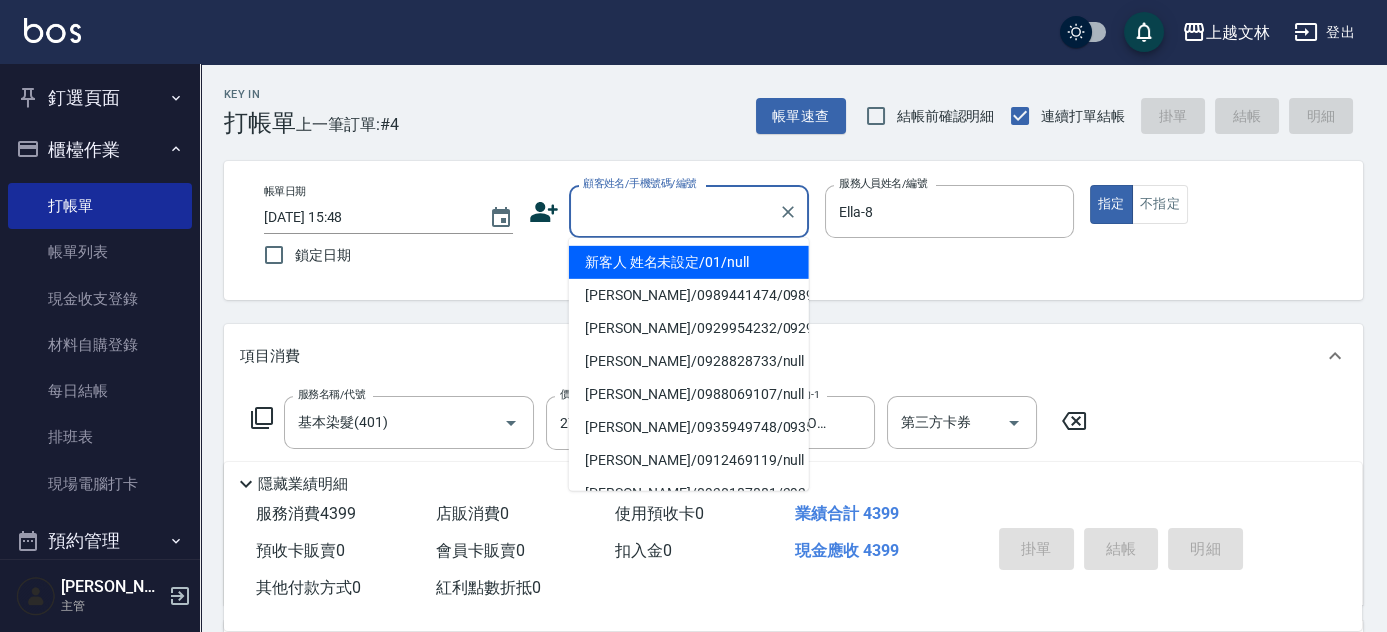 click on "顧客姓名/手機號碼/編號" at bounding box center (674, 211) 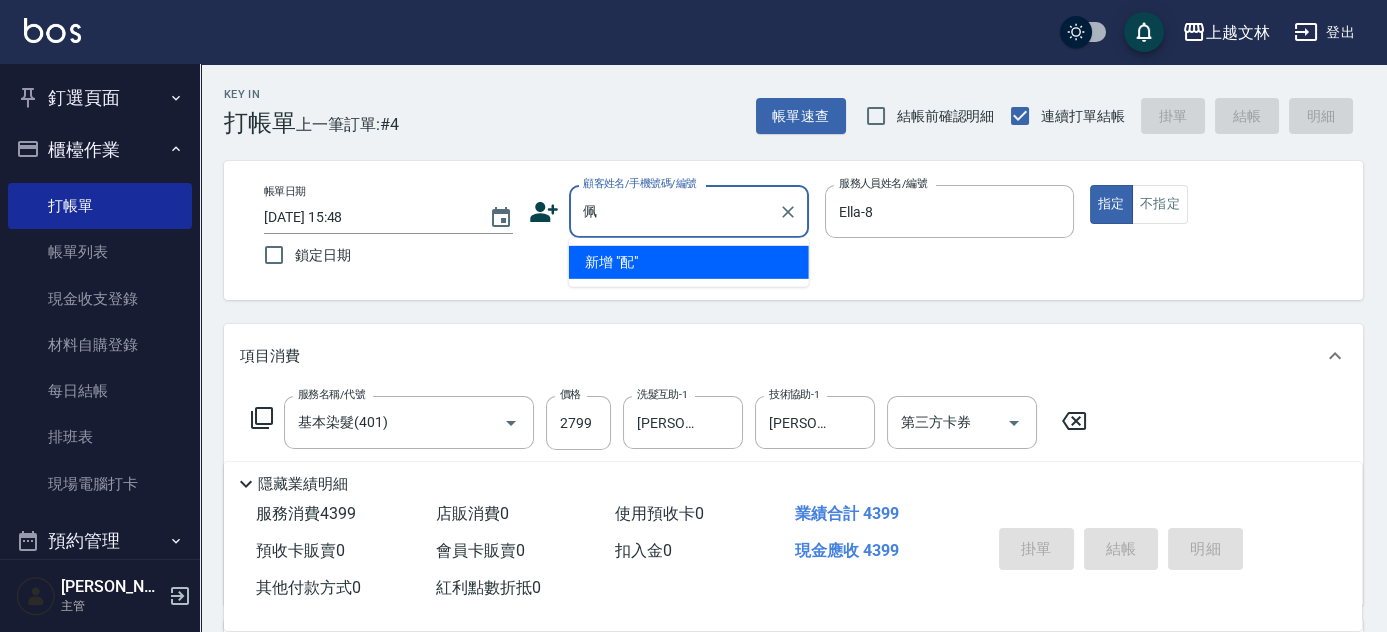 type on "佩" 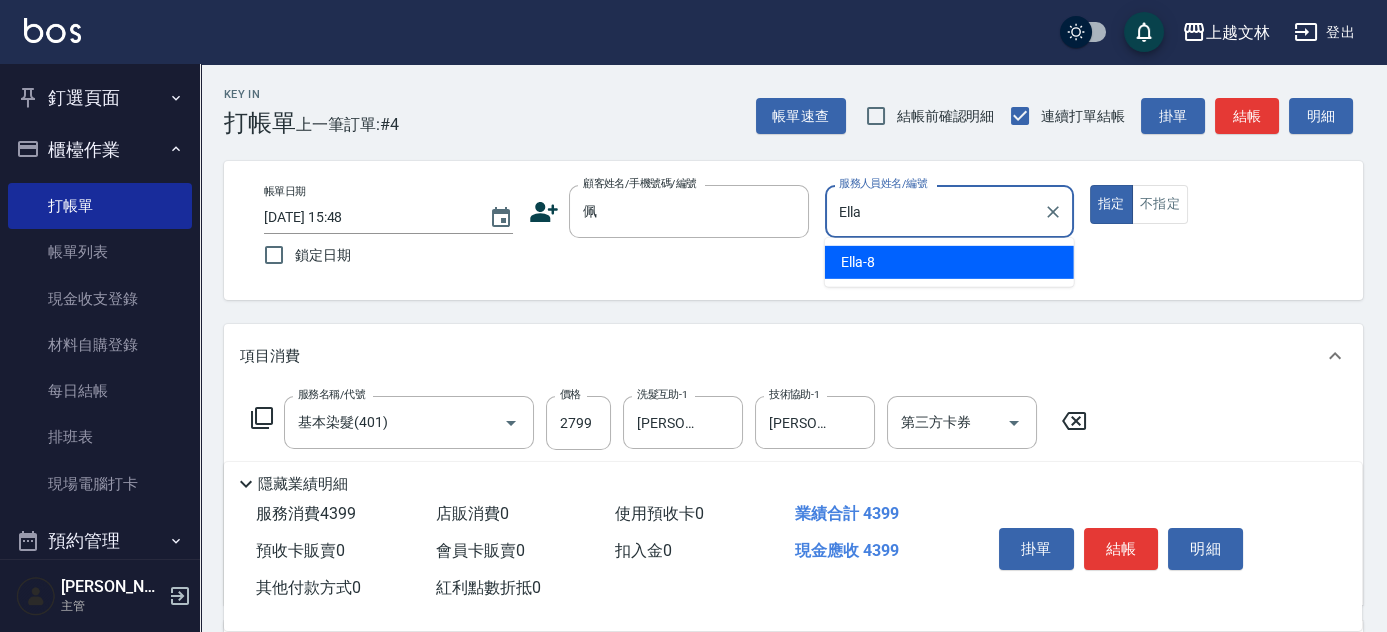 click on "Ella -8" at bounding box center (858, 262) 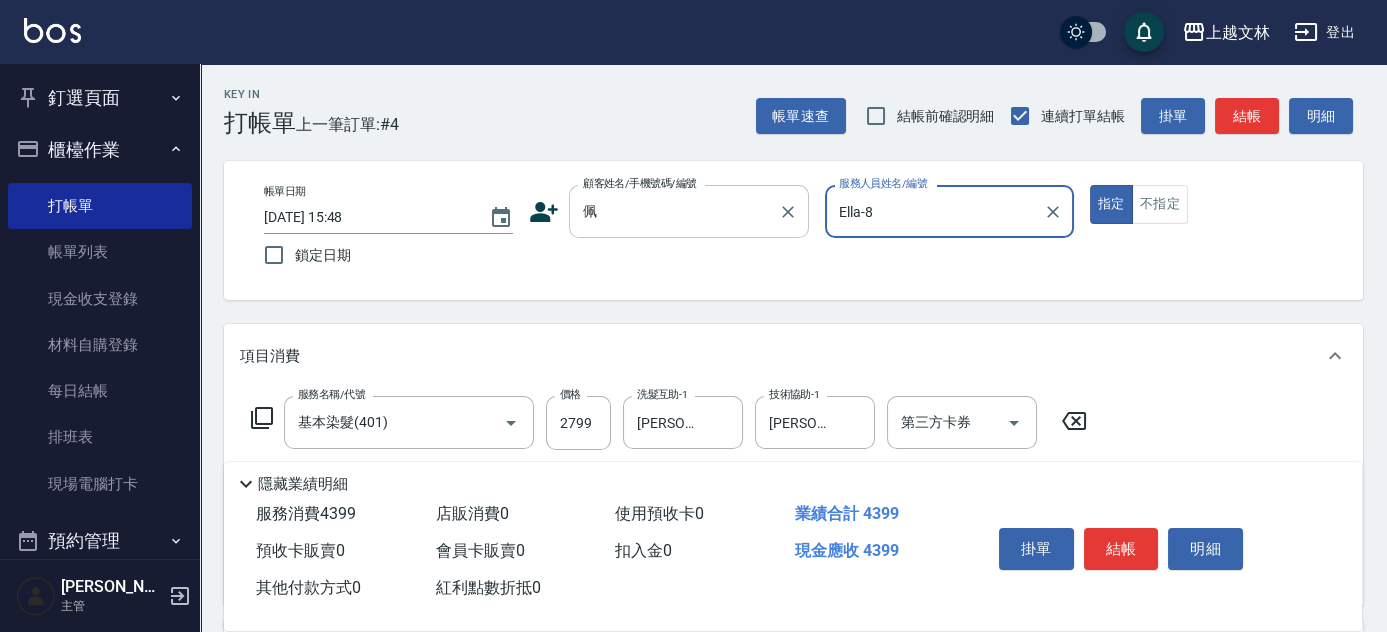 click on "佩" at bounding box center (674, 211) 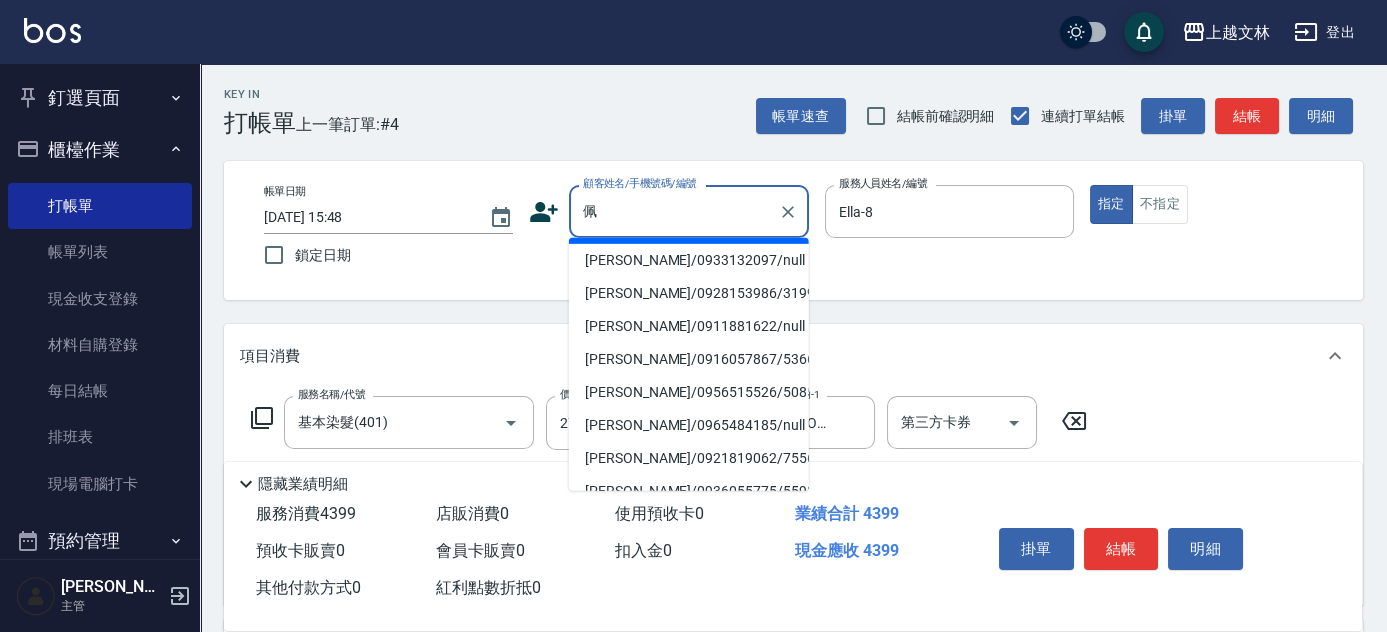 scroll, scrollTop: 86, scrollLeft: 0, axis: vertical 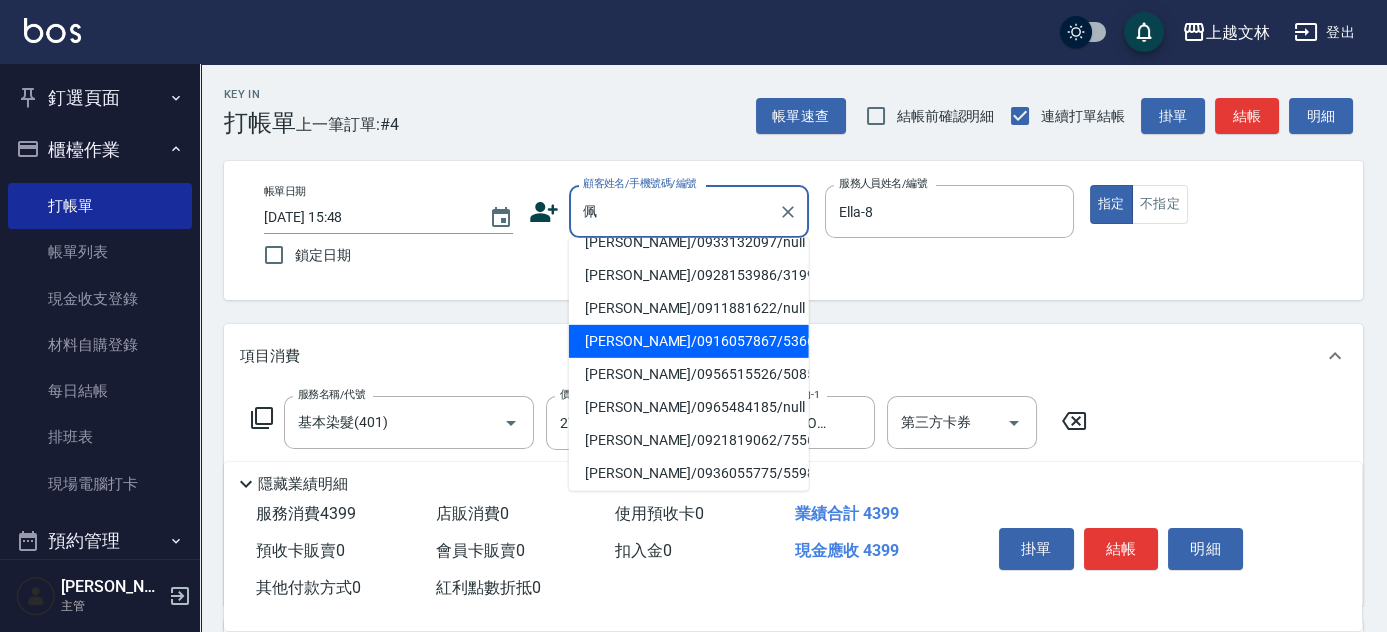 click on "[PERSON_NAME]/0916057867/5366" at bounding box center [689, 341] 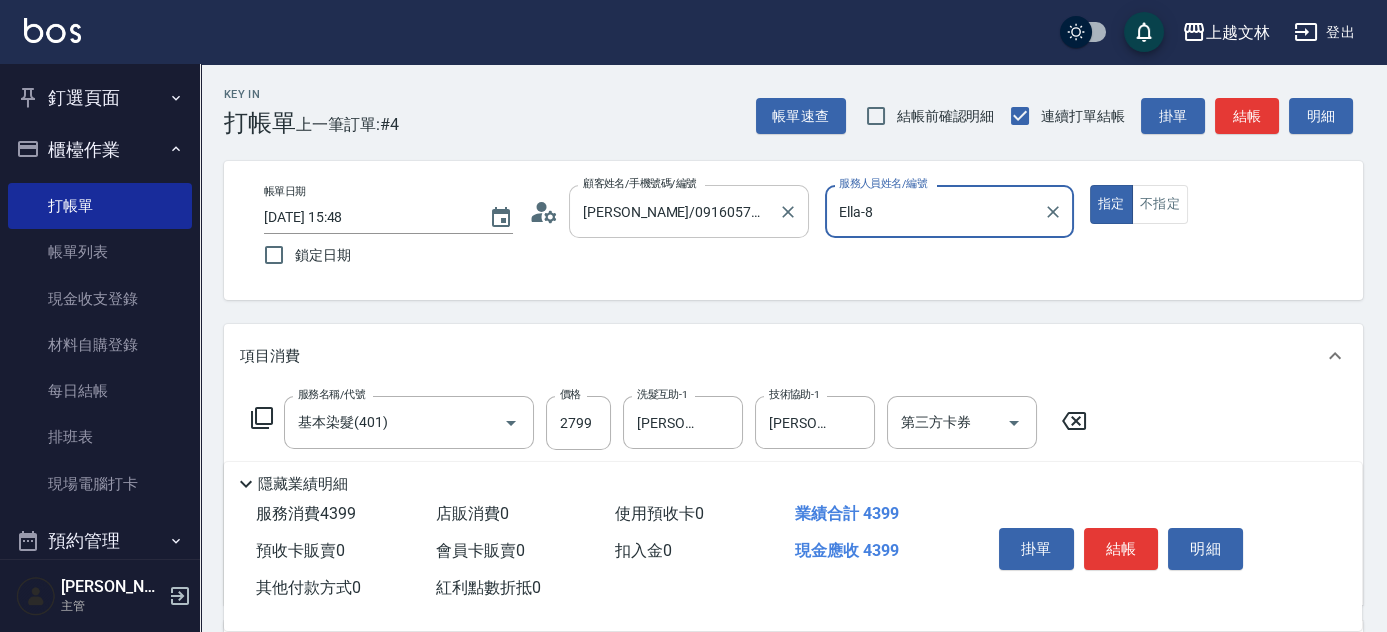 click on "[PERSON_NAME]/0916057867/5366" at bounding box center (674, 211) 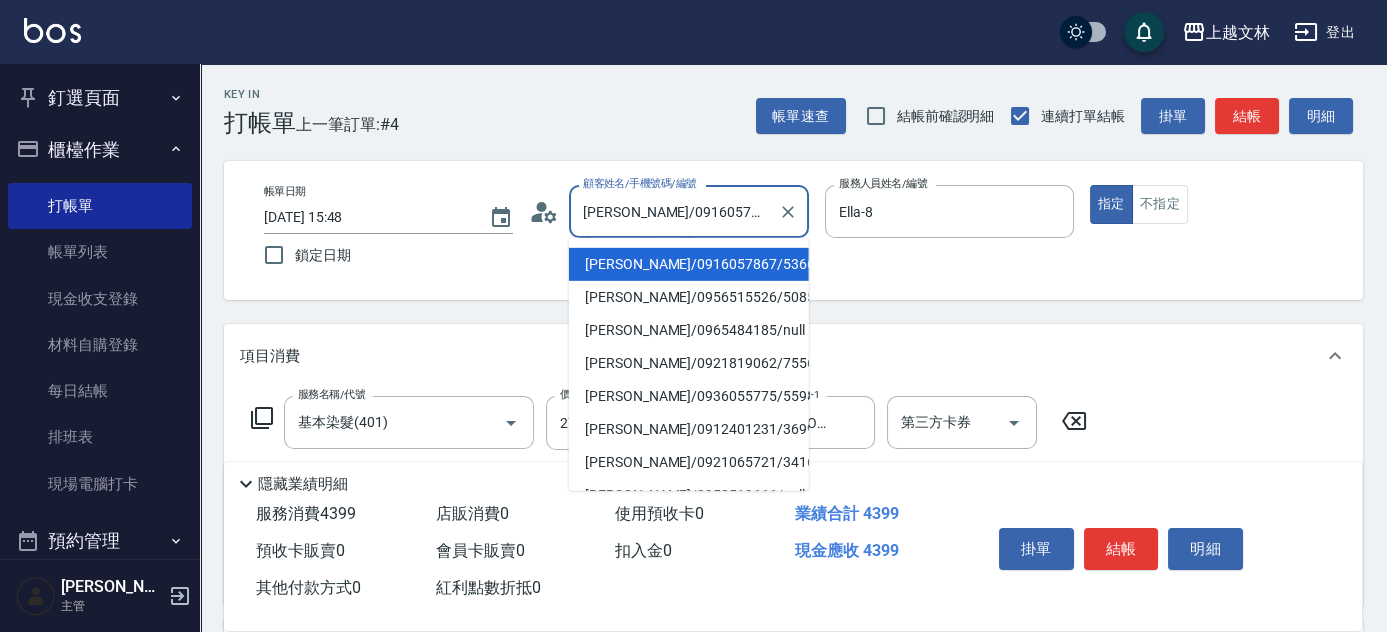 scroll, scrollTop: 177, scrollLeft: 0, axis: vertical 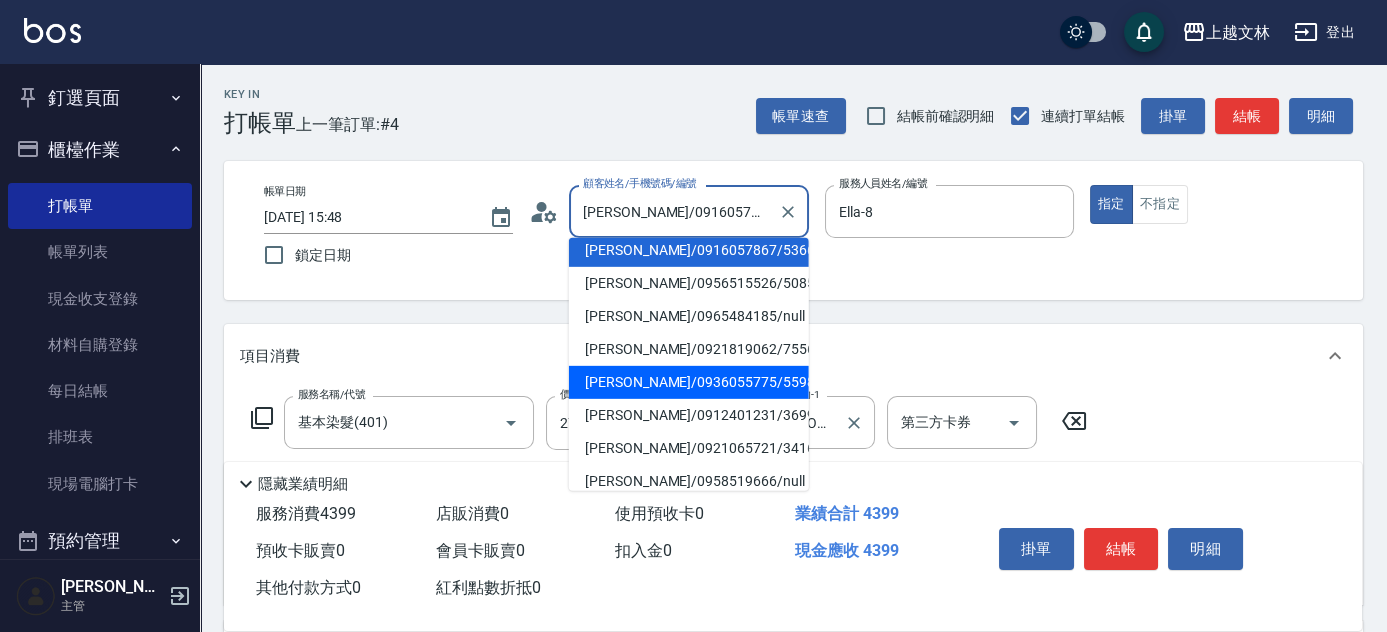 drag, startPoint x: 794, startPoint y: 372, endPoint x: 789, endPoint y: 393, distance: 21.587032 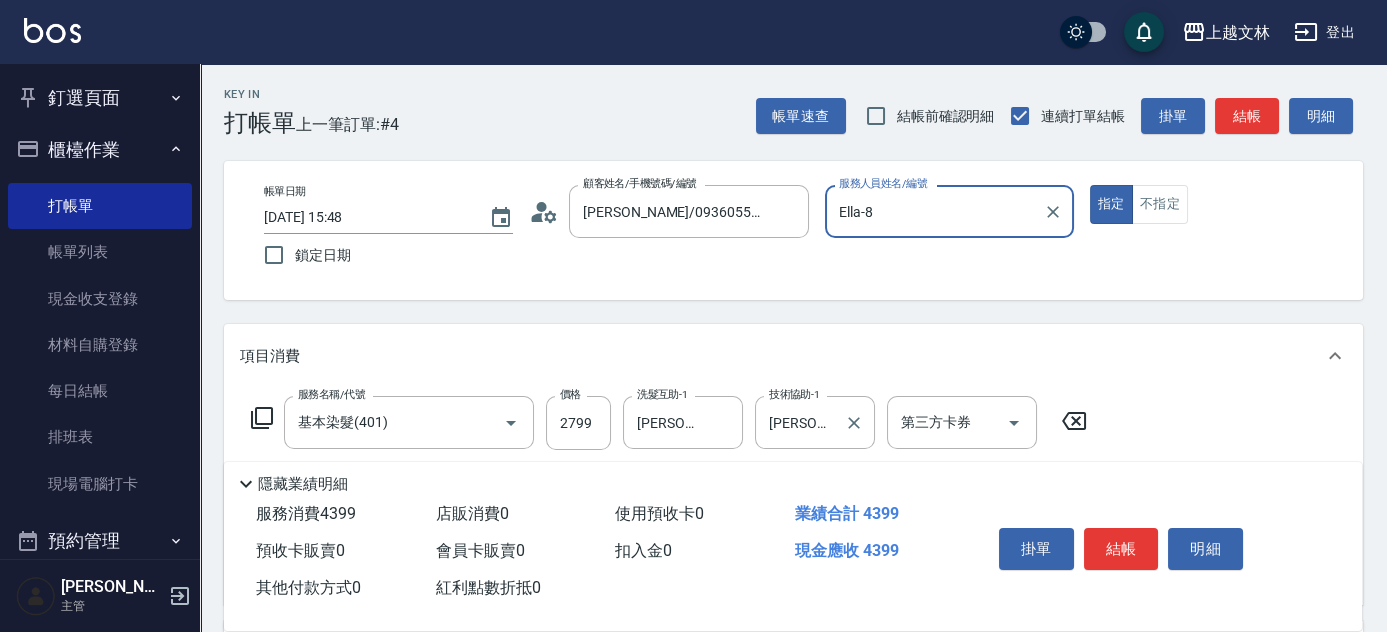 click on "技術協助-1" at bounding box center (794, 394) 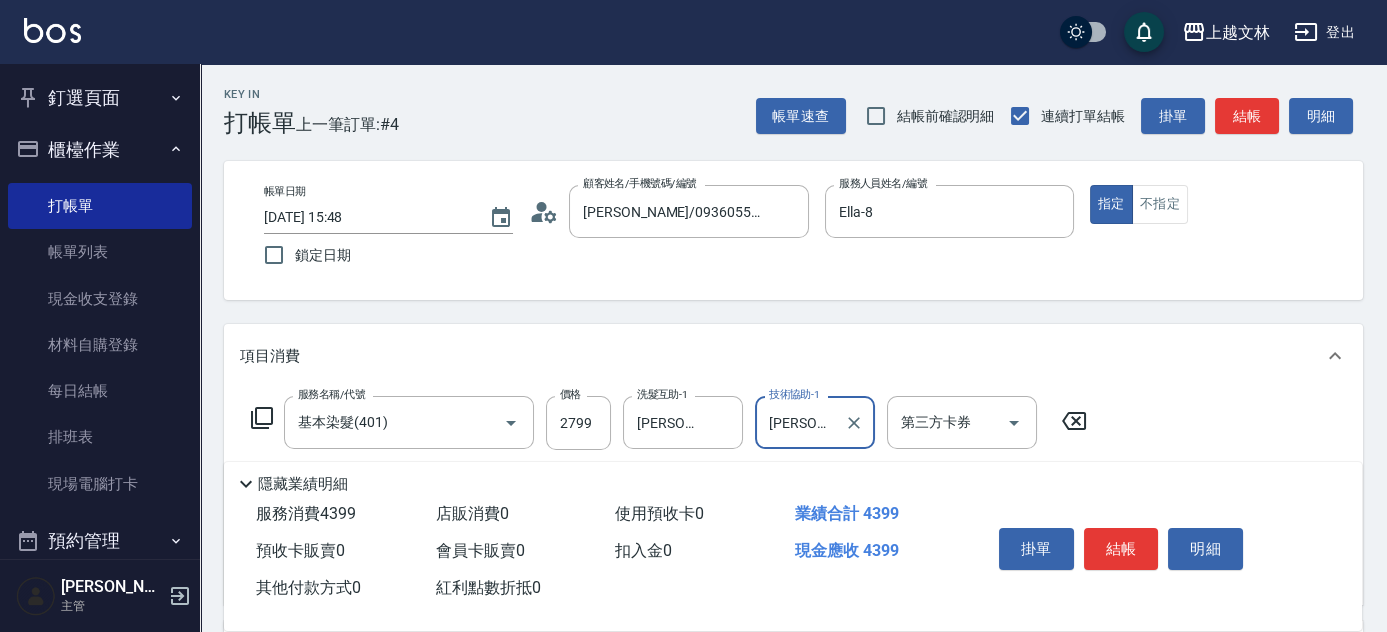 click on "項目消費 服務名稱/代號 基本染髮(401) 服務名稱/代號 價格 2799 價格 洗髮互助-1 [PERSON_NAME]-40 洗髮互助-1 技術協助-1 [PERSON_NAME]-40 技術協助-1 第三方卡券 第三方卡券 服務名稱/代號 基本染髮(401) 服務名稱/代號 價格 1600 價格 洗髮互助-1 洗髮互助-1 技術協助-1 技術協助-1 第三方卡券 第三方卡券" at bounding box center [793, 464] 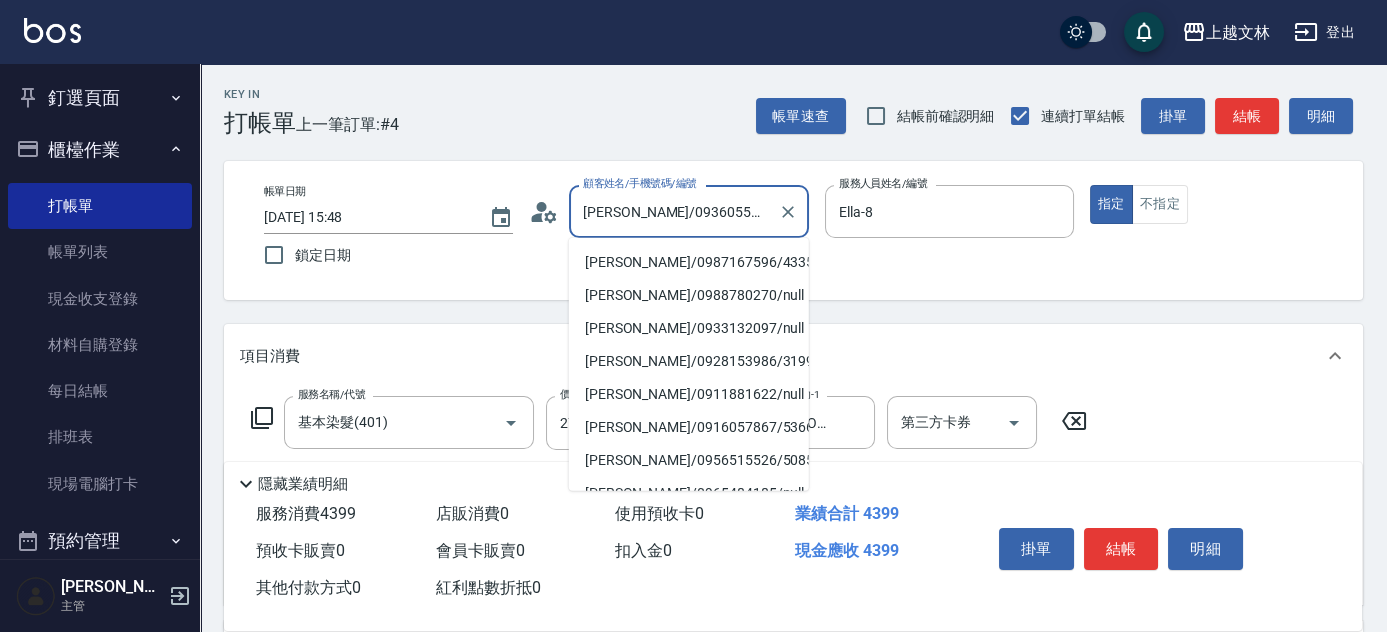 click on "[PERSON_NAME]/0936055775/5598" at bounding box center (674, 211) 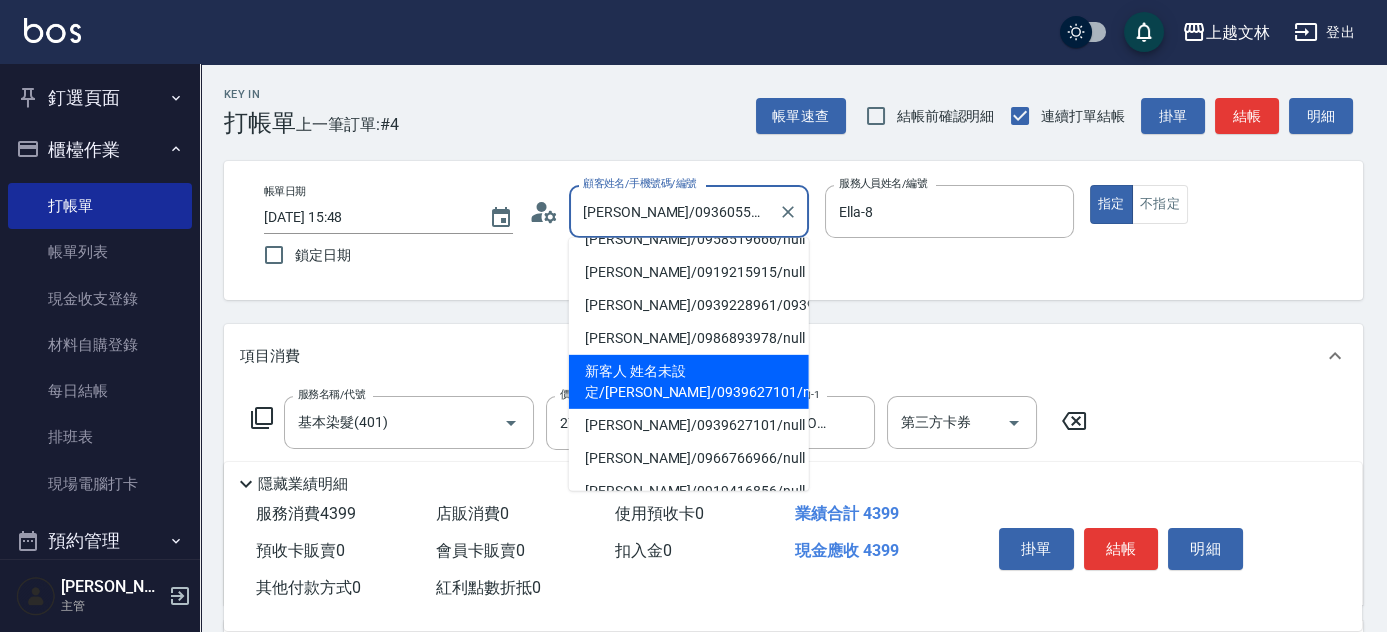 scroll, scrollTop: 429, scrollLeft: 0, axis: vertical 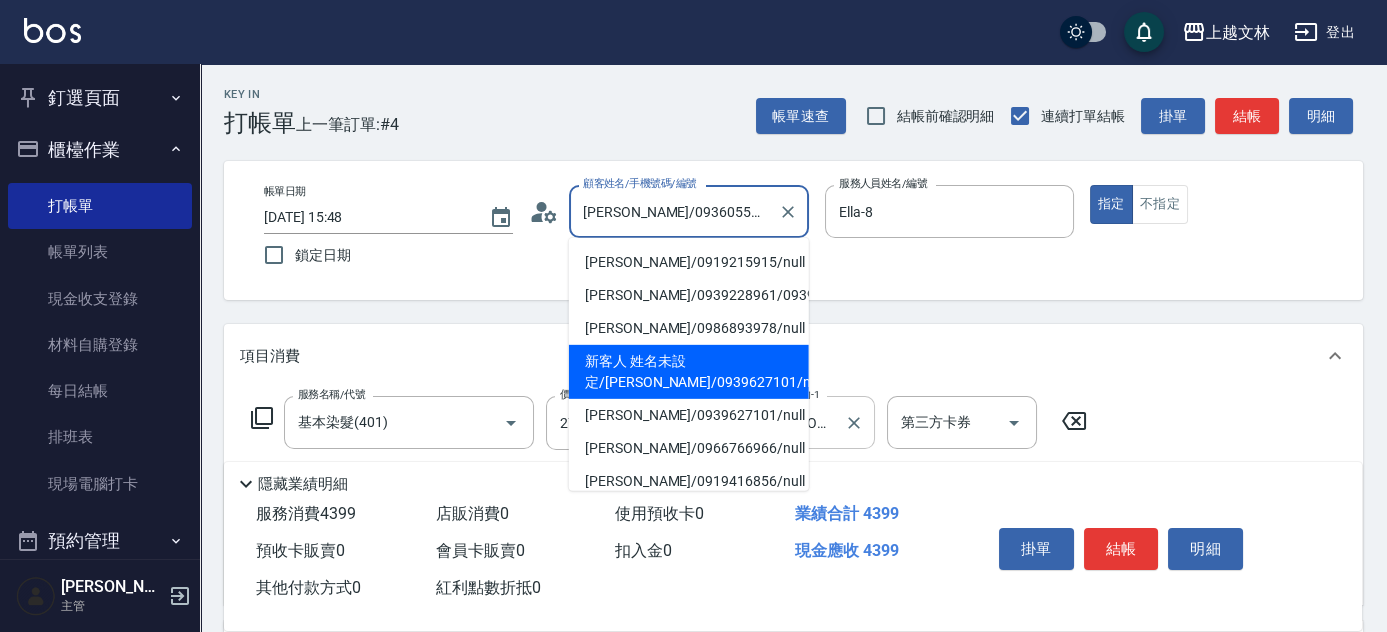 click on "[PERSON_NAME]-40" at bounding box center [800, 422] 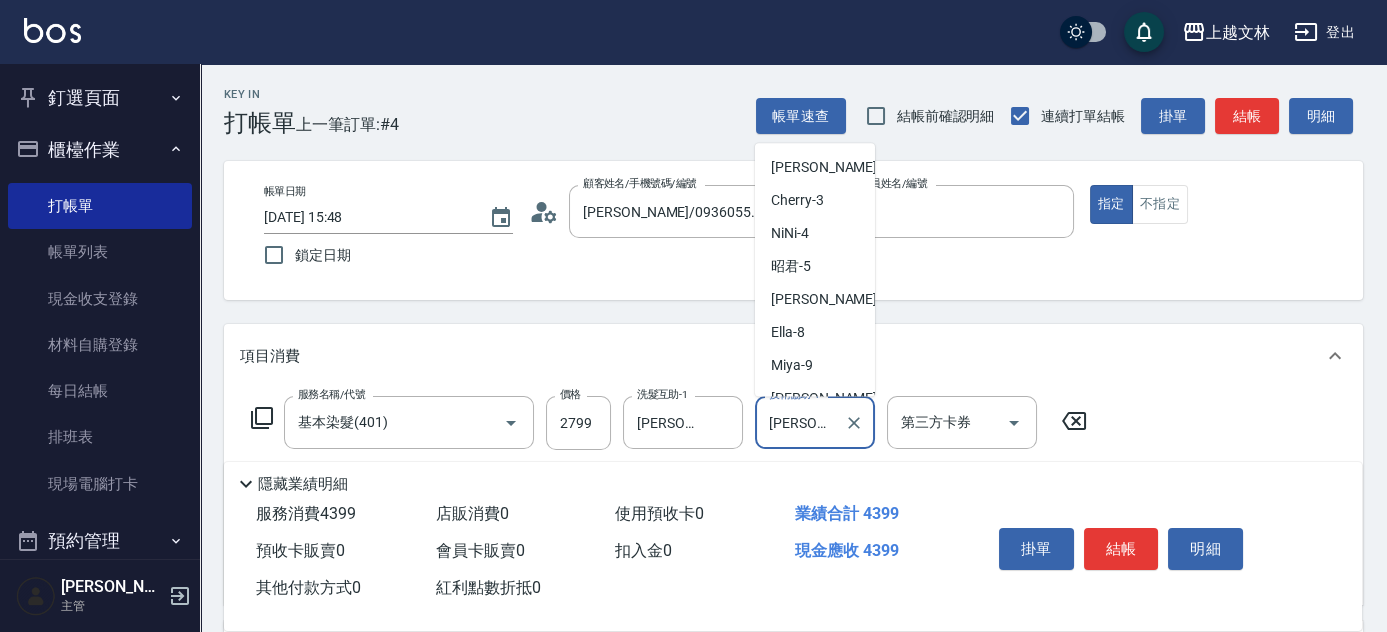 click on "[PERSON_NAME]-40" at bounding box center [800, 422] 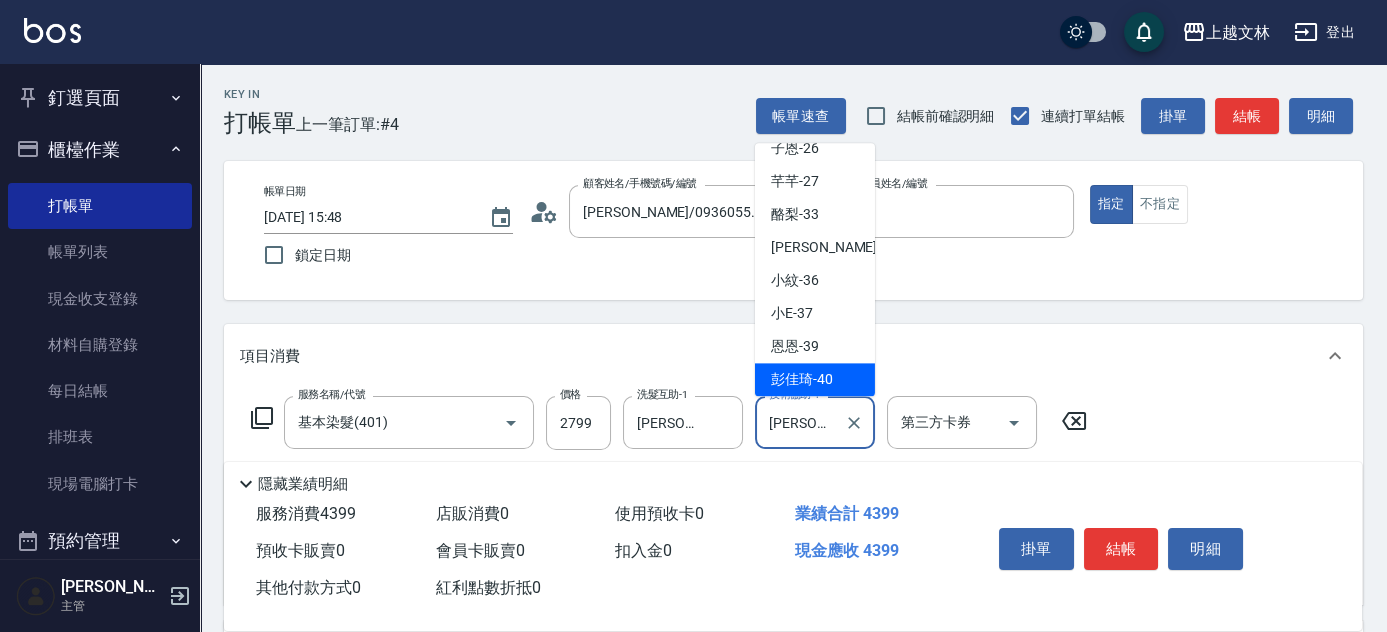drag, startPoint x: 799, startPoint y: 399, endPoint x: 650, endPoint y: 250, distance: 210.71782 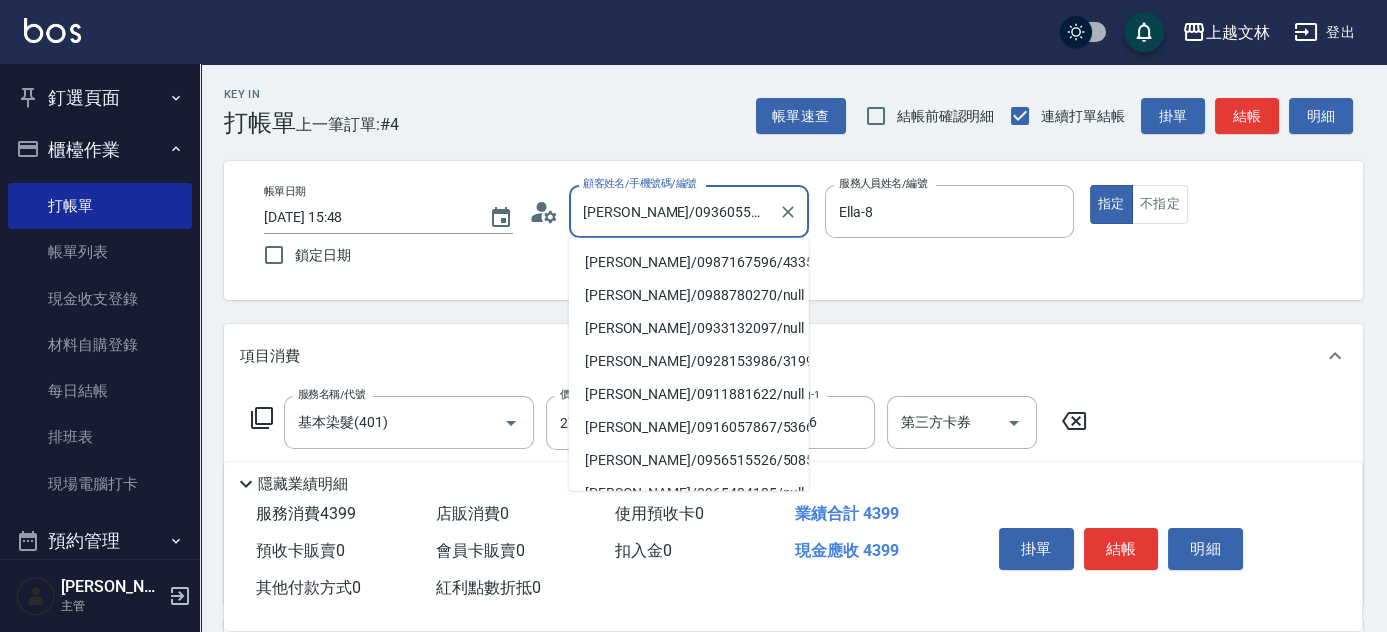 click on "[PERSON_NAME]/0936055775/5598" at bounding box center [674, 211] 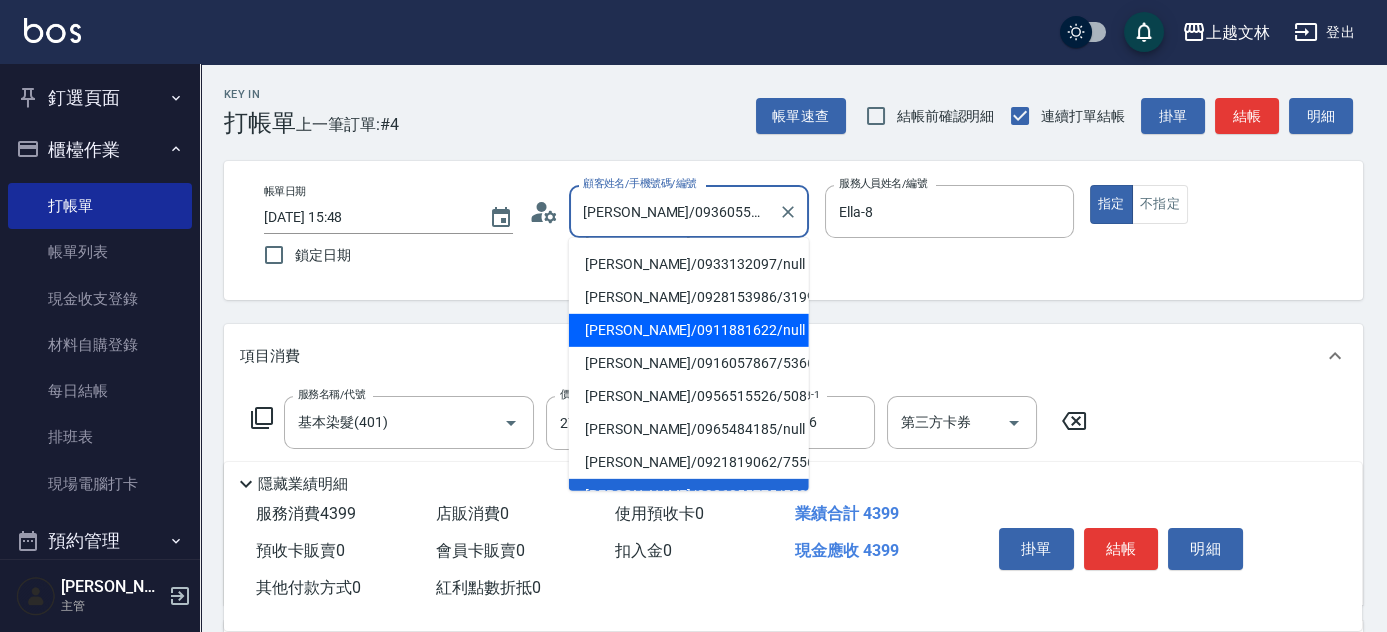 scroll, scrollTop: 76, scrollLeft: 0, axis: vertical 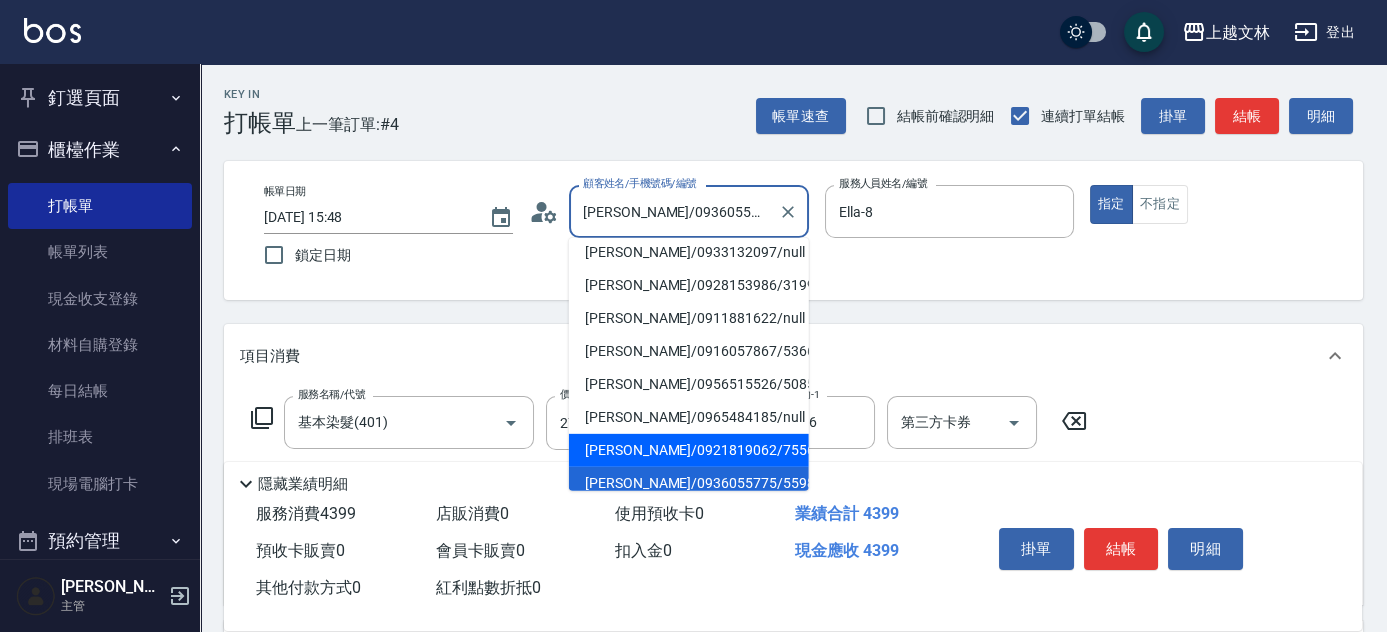 click on "[PERSON_NAME]/0921819062/7556" at bounding box center (689, 450) 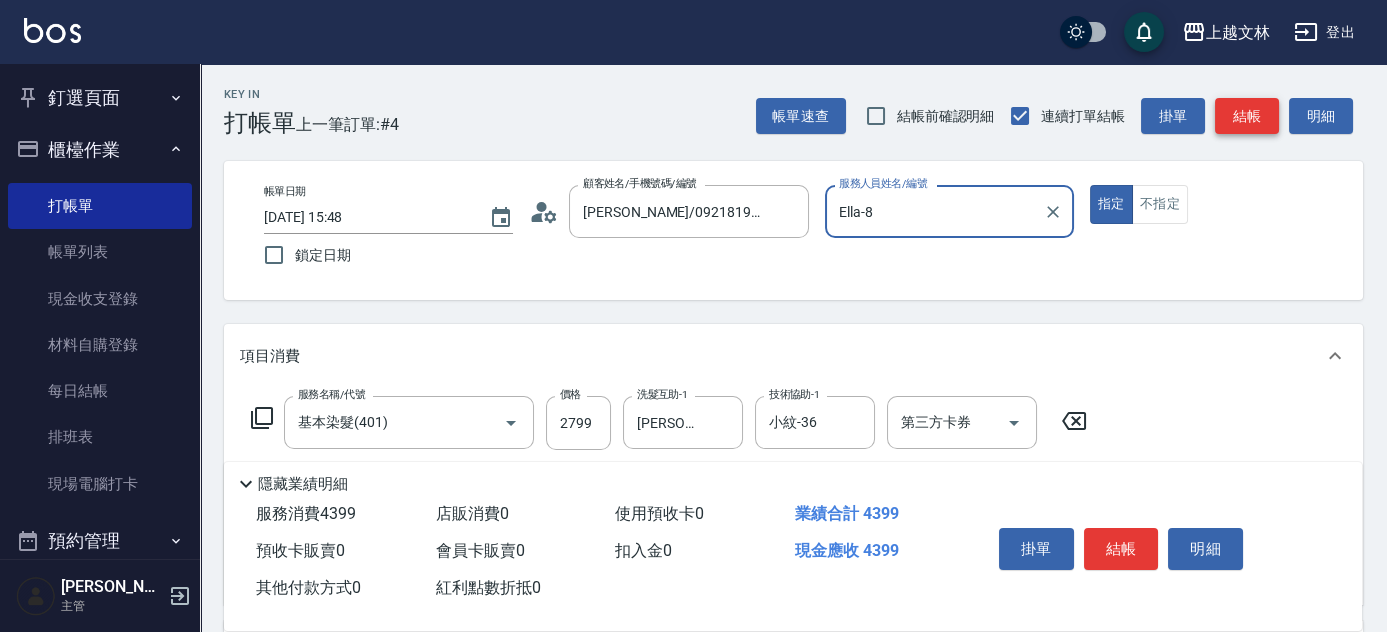 click on "結帳" at bounding box center [1247, 116] 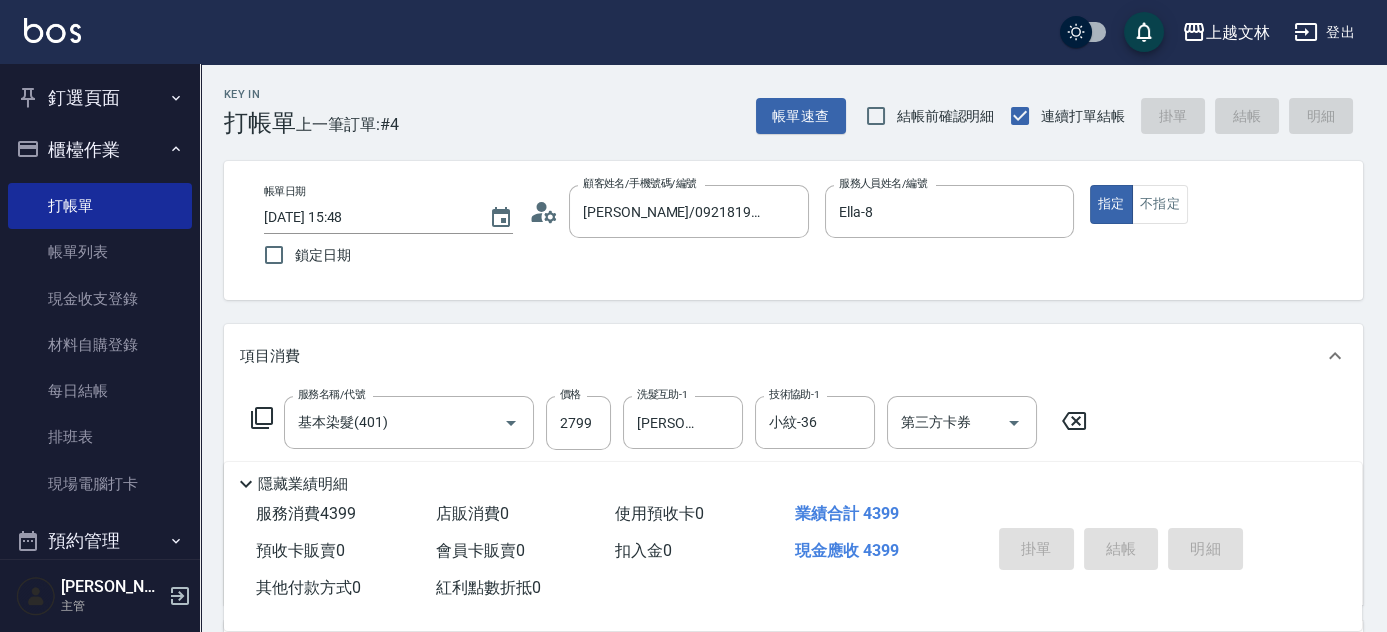 type on "[DATE] 15:49" 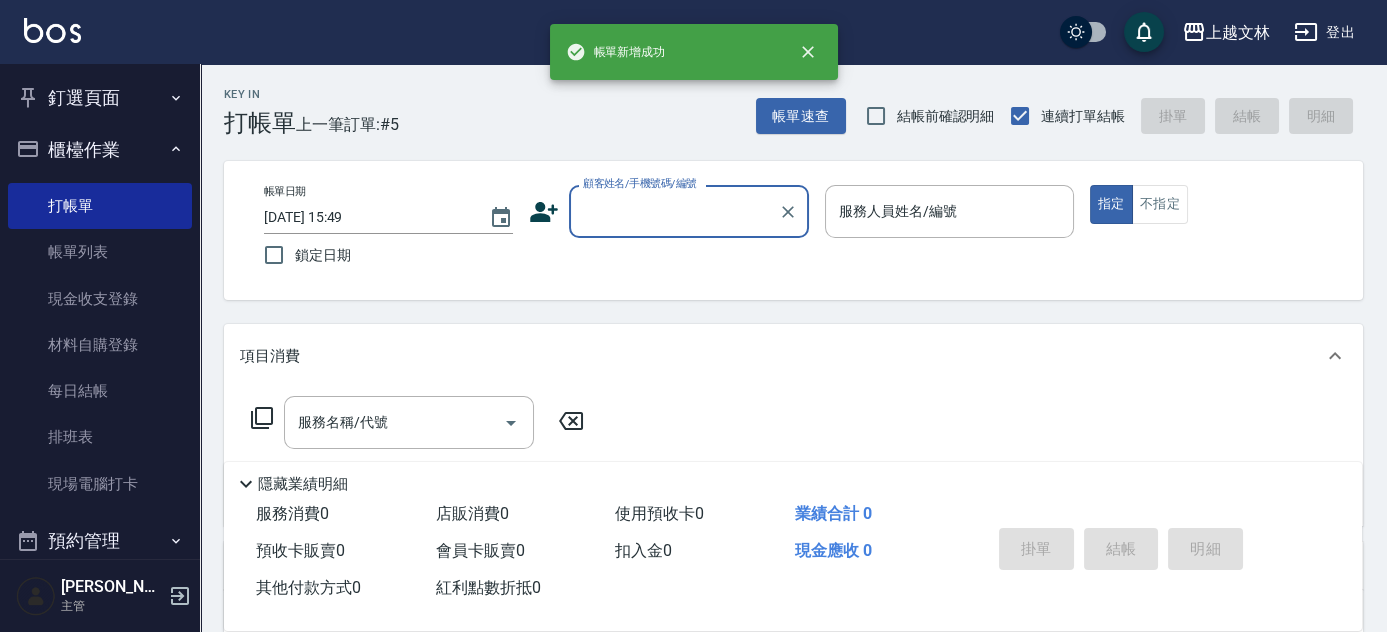 click on "顧客姓名/手機號碼/編號" at bounding box center [674, 211] 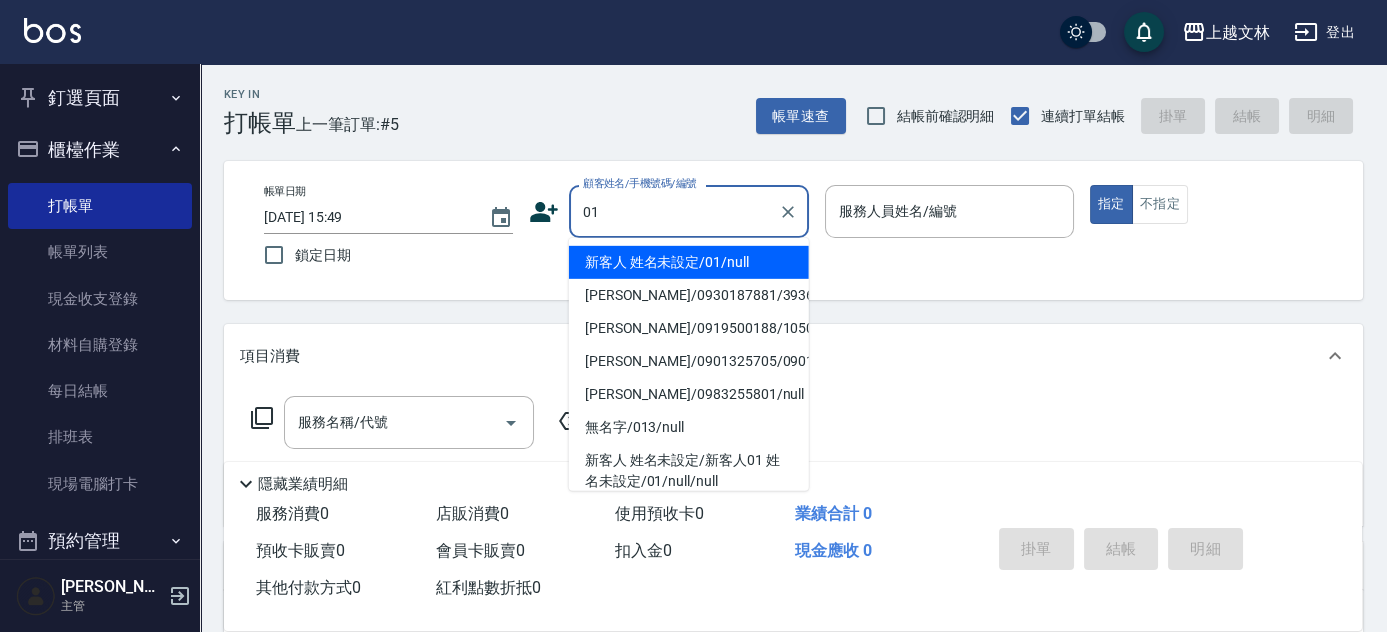 click on "新客人 姓名未設定/01/null" at bounding box center (689, 262) 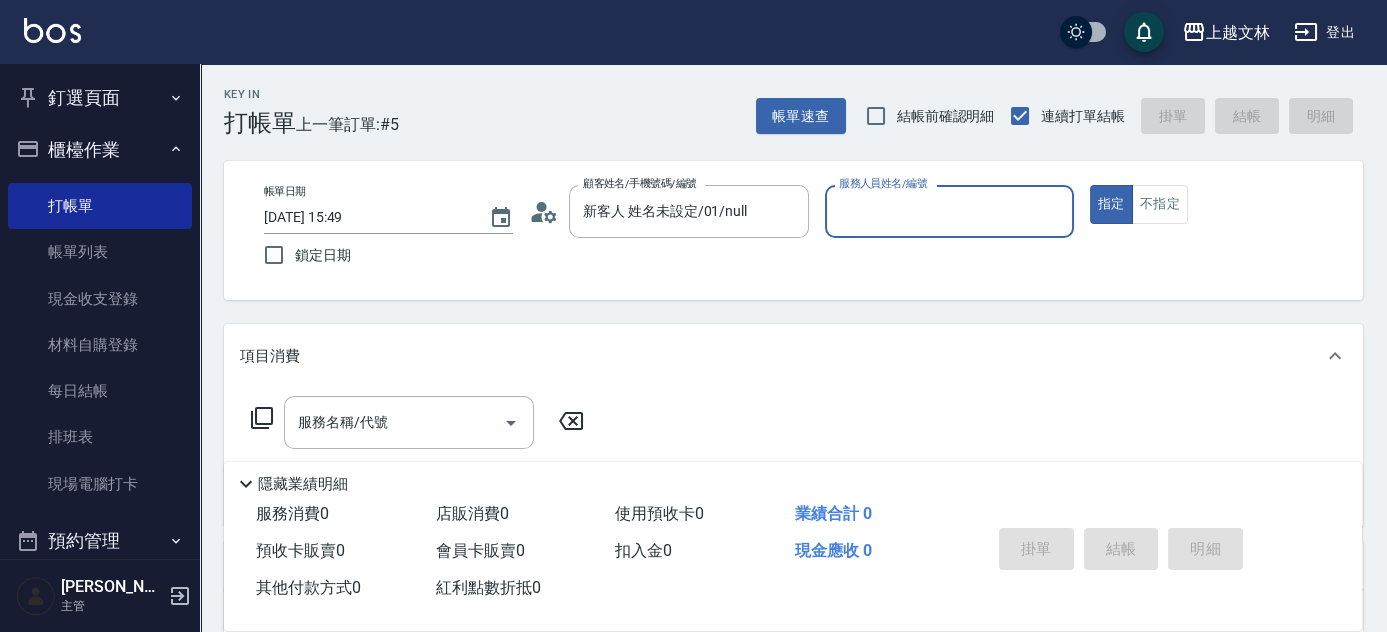 click on "帳單日期 [DATE] 15:49 鎖定日期 顧客姓名/手機號碼/編號 新客人 姓名未設定/01/null 顧客姓名/手機號碼/編號 服務人員姓名/編號 服務人員姓名/編號 指定 不指定" at bounding box center [793, 230] 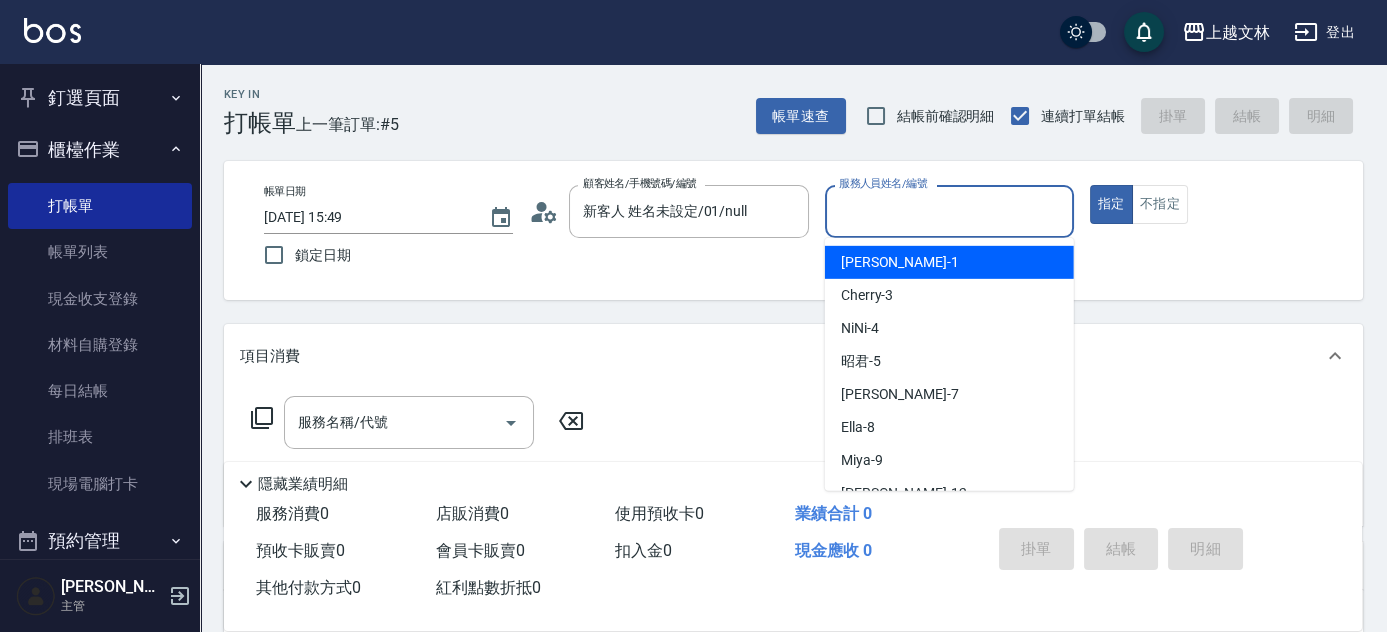 click on "服務人員姓名/編號" at bounding box center (949, 211) 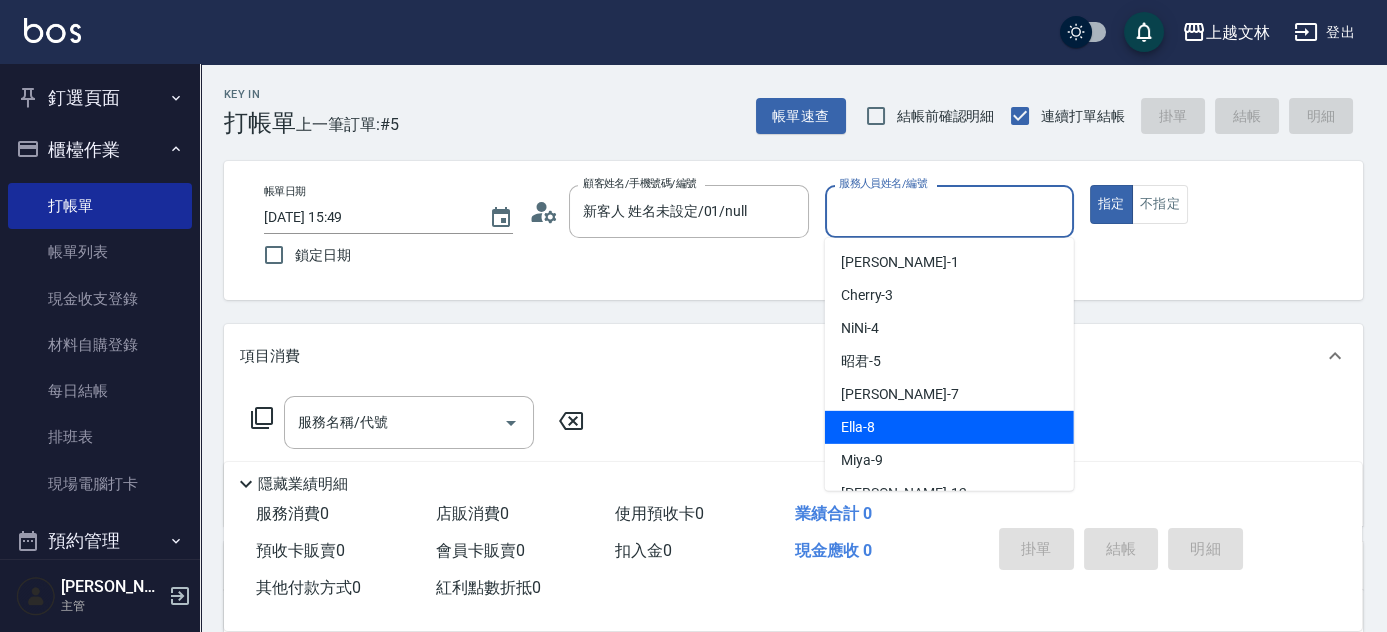 click on "Ella -8" at bounding box center (949, 427) 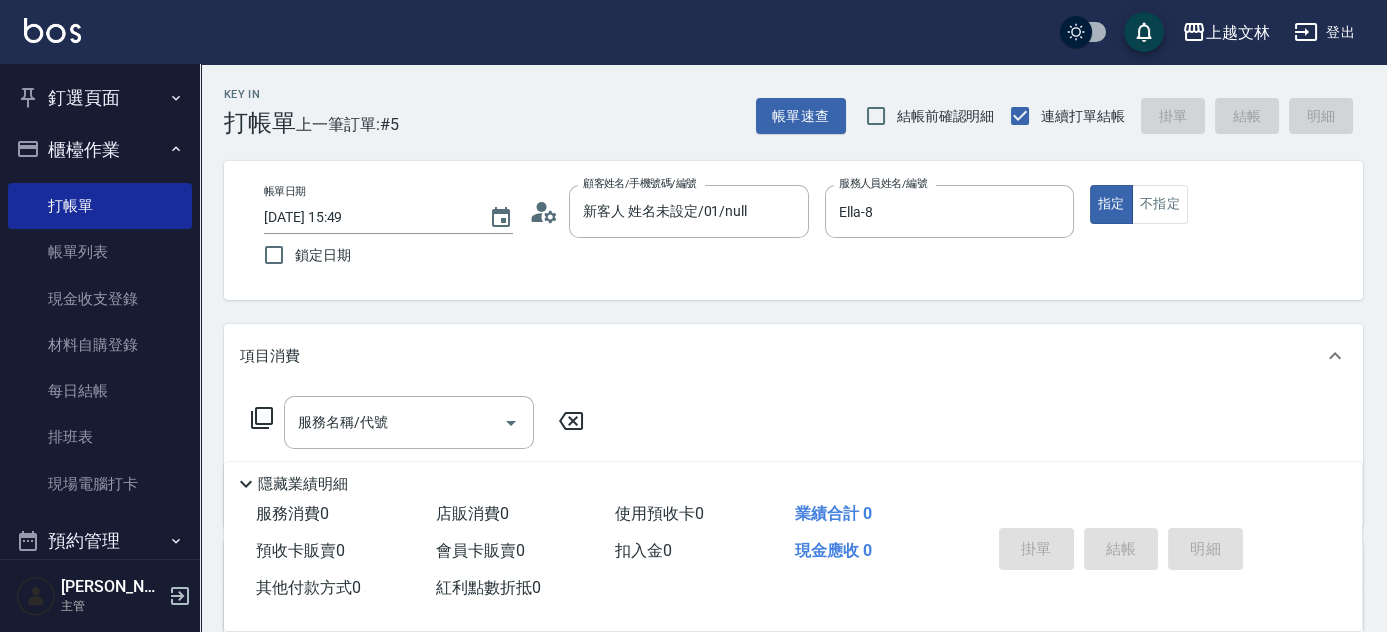 click 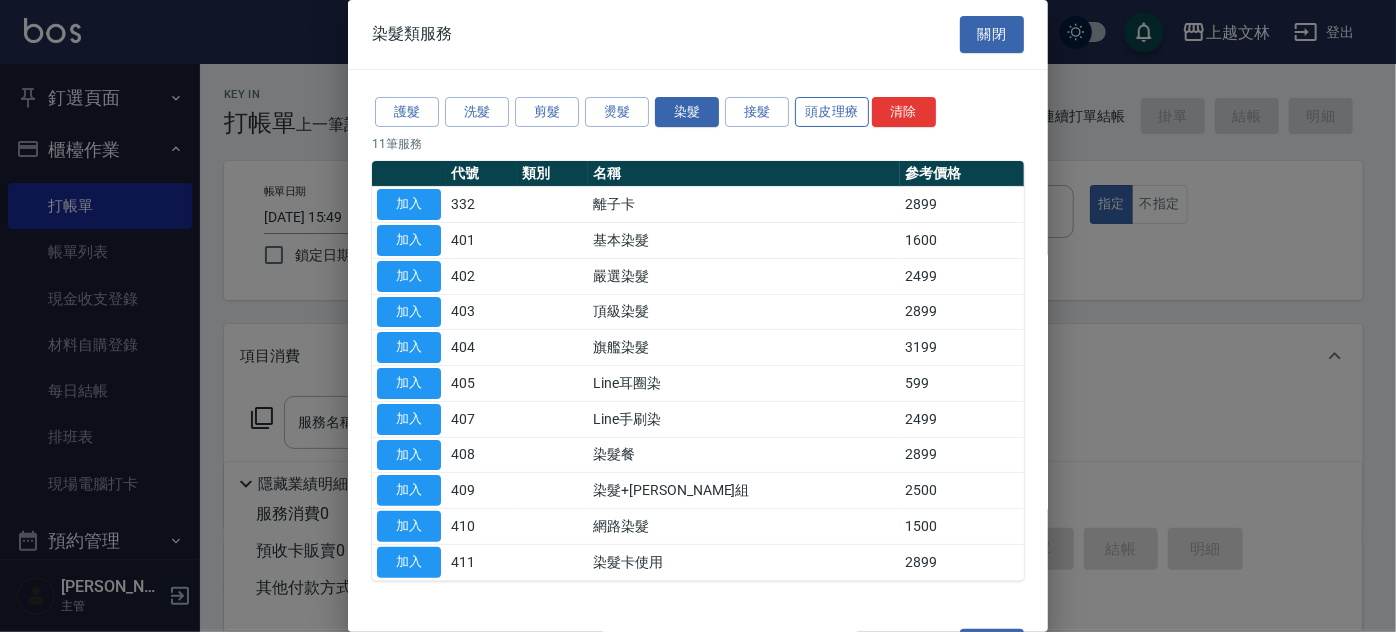 click on "頭皮理療" at bounding box center (832, 112) 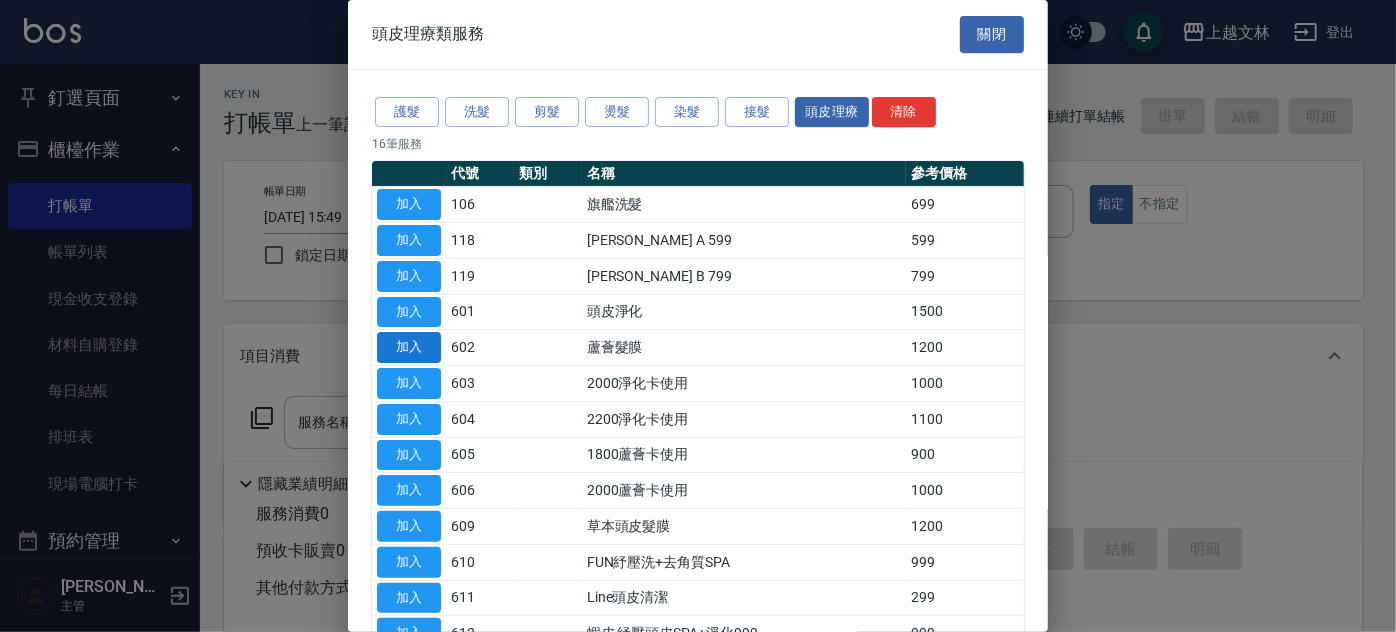 click on "加入" at bounding box center [409, 347] 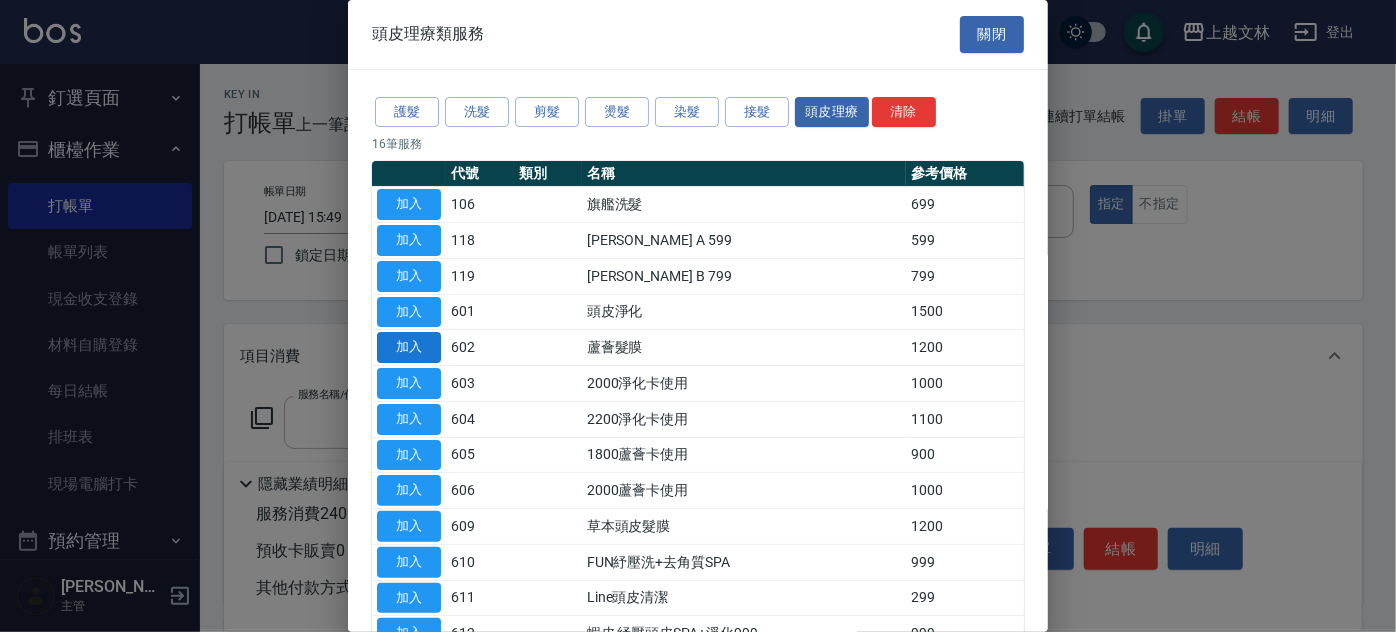 type on "蘆薈髮膜(602)" 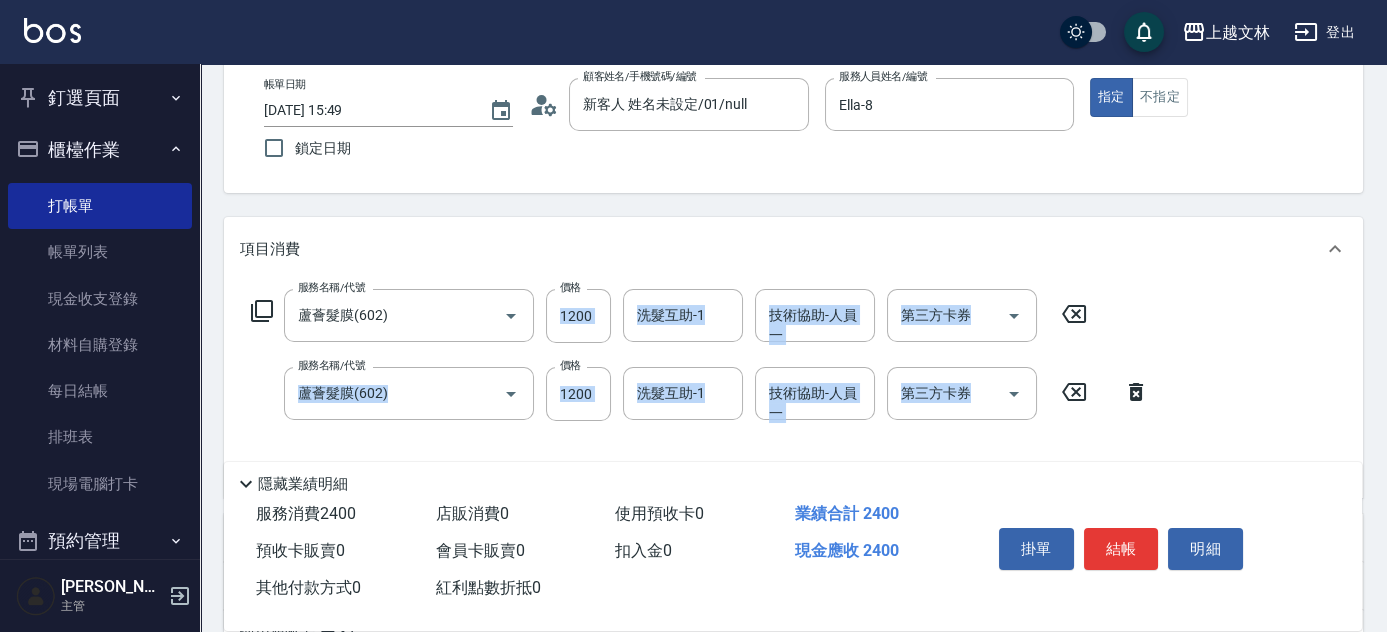 scroll, scrollTop: 190, scrollLeft: 0, axis: vertical 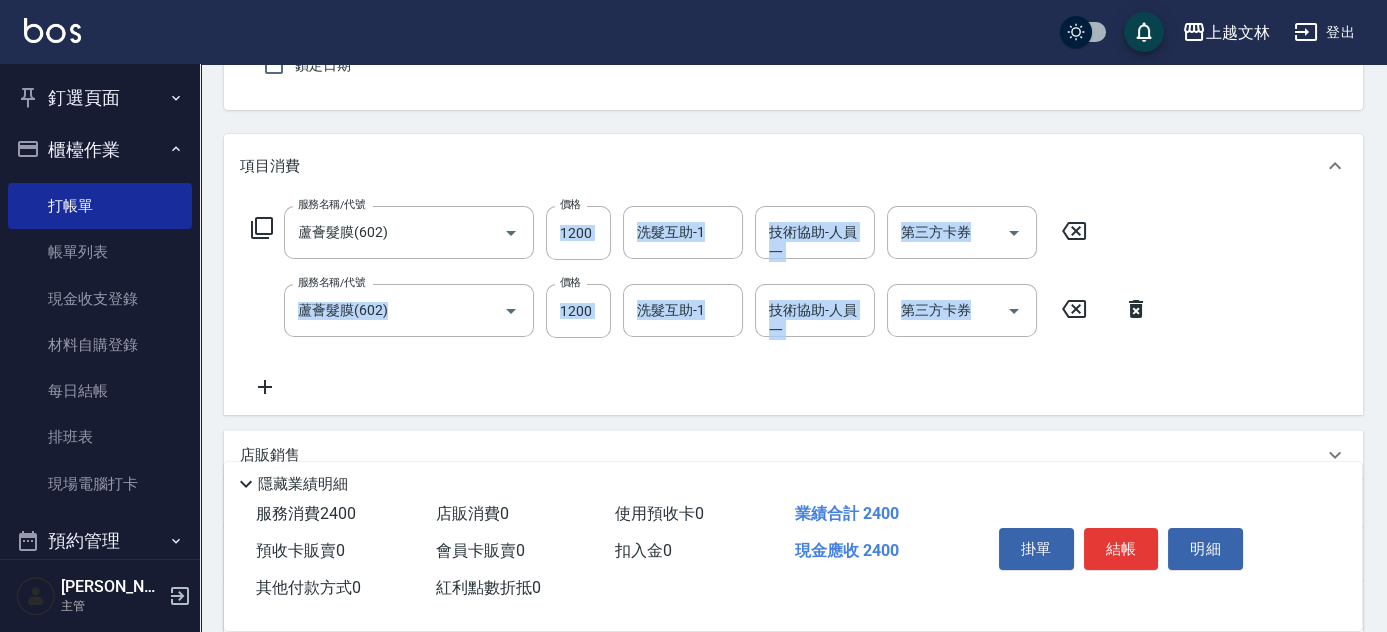 click on "項目消費" at bounding box center [793, 166] 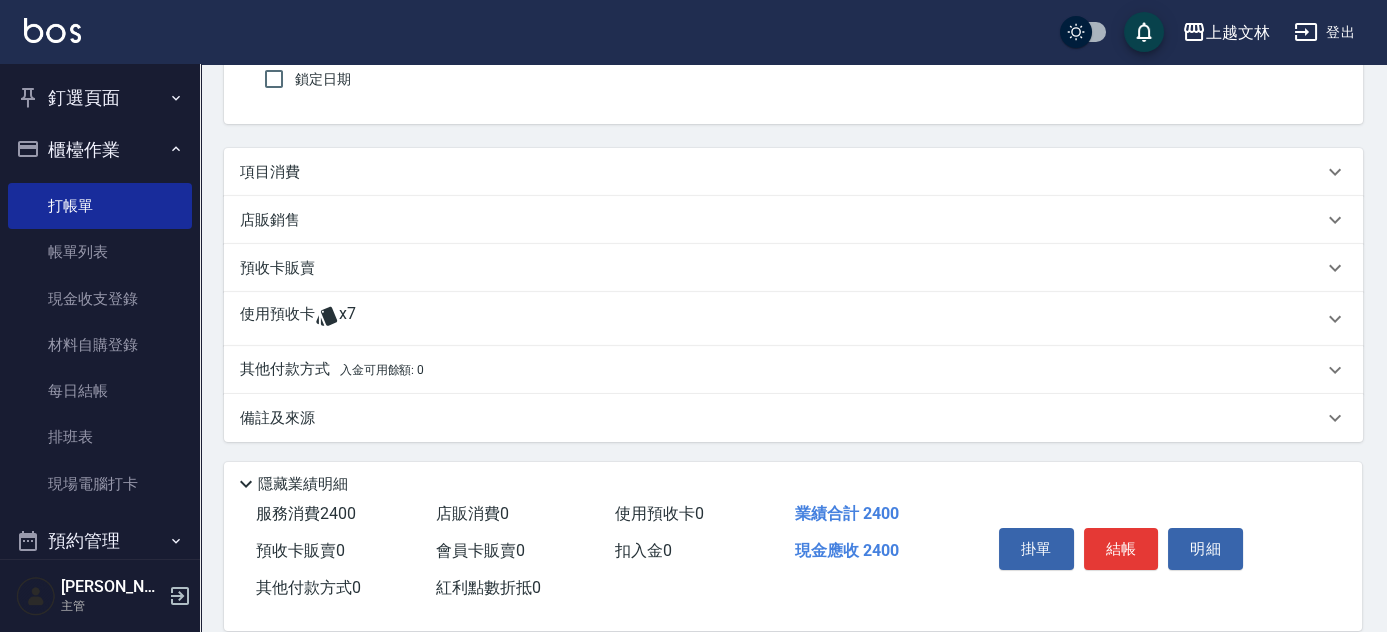 scroll, scrollTop: 176, scrollLeft: 0, axis: vertical 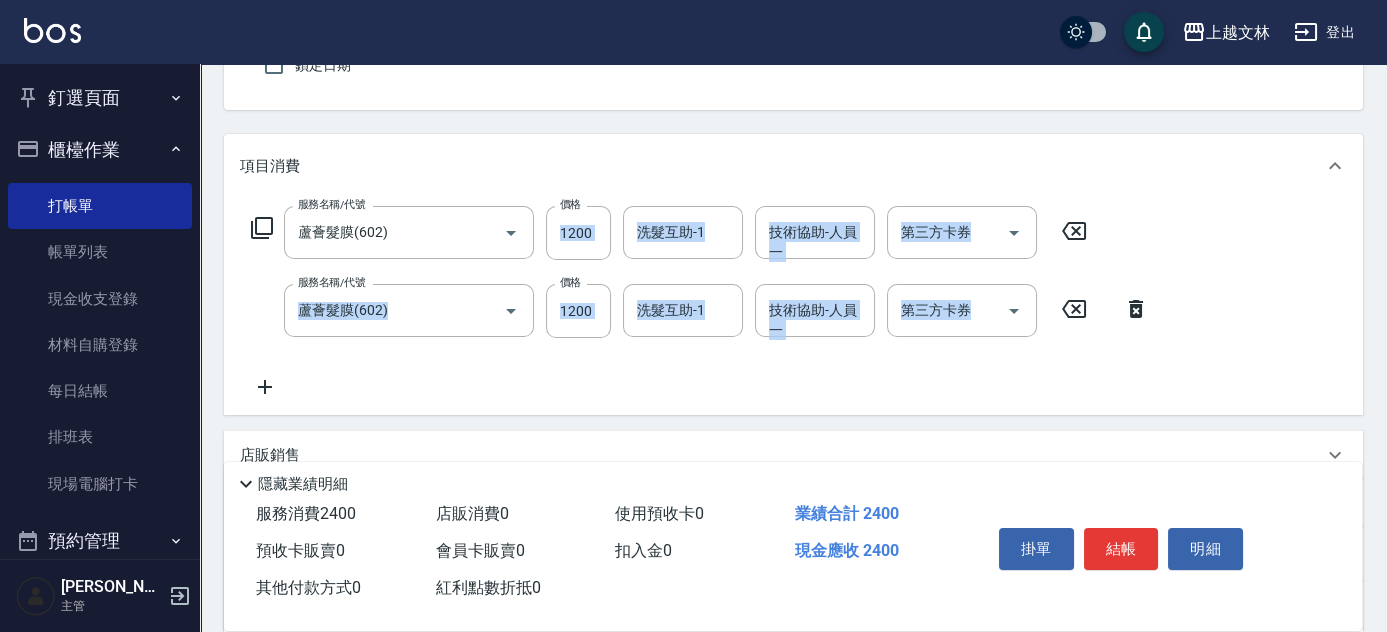 click 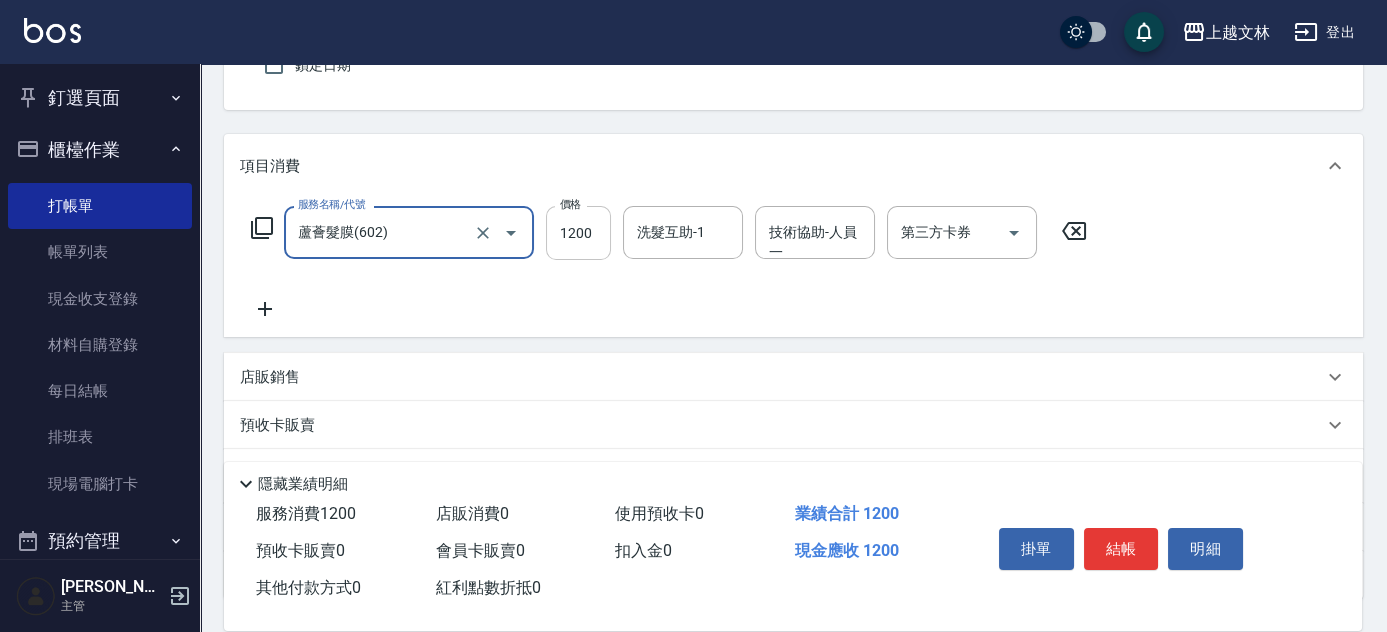 click on "1200" at bounding box center (578, 233) 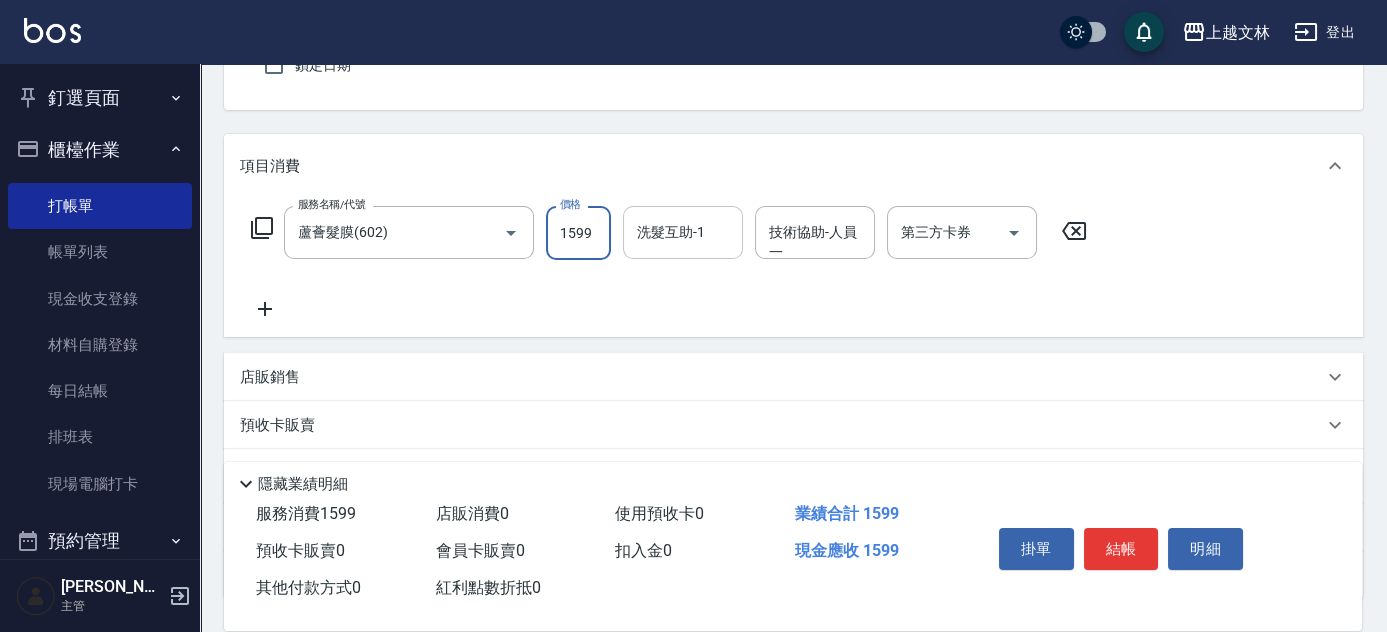 type on "1599" 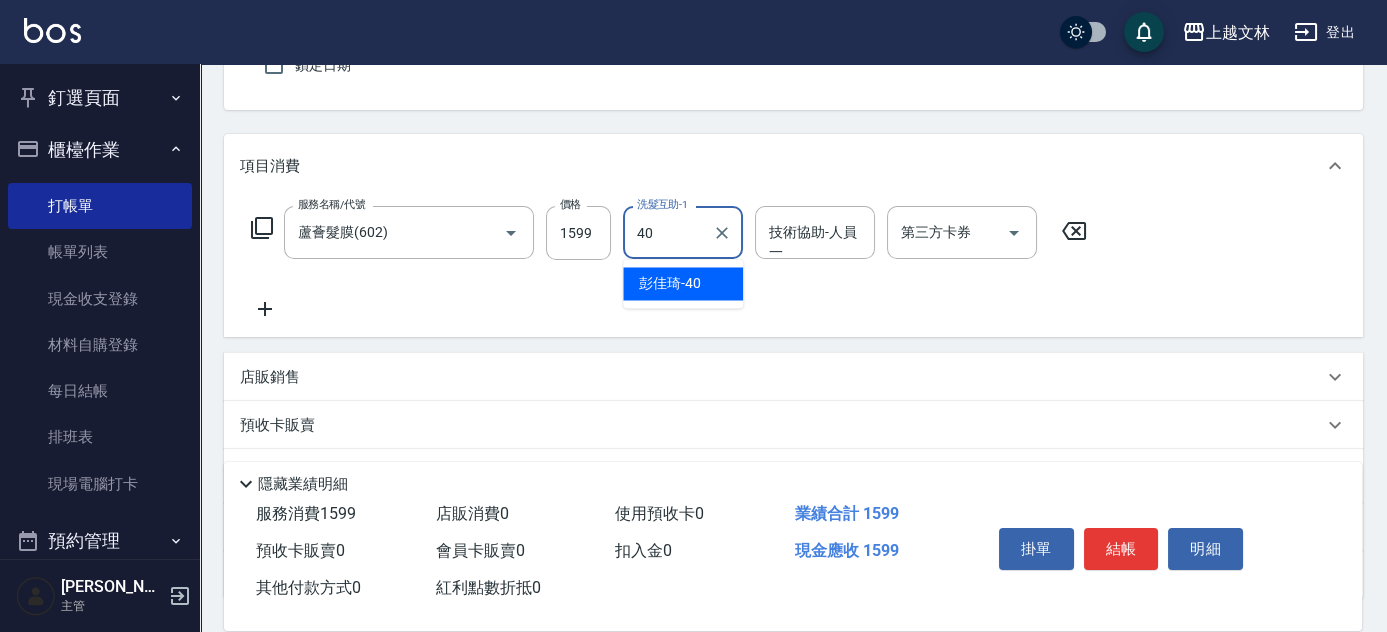 type on "[PERSON_NAME]-40" 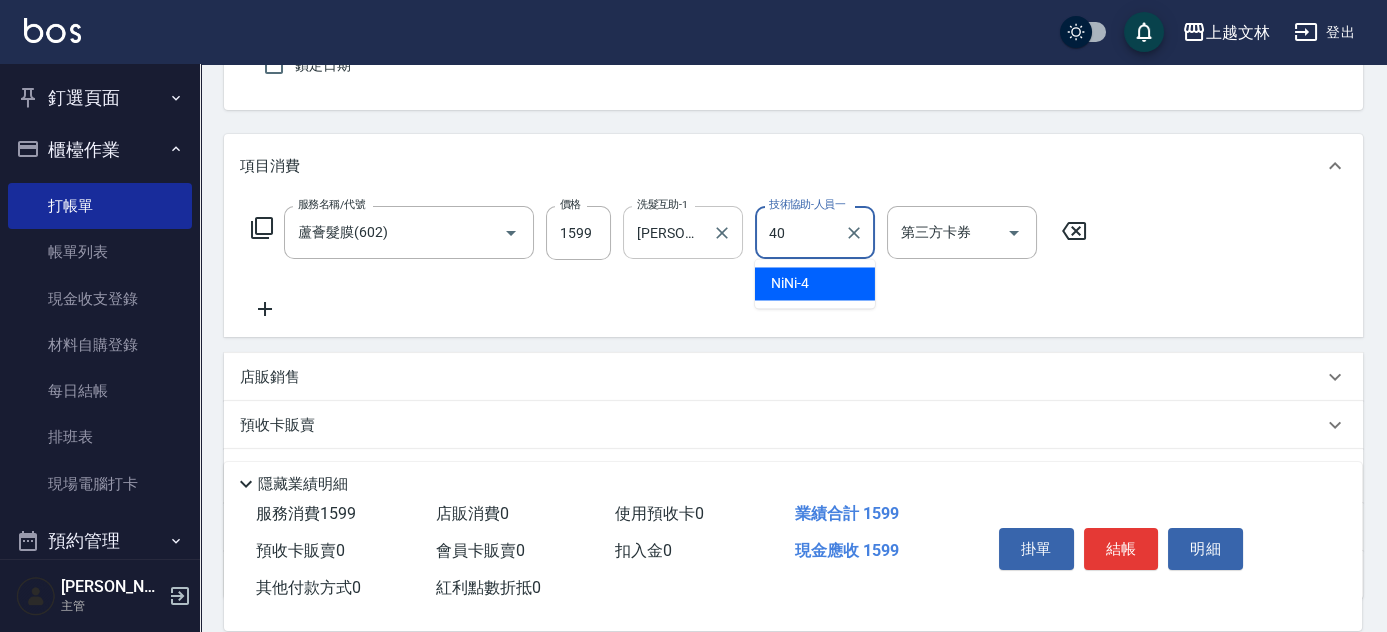 type on "[PERSON_NAME]-40" 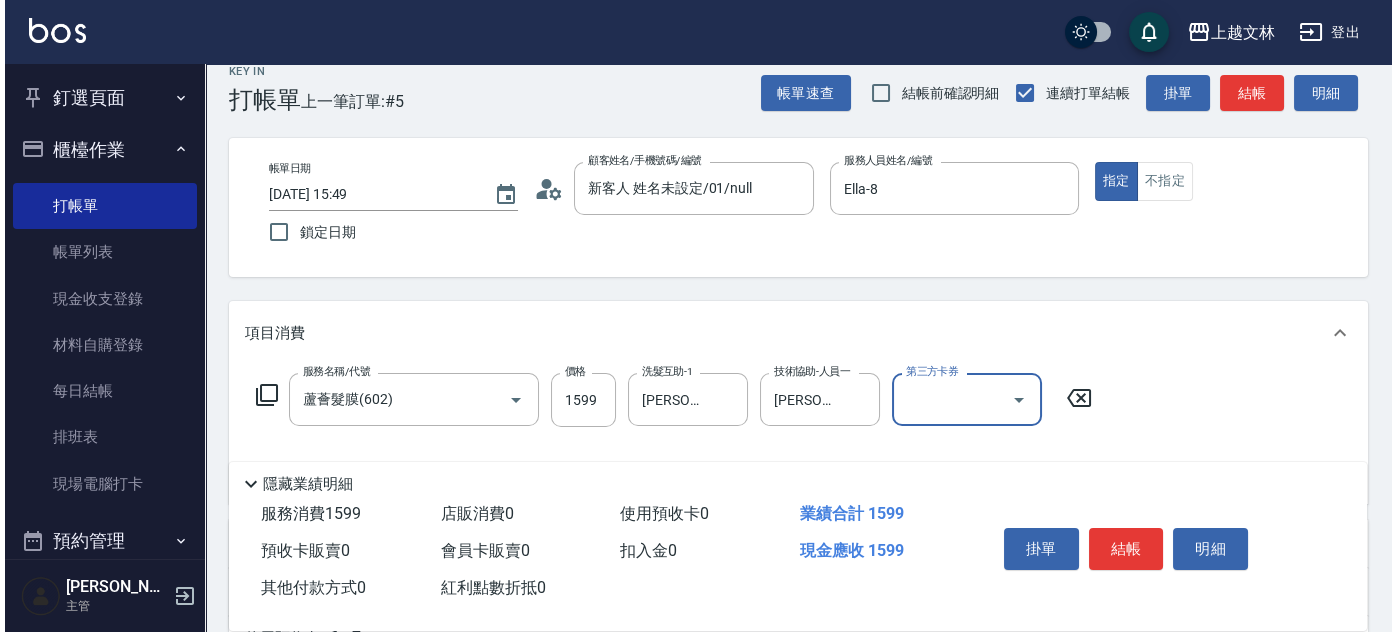 scroll, scrollTop: 0, scrollLeft: 0, axis: both 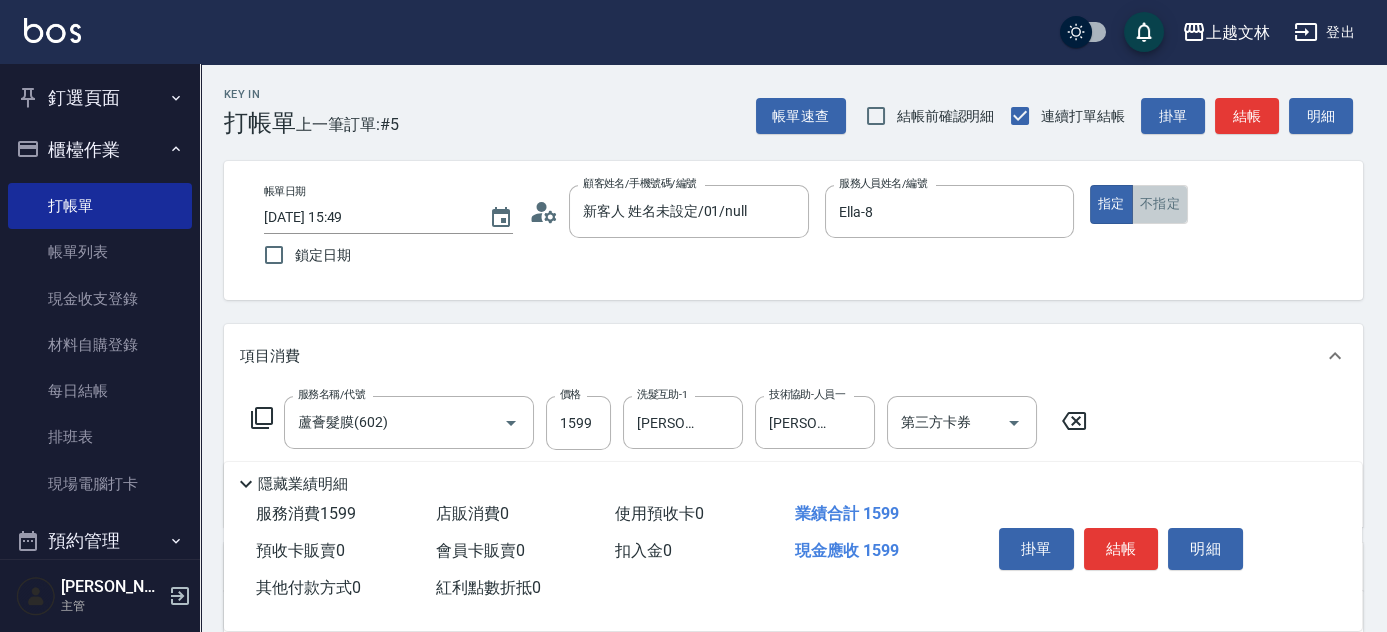 click on "不指定" at bounding box center [1160, 204] 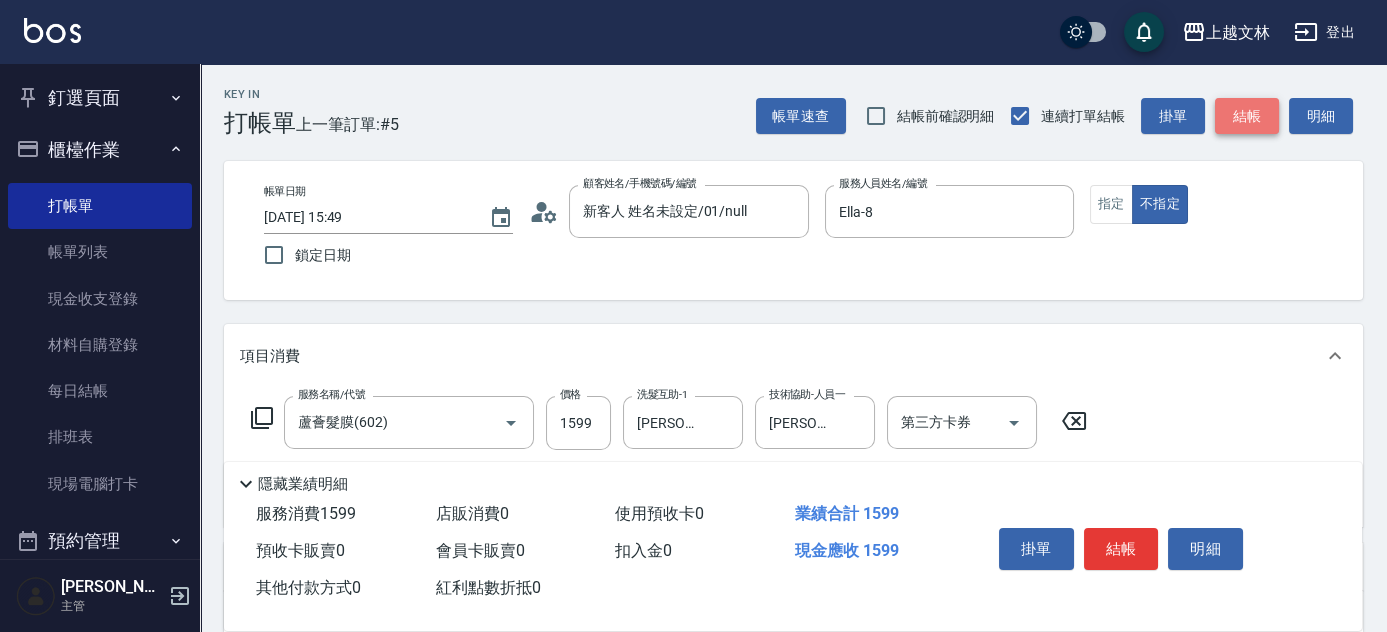 click on "結帳" at bounding box center [1247, 116] 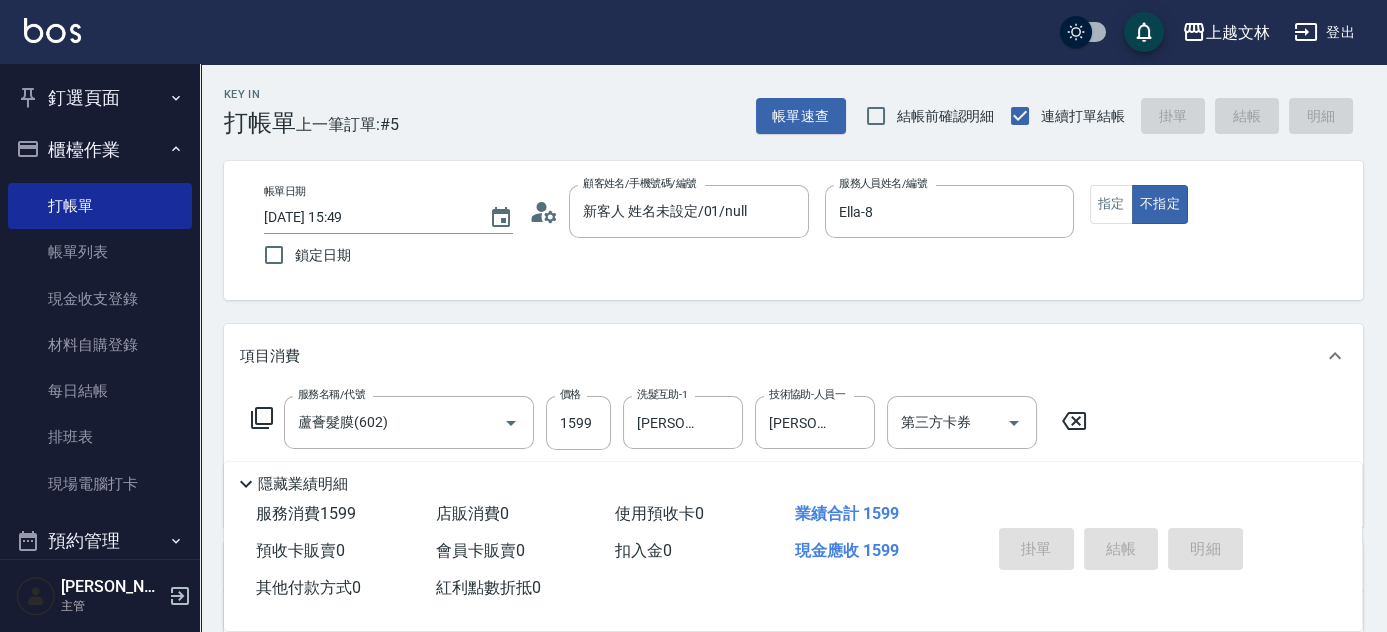 type on "[DATE] 15:50" 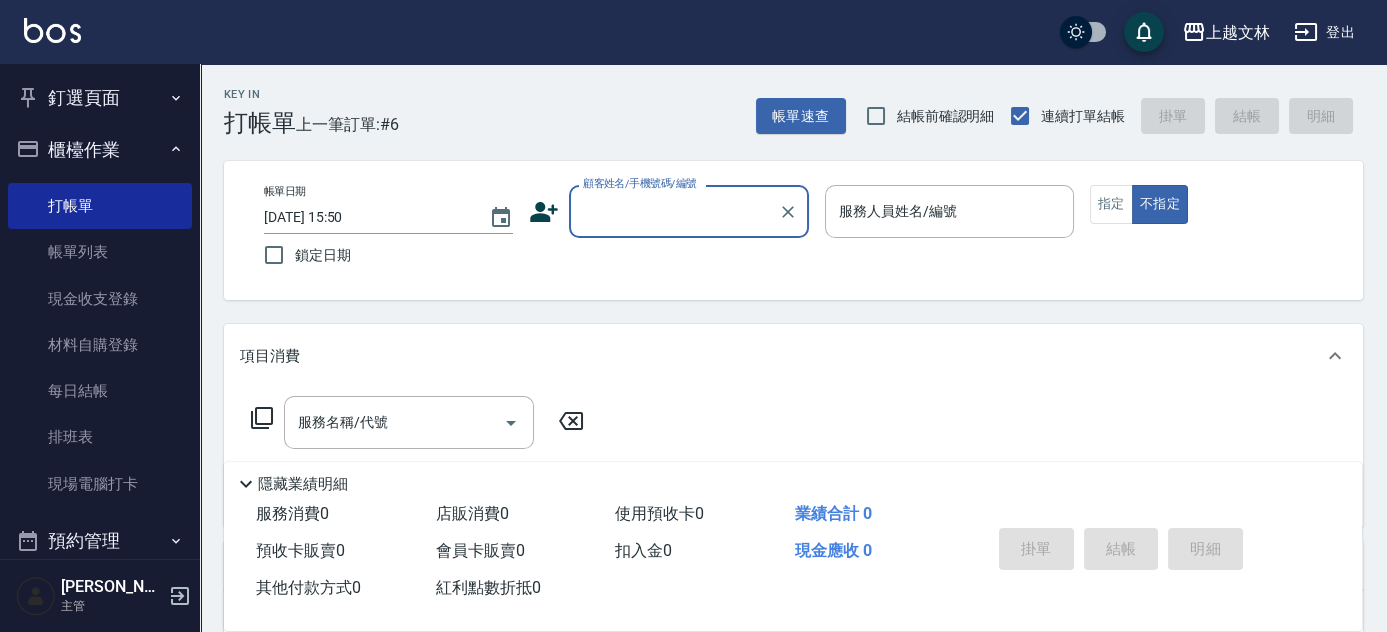 click 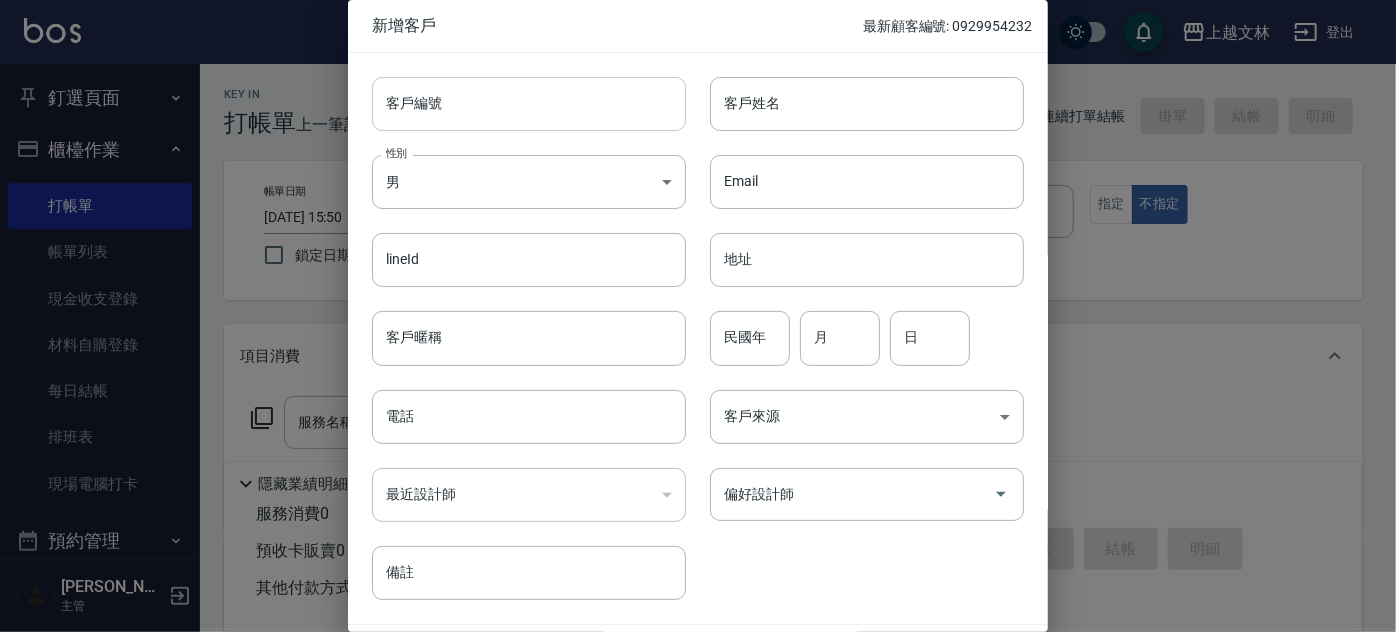 click on "客戶編號" at bounding box center [529, 104] 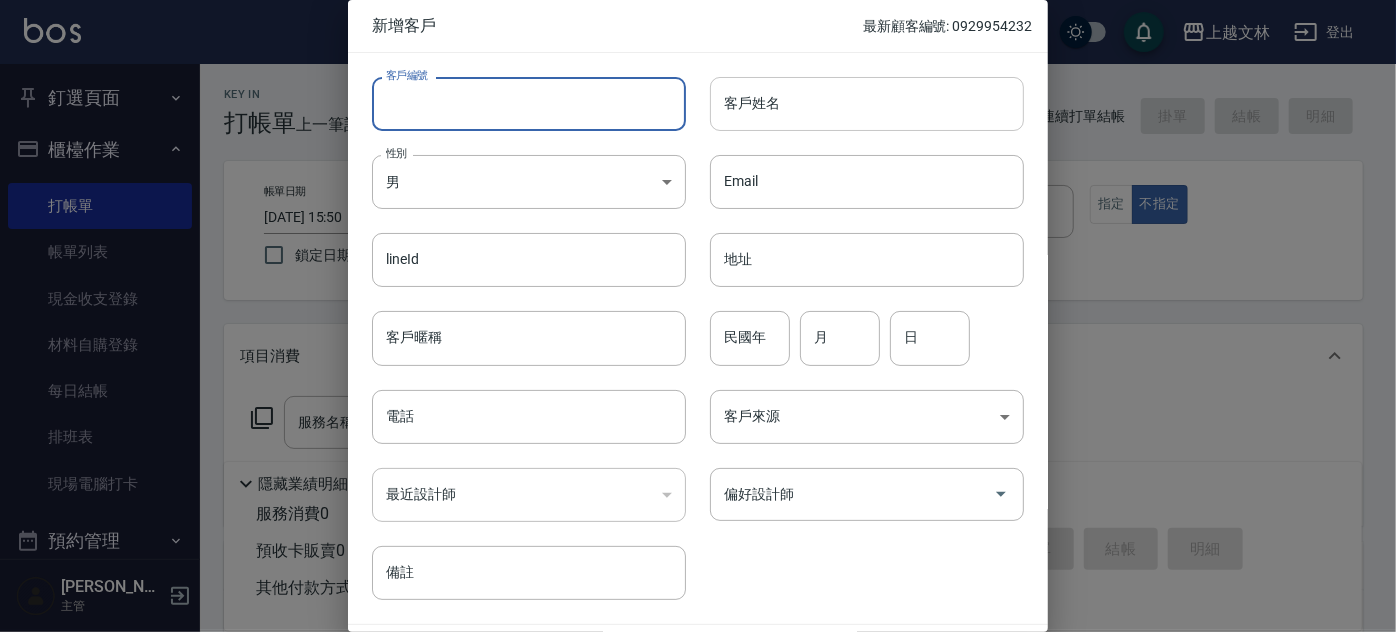 click on "客戶姓名" at bounding box center [867, 104] 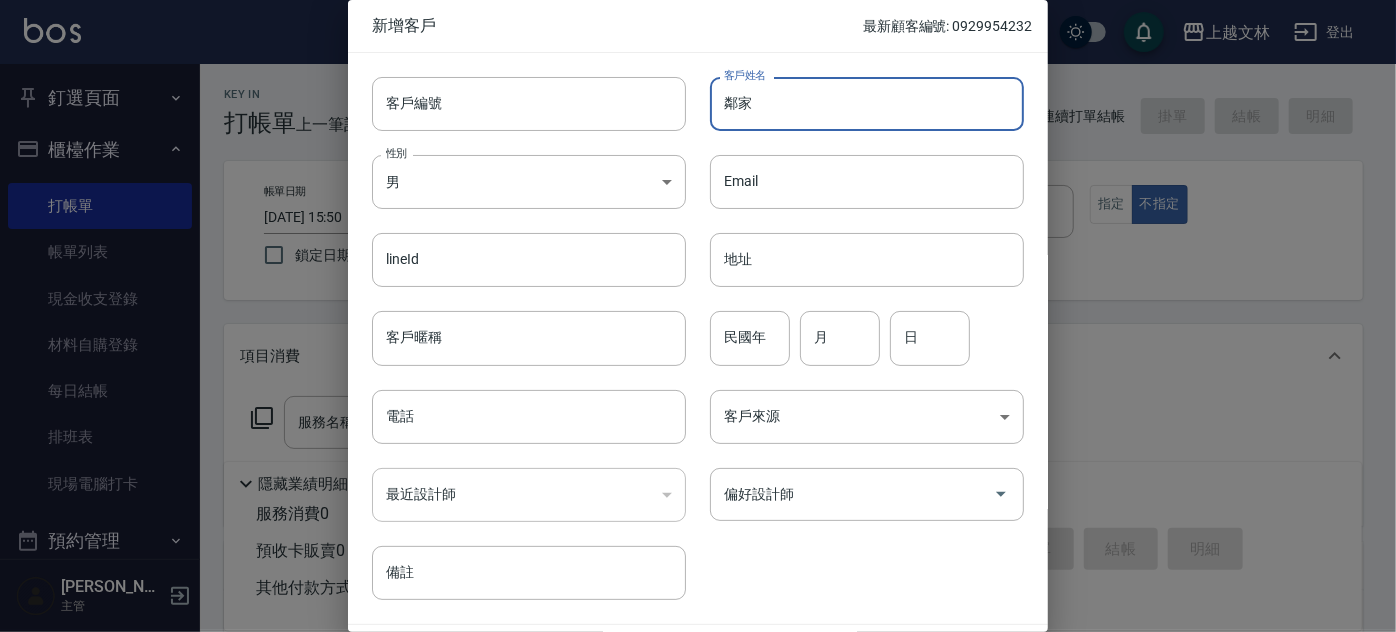 type on "林" 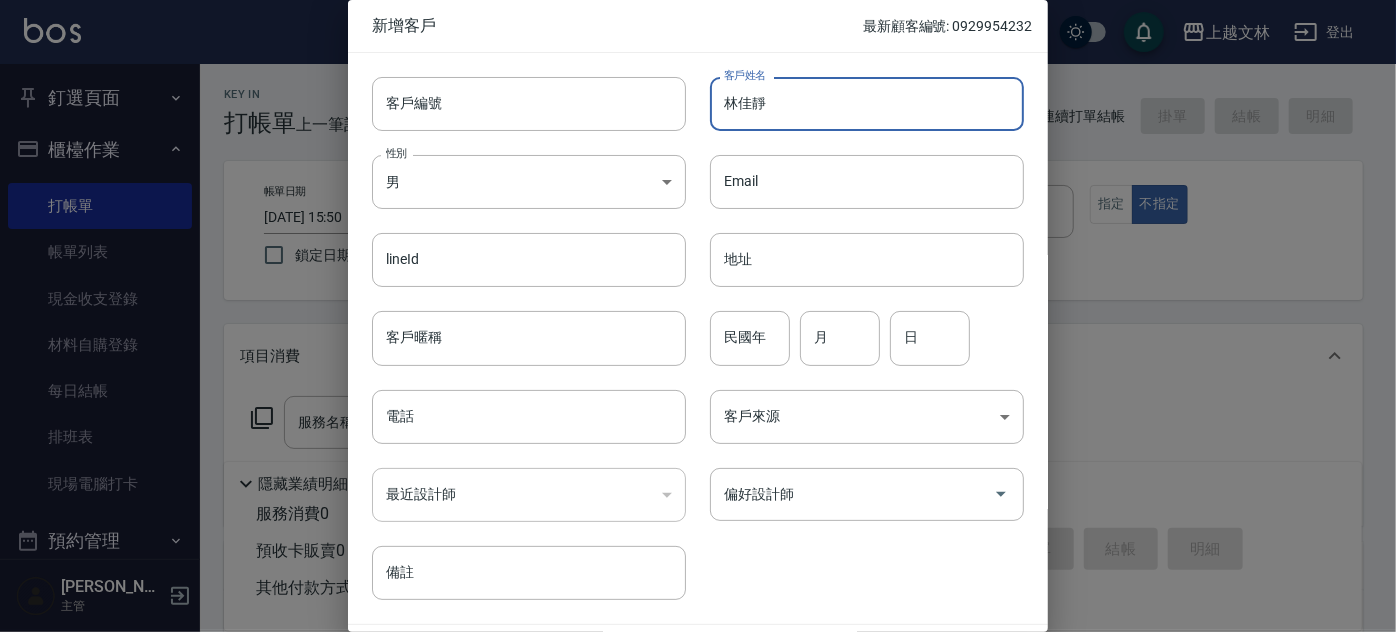 click on "林佳靜" at bounding box center [867, 104] 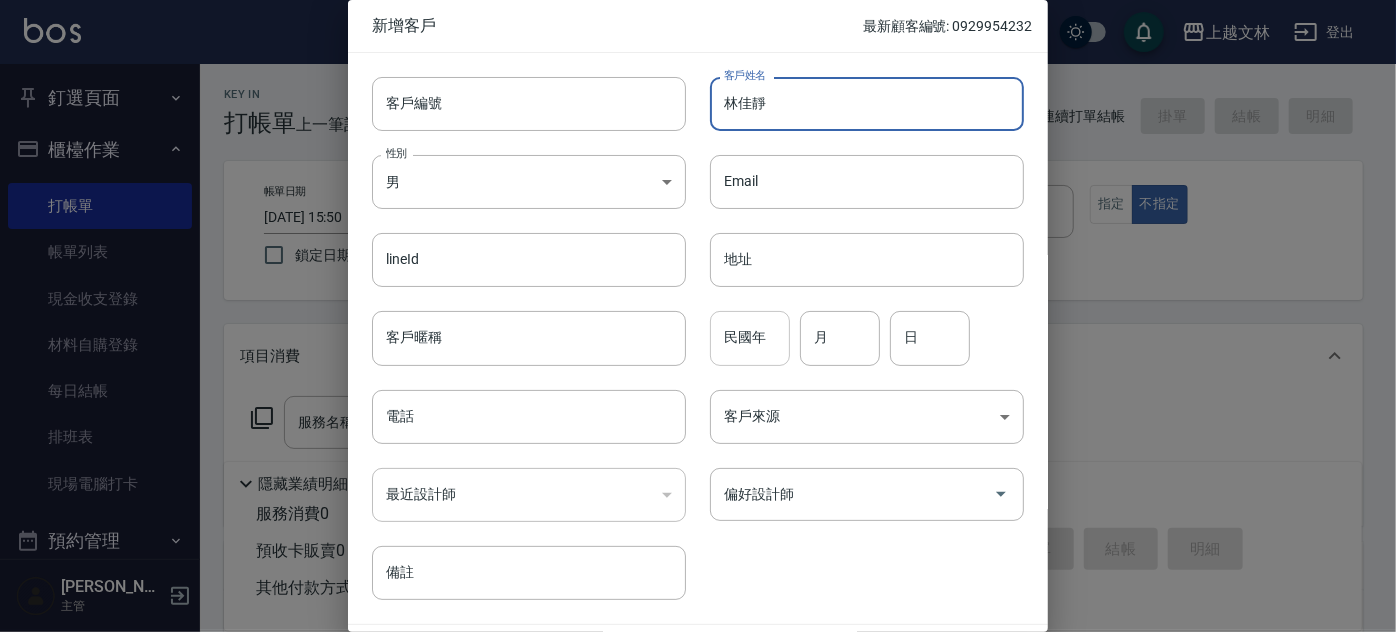 type on "林佳靜" 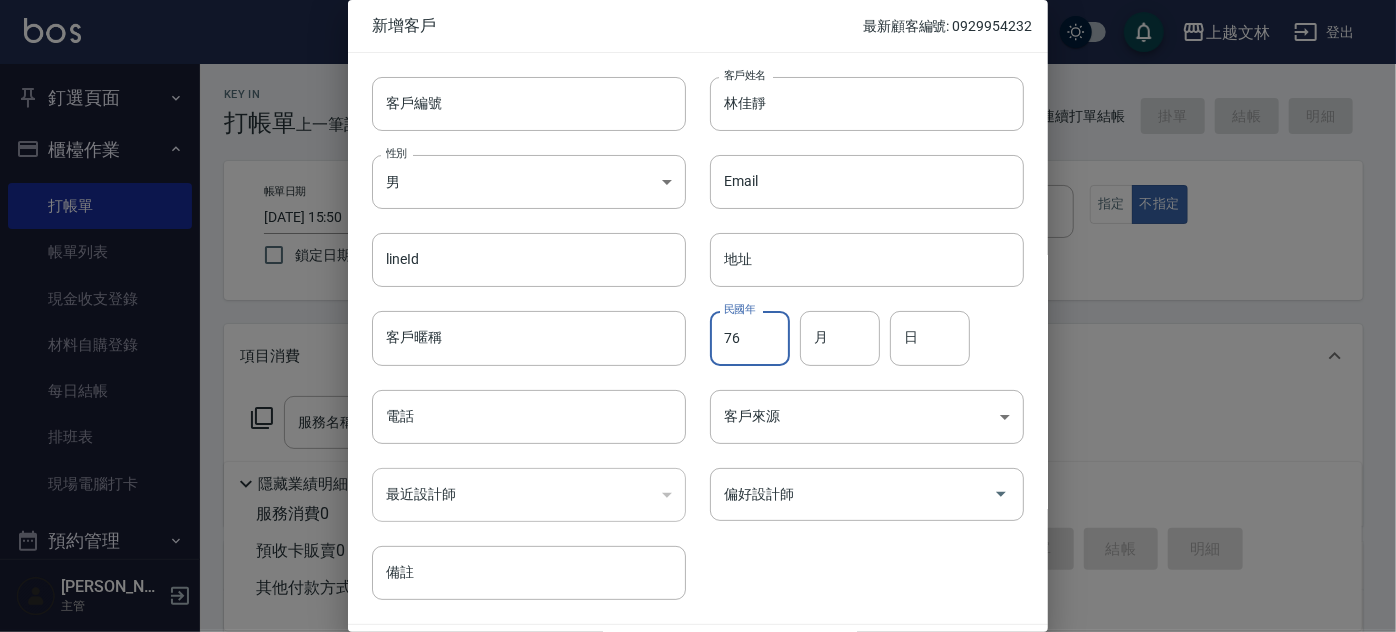 type on "76" 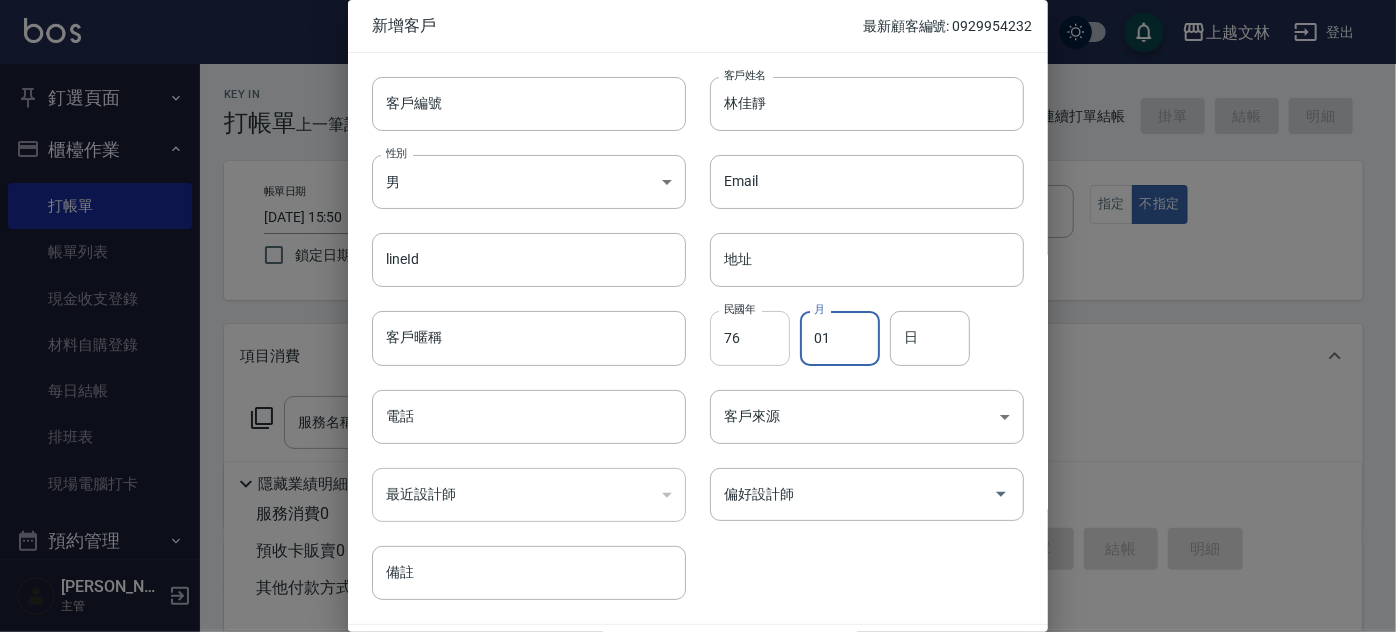 type on "01" 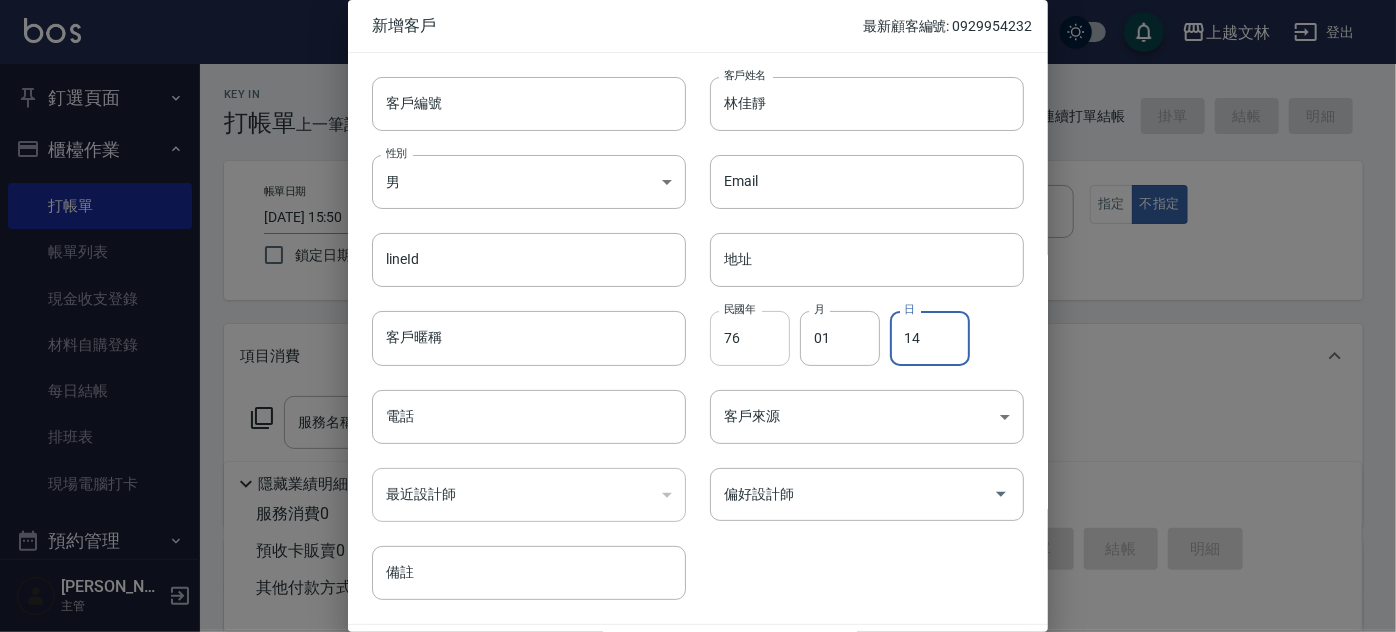 type on "14" 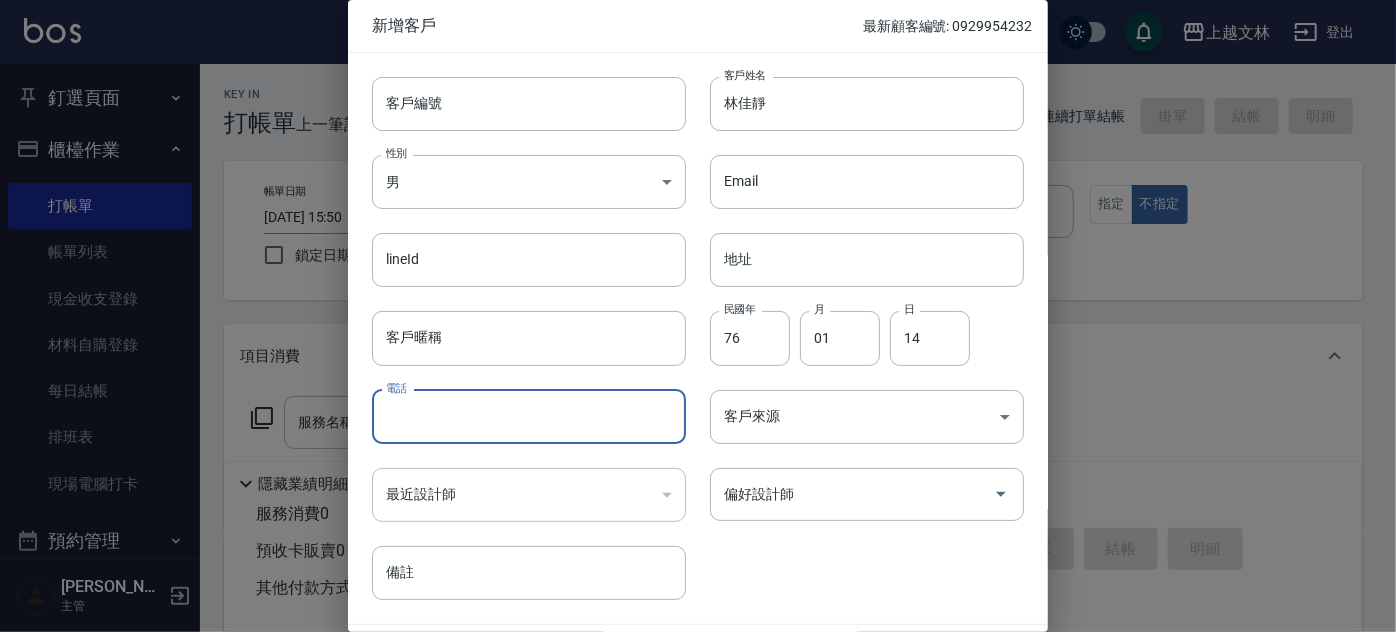 click on "電話" at bounding box center (529, 417) 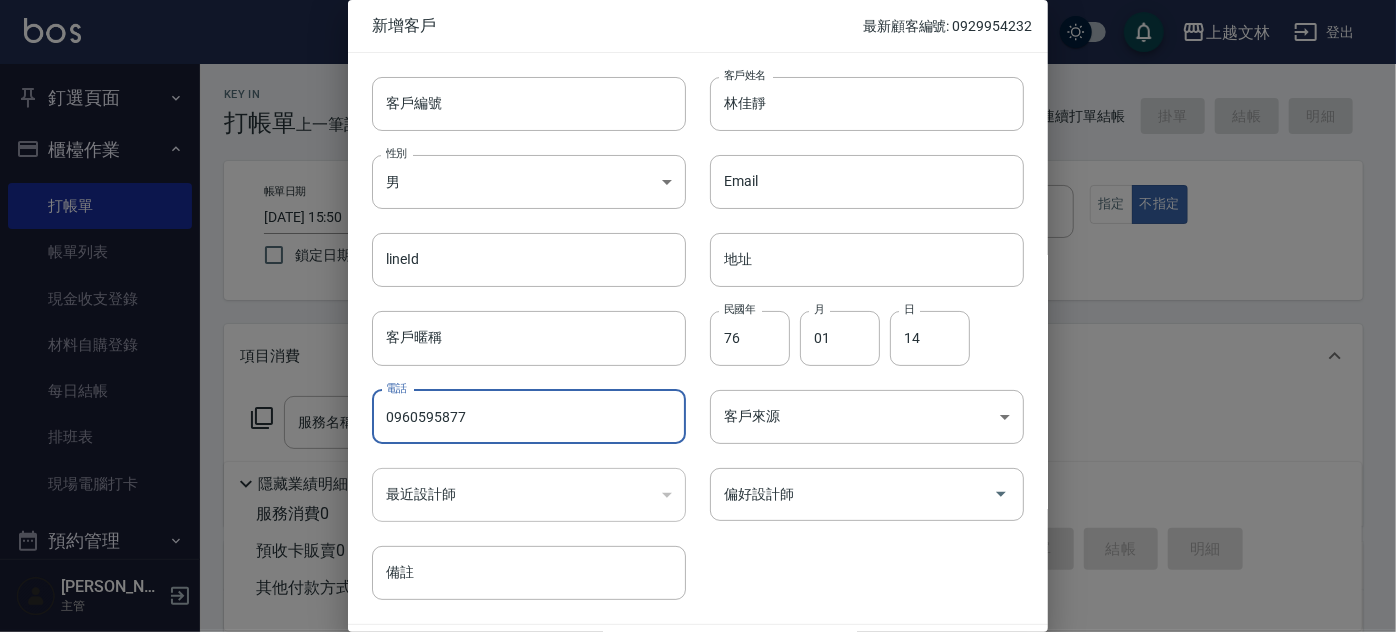 type on "0960595877" 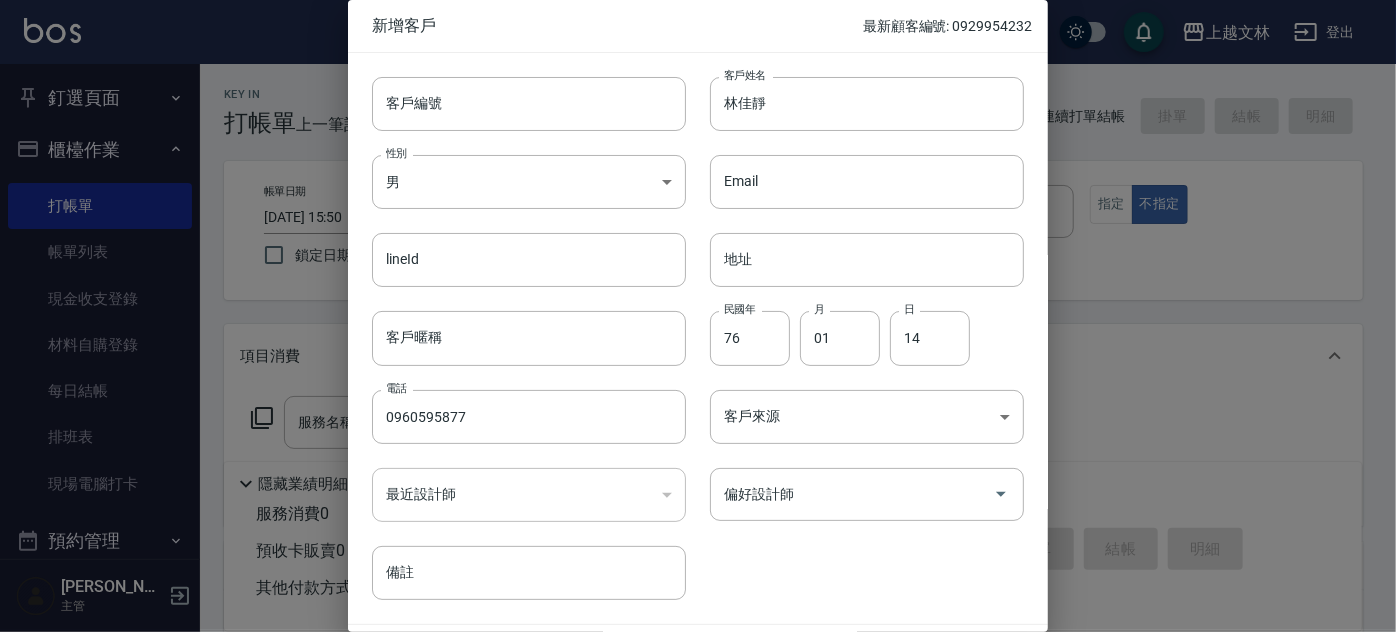 click on "​" at bounding box center [529, 495] 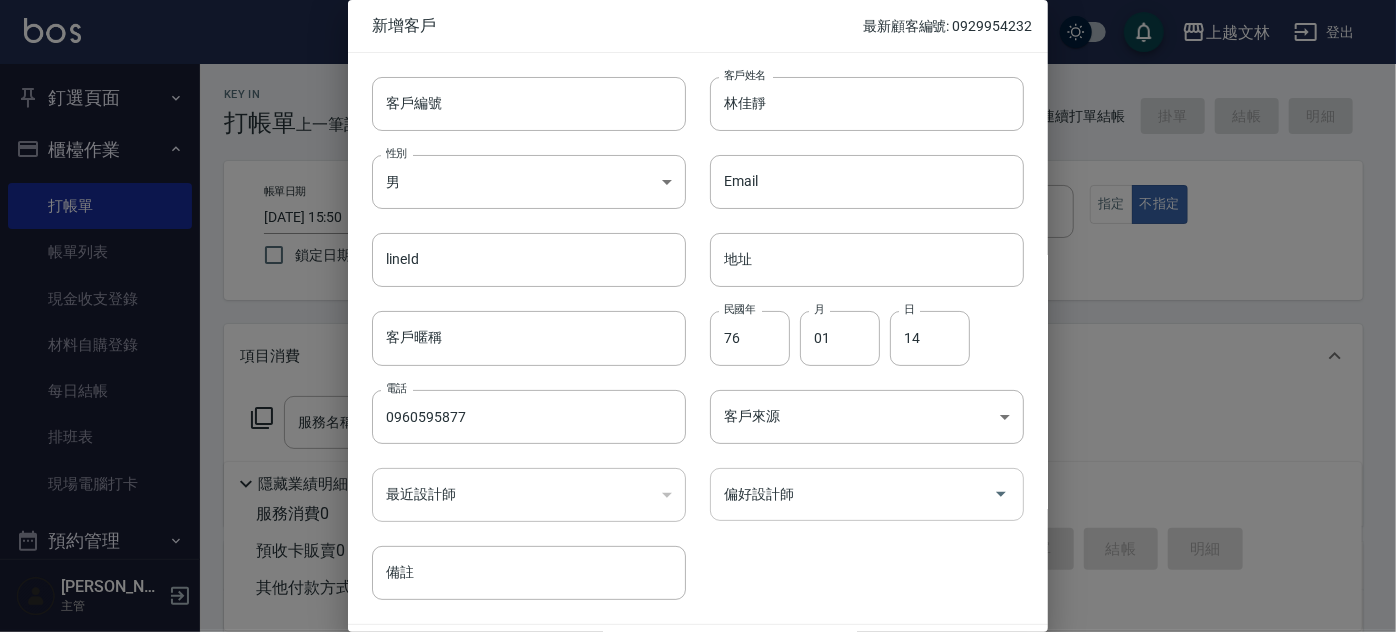 click on "偏好設計師" at bounding box center (852, 494) 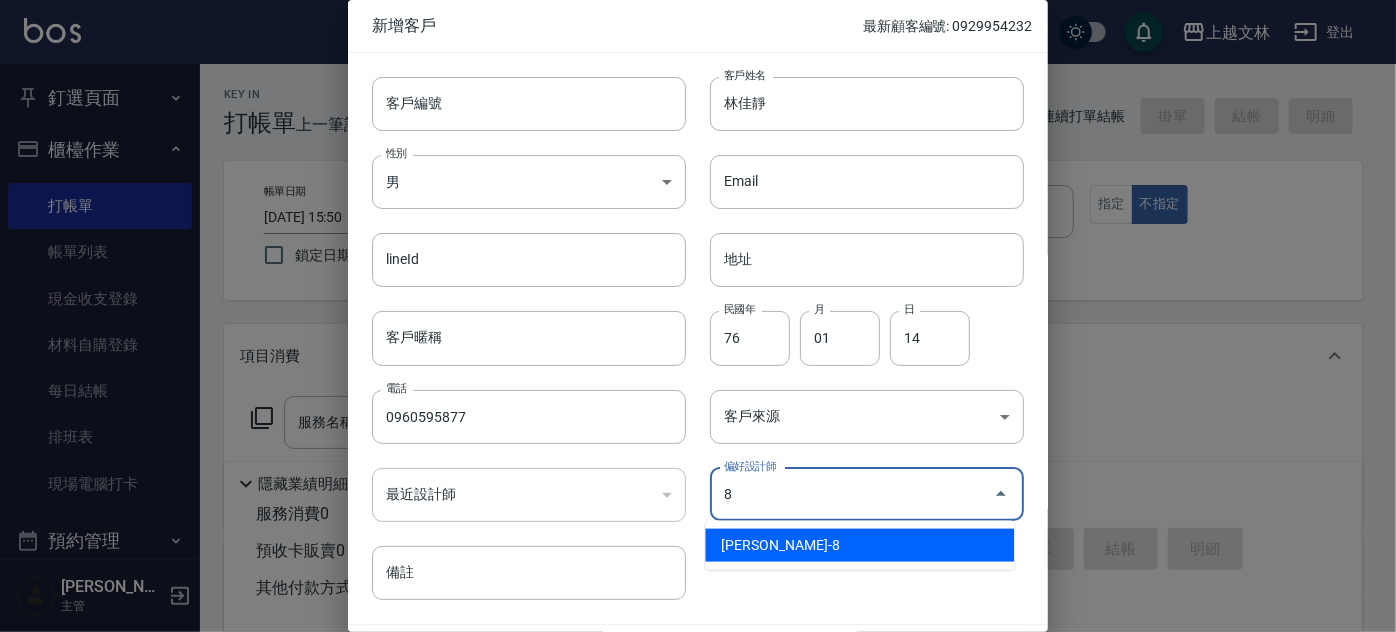 click on "[PERSON_NAME]-8" at bounding box center [859, 545] 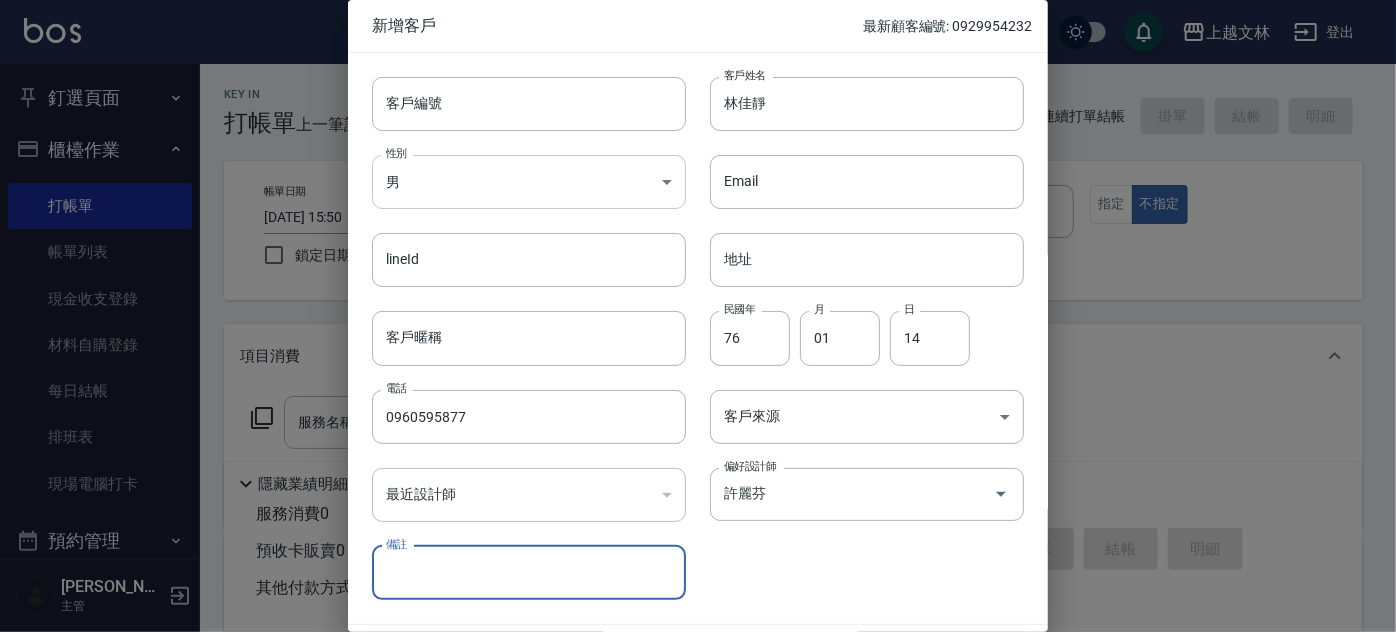 click on "上越文[PERSON_NAME]出 釘選頁面 店家日報表 設計師排行榜 每日結帳 櫃檯作業 打帳單 帳單列表 現金收支登錄 材料自購登錄 每日結帳 排班表 現場電腦打卡 預約管理 預約管理 單日預約紀錄 單週預約紀錄 報表及分析 報表目錄 店家區間累計表 店家日報表 互助日報表 互助月報表 互助排行榜 互助點數明細 互助業績報表 全店業績分析表 營業統計分析表 營業項目月分析表 設計師業績表 設計師日報表 設計師業績分析表 設計師業績月報表 設計師排行榜 商品銷售排行榜 商品消耗明細 單一服務項目查詢 店販抽成明細 店販分類抽成明細 顧客入金餘額表 顧客卡券餘額表 每日非現金明細 每日收支明細 收支分類明細表 非現金明細對帳單 客戶管理 客戶列表 客資篩選匯出 卡券管理 入金管理 員工及薪資 員工列表 全店打卡記錄 考勤排班總表 薪資條 薪資明細表 商品管理 商品列表 0" at bounding box center [698, 486] 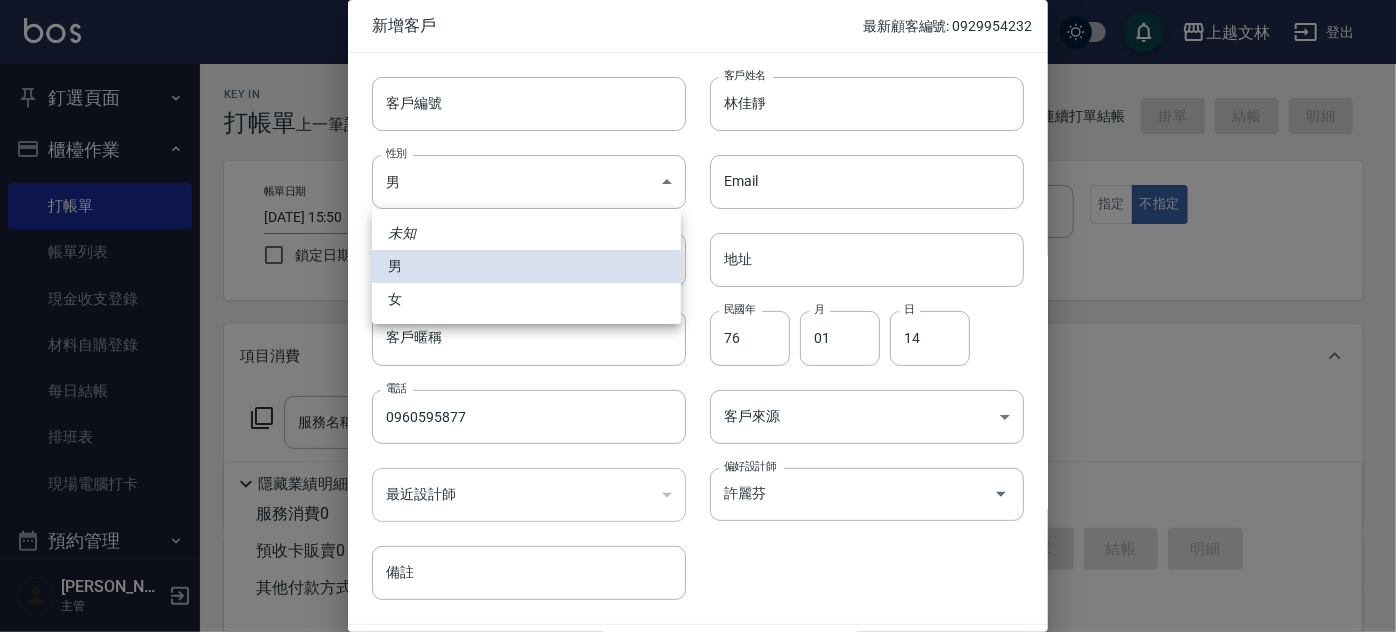 click on "女" at bounding box center [526, 299] 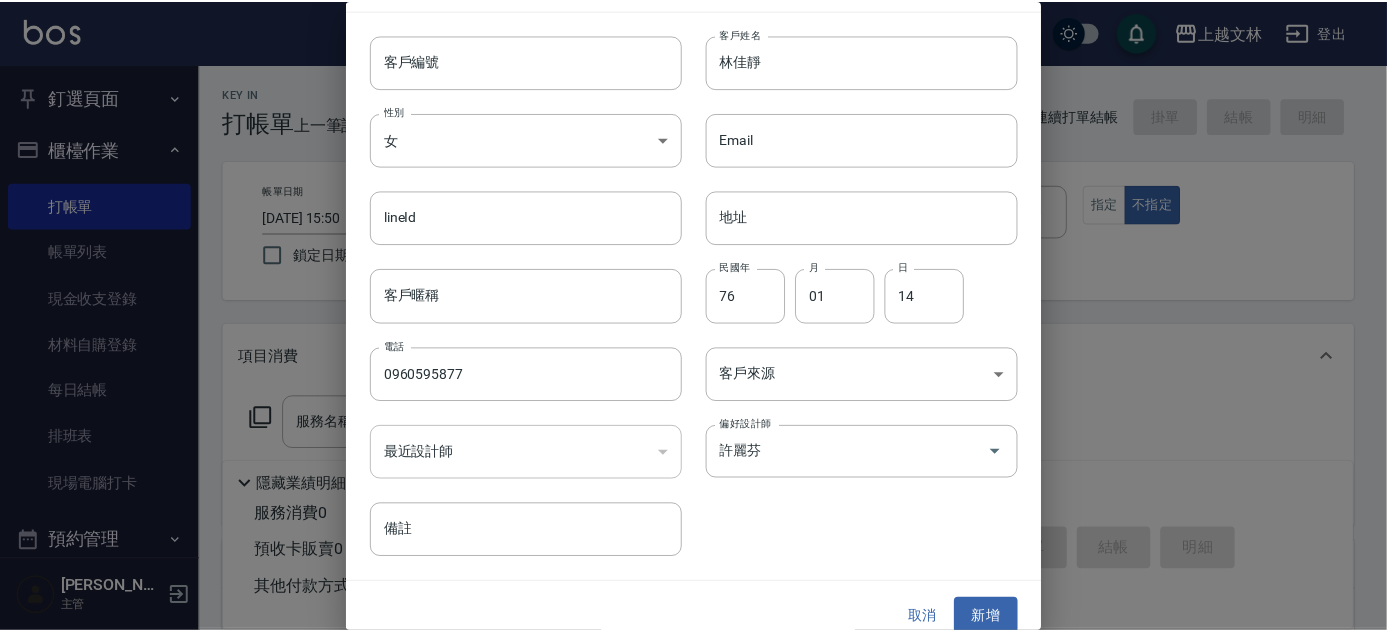 scroll, scrollTop: 60, scrollLeft: 0, axis: vertical 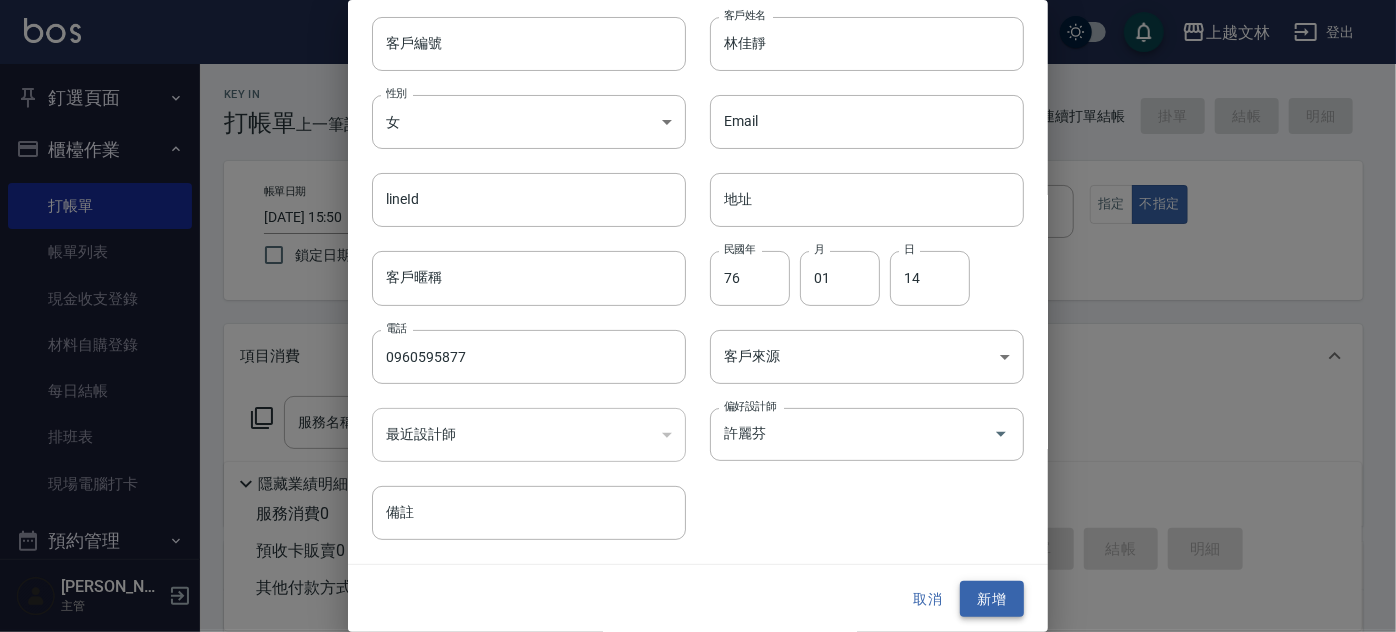 click on "新增" at bounding box center [992, 599] 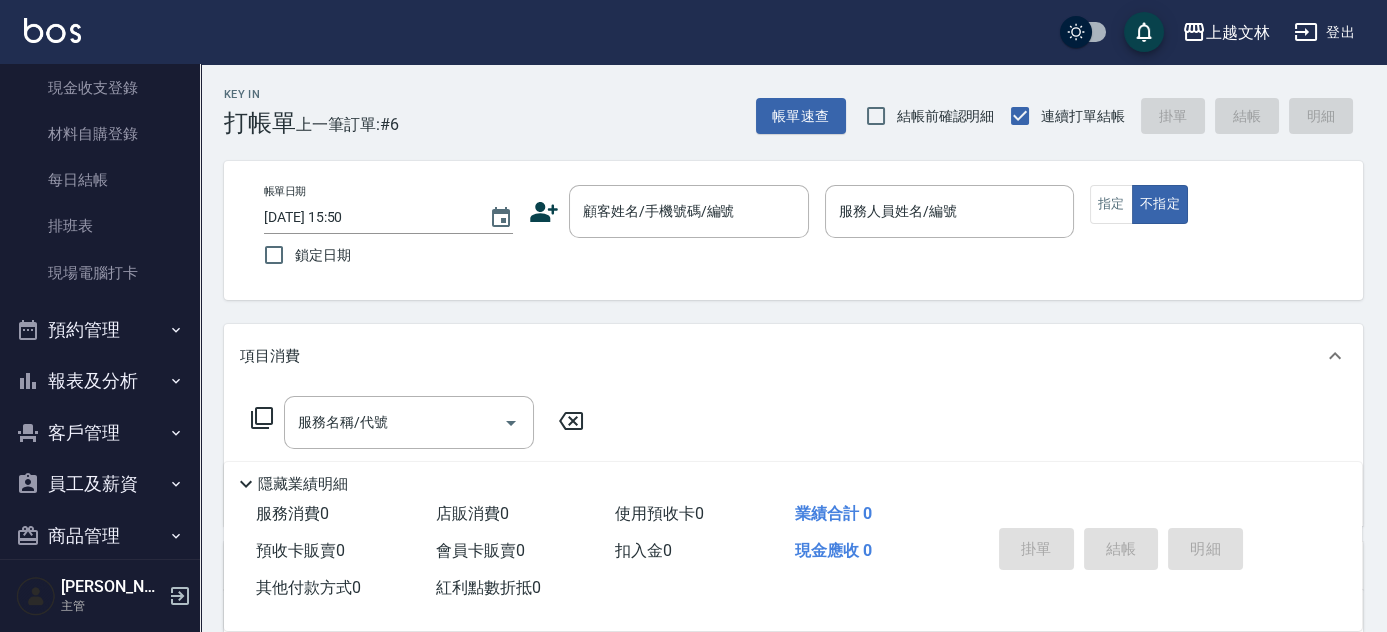 scroll, scrollTop: 224, scrollLeft: 0, axis: vertical 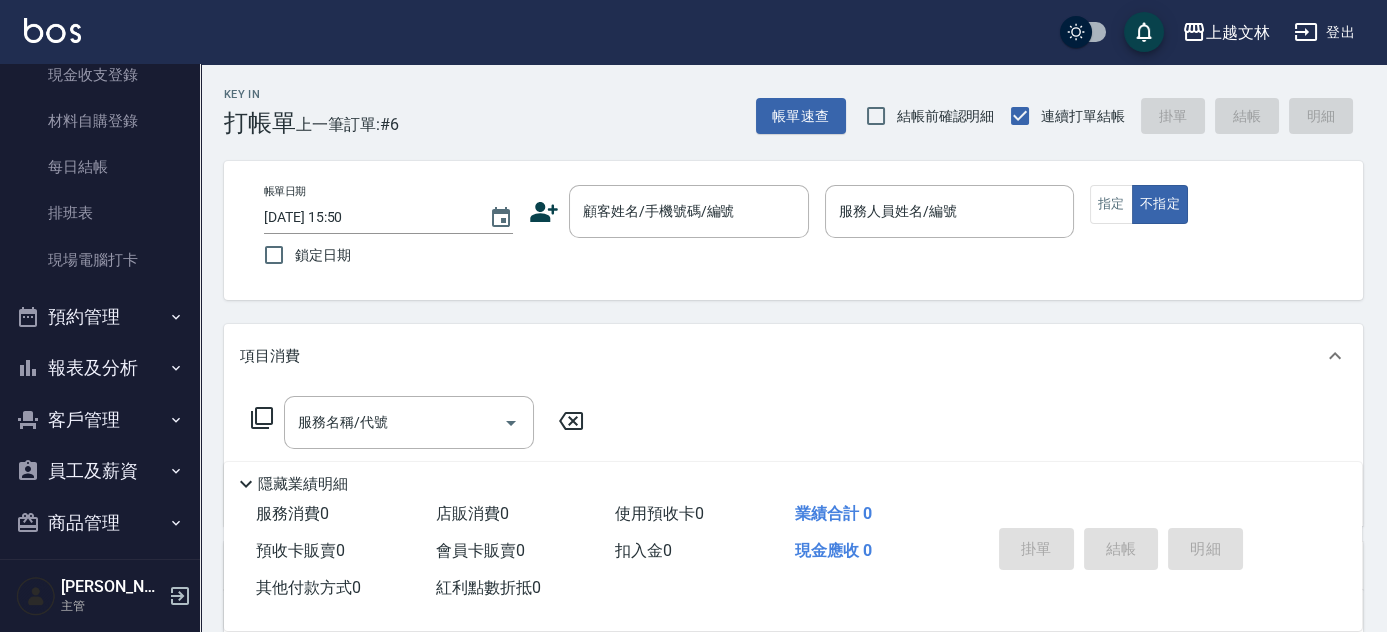click on "報表及分析" at bounding box center [100, 368] 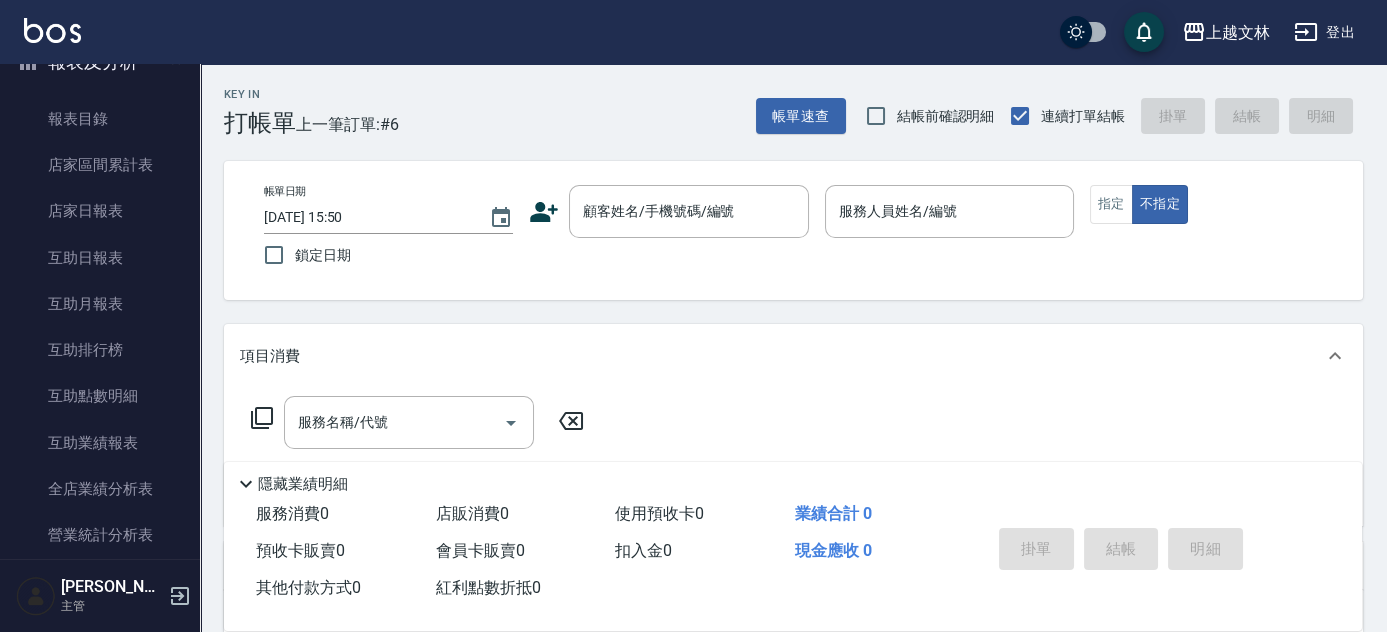 scroll, scrollTop: 532, scrollLeft: 0, axis: vertical 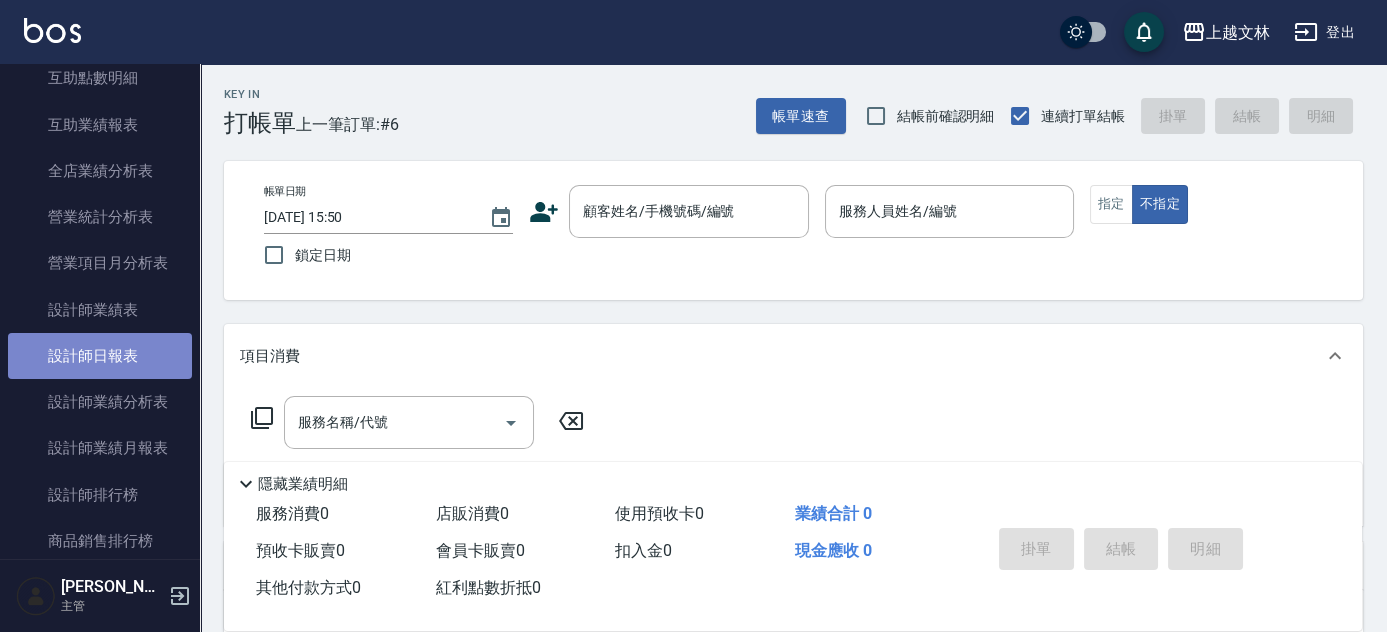 click on "設計師日報表" at bounding box center (100, 356) 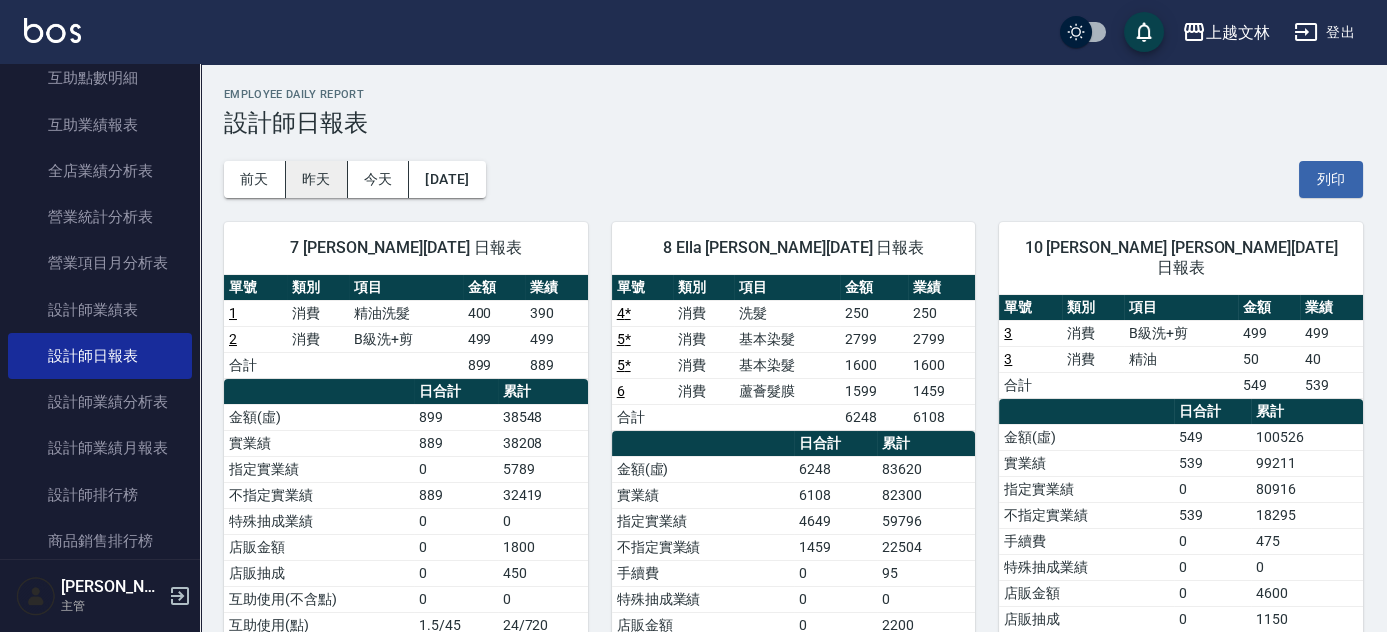 click on "昨天" at bounding box center (317, 179) 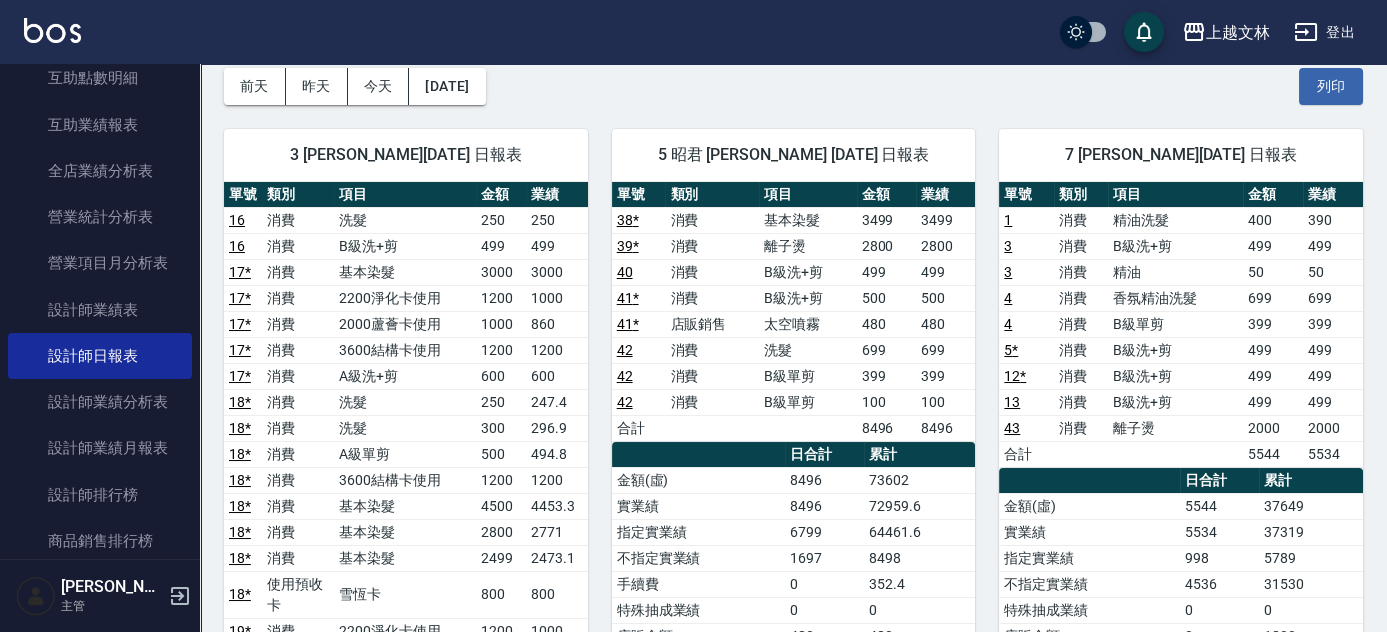 scroll, scrollTop: 101, scrollLeft: 0, axis: vertical 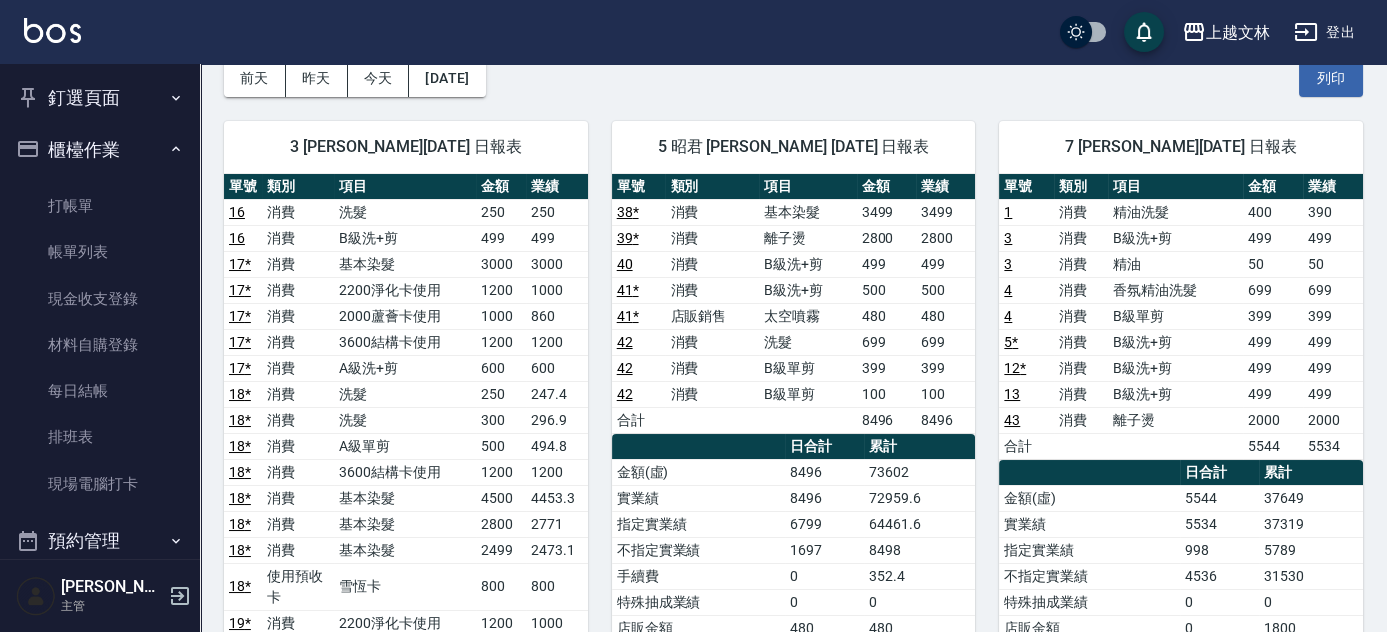 click on "上越文[PERSON_NAME]出" at bounding box center [693, 32] 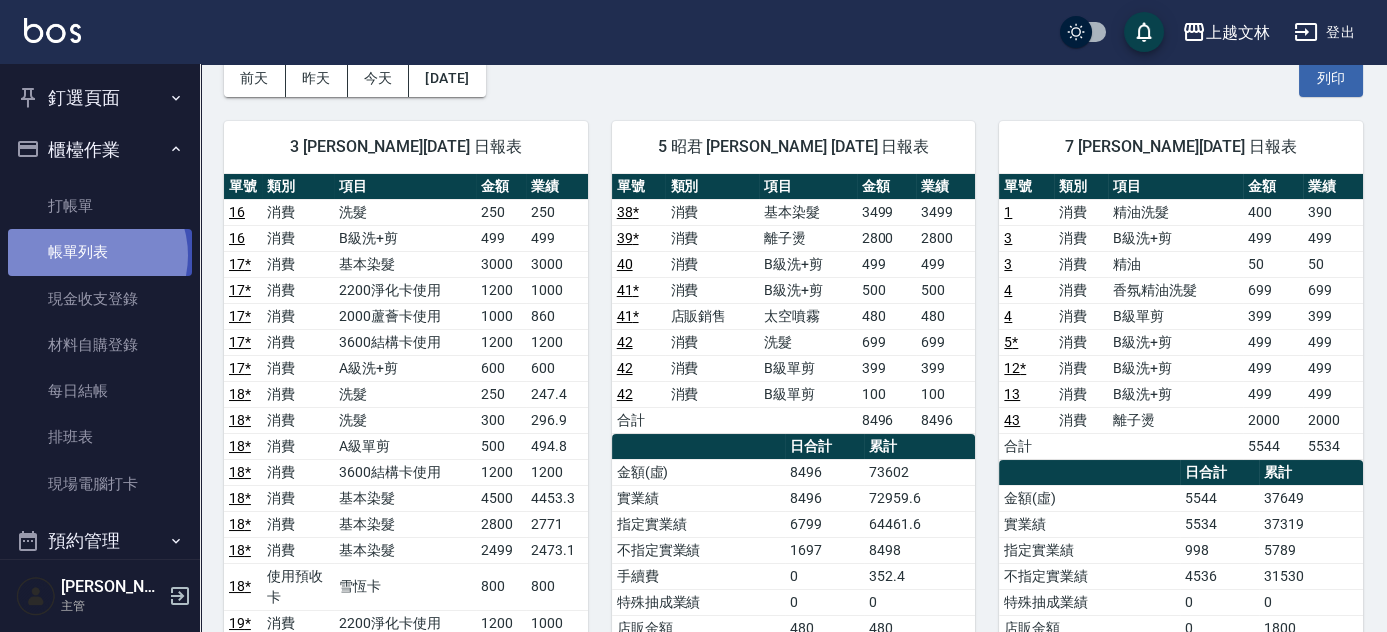click on "帳單列表" at bounding box center [100, 252] 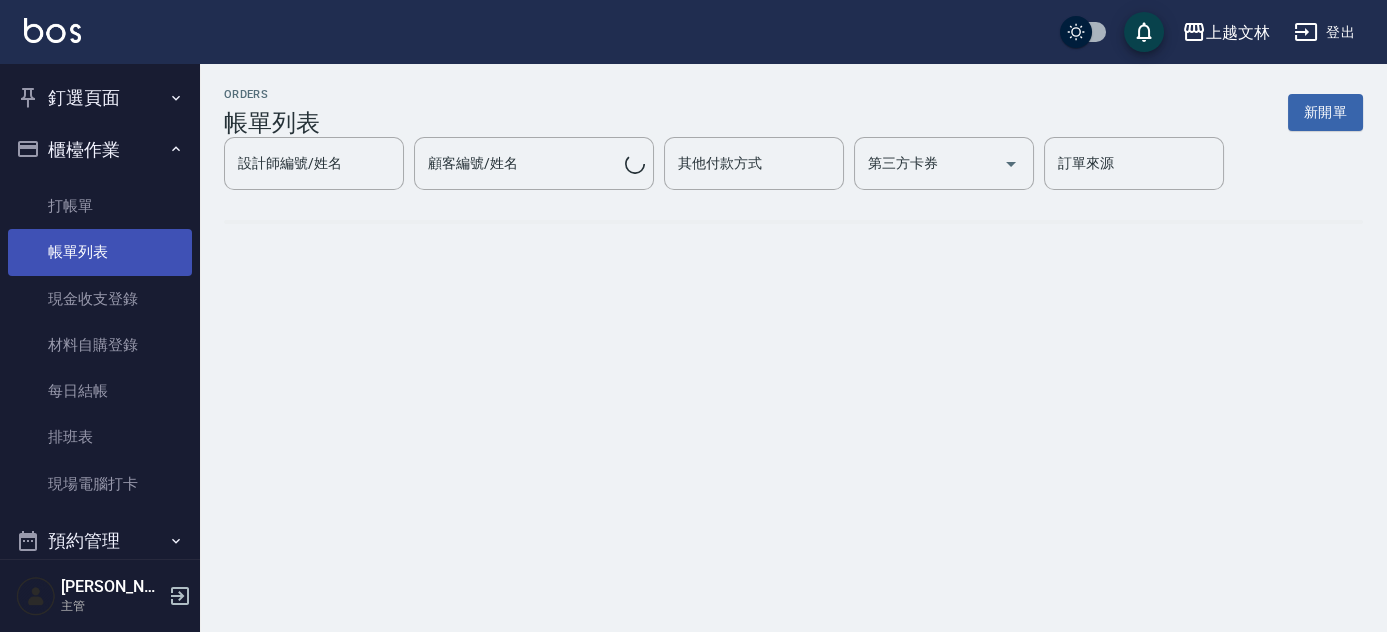 scroll, scrollTop: 0, scrollLeft: 0, axis: both 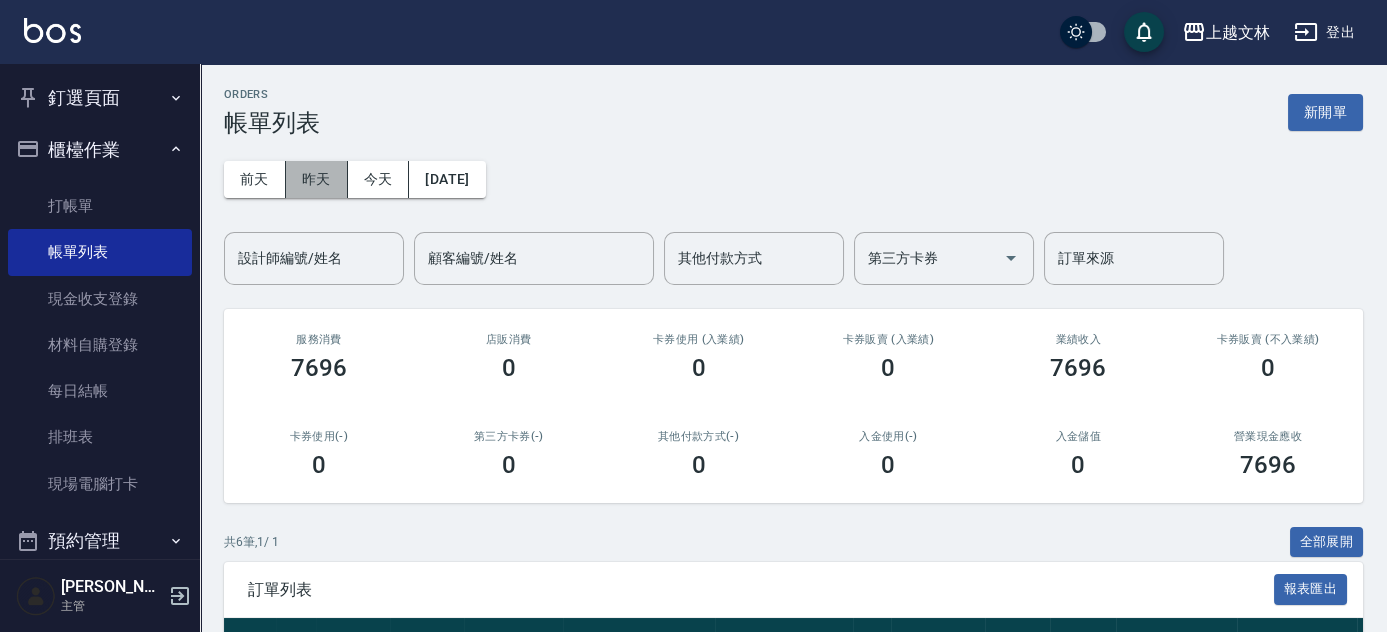 click on "昨天" at bounding box center (317, 179) 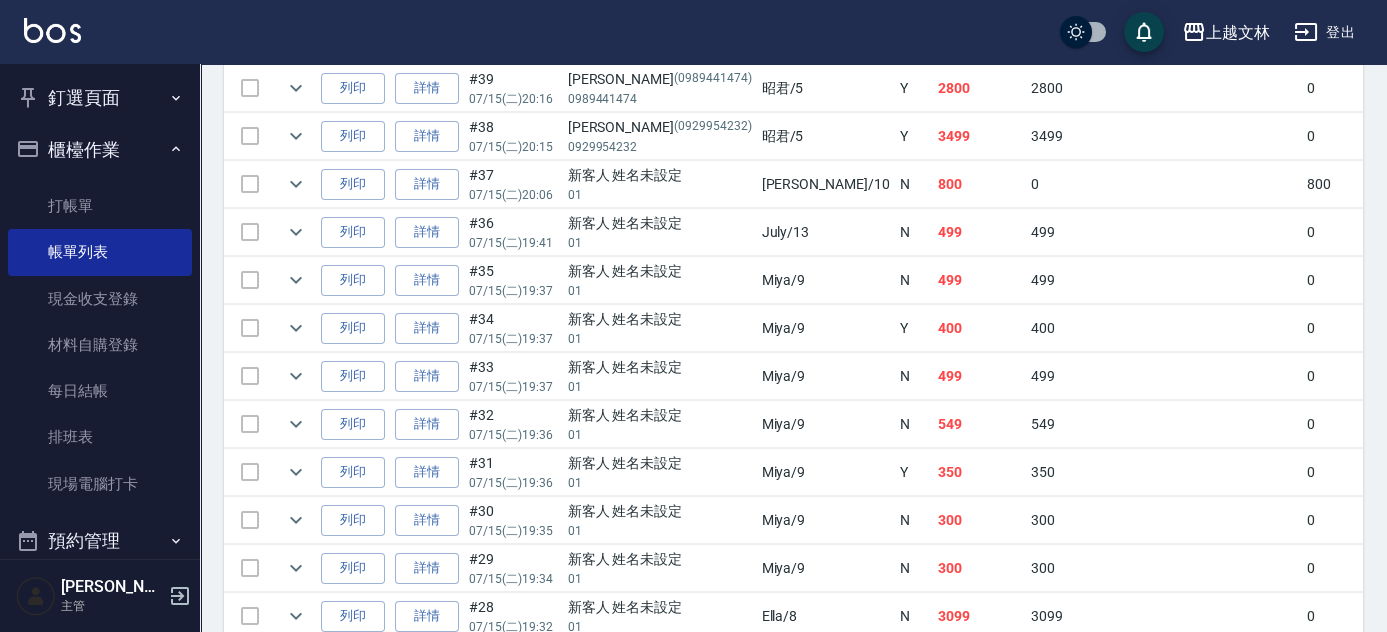 scroll, scrollTop: 978, scrollLeft: 0, axis: vertical 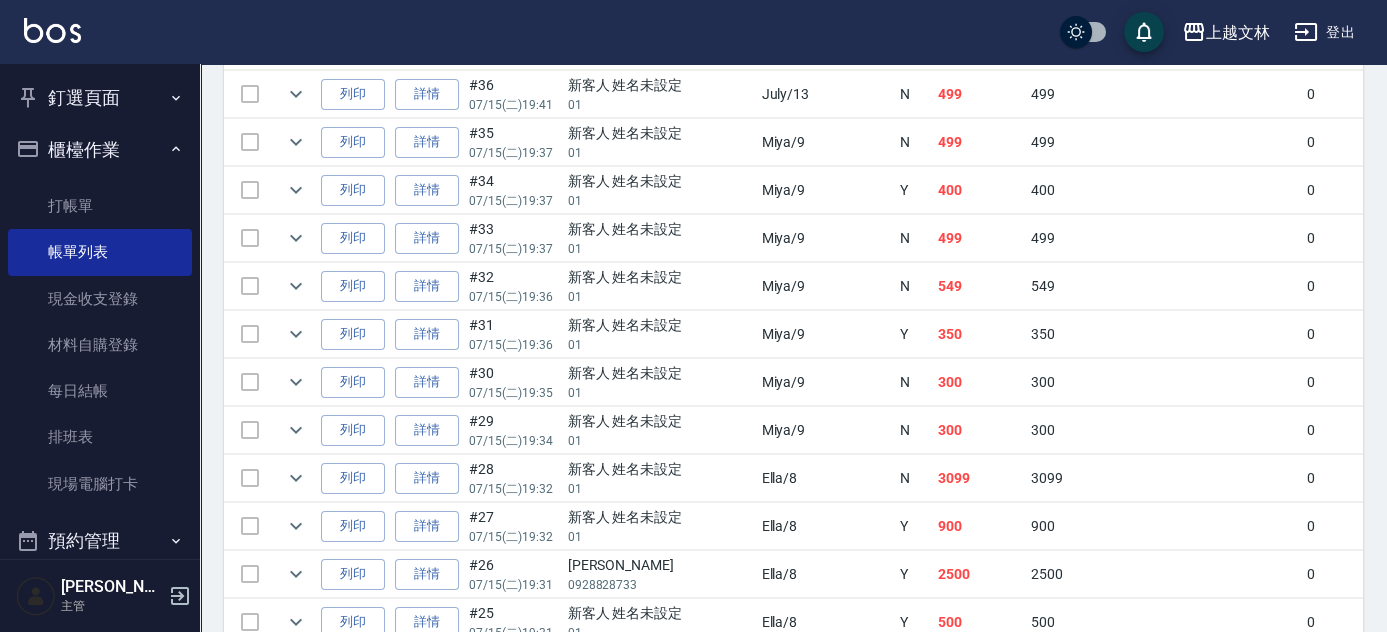 click on "ORDERS 帳單列表 新開單 [DATE] [DATE] [DATE] [DATE] 設計師編號/姓名 設計師編號/姓名 顧客編號/姓名 顧客編號/姓名 其他付款方式 其他付款方式 第三方卡券 第三方卡券 訂單來源 訂單來源 服務消費 64575 店販消費 4424 卡券使用 (入業績) 800 卡券販賣 (入業績) 0 業績收入 69799 卡券販賣 (不入業績) 0 卡券使用(-) -800 第三方卡券(-) -9200 其他付款方式(-) -4500 入金使用(-) 0 入金儲值 0 營業現金應收 55299 共  44  筆,  1  /   1 全部展開 訂單列表 報表匯出 展開 列印 操作 帳單編號/時間 客戶 設計師 指定 營業現金應收 服務消費 店販消費 卡券使用 (入業績) 卡券販賣 (入業績) 業績收入 卡券販賣 (不入業績) 卡券使用(-) 第三方卡券(-) 其他付款方式(-) 入金使用(-) 備註 訂單來源 列印 詳情 #44 07/15 (二) 20:25 新客人 姓名未設定 01 Cherry /3 N 1344 0 1344 0 0 1344 0 0 0 0 0 列印 詳情 #43 07/15 (二) 20:20 [DATE]" at bounding box center [793, 481] 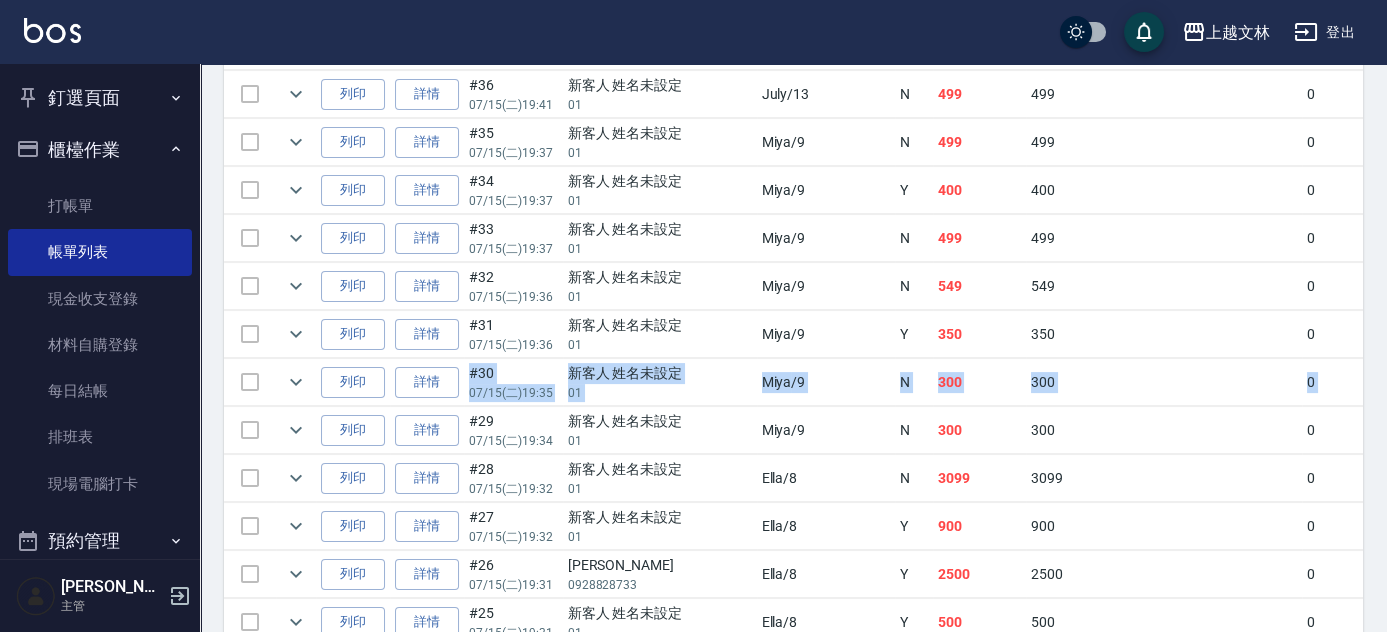 drag, startPoint x: 1378, startPoint y: 347, endPoint x: 1377, endPoint y: 360, distance: 13.038404 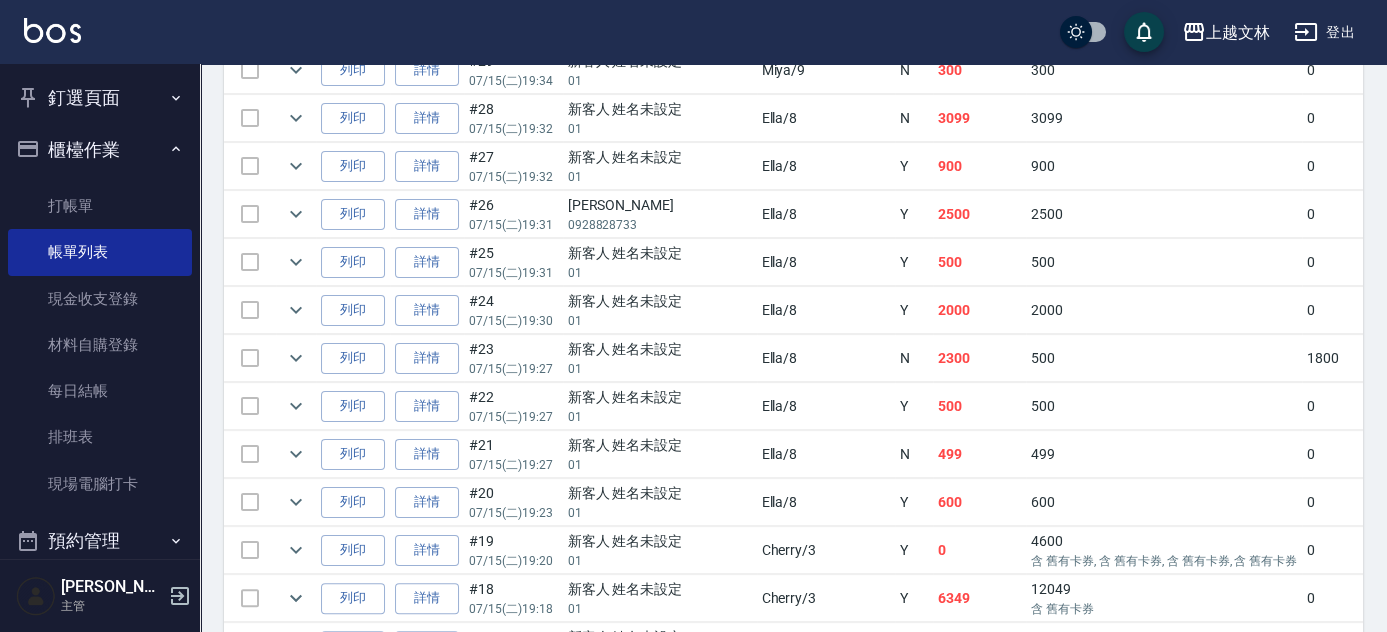 scroll, scrollTop: 1361, scrollLeft: 0, axis: vertical 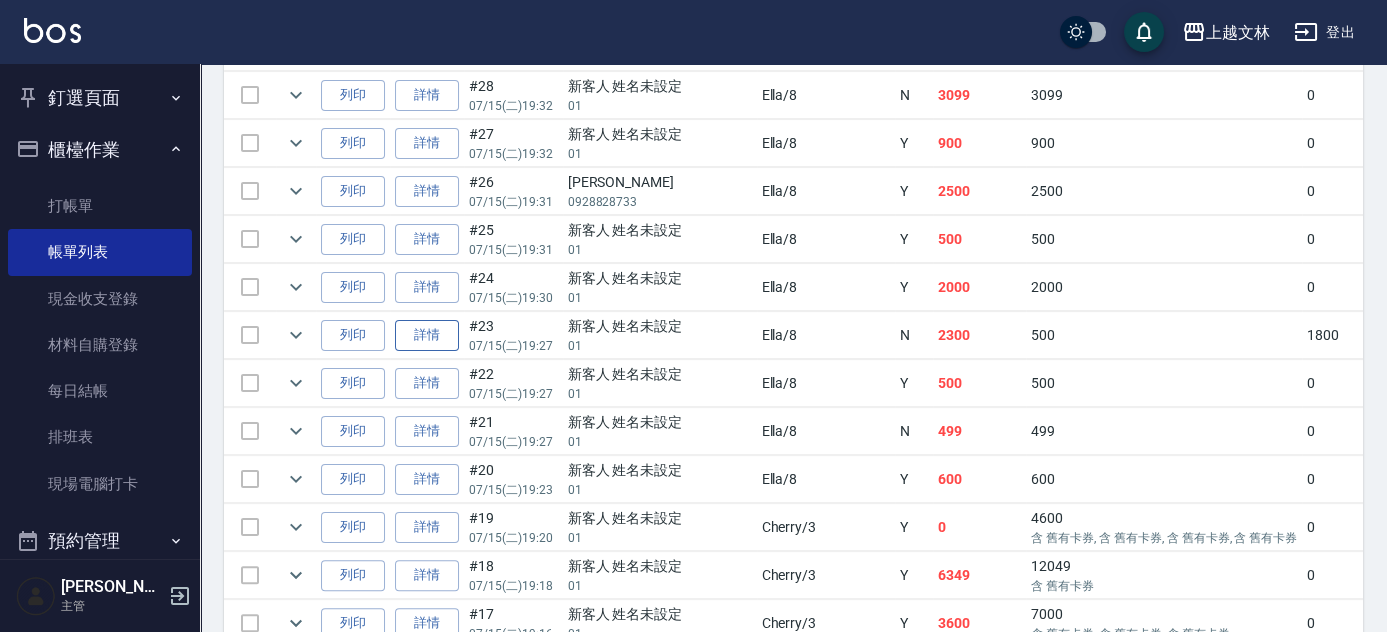 click on "詳情" at bounding box center [427, 335] 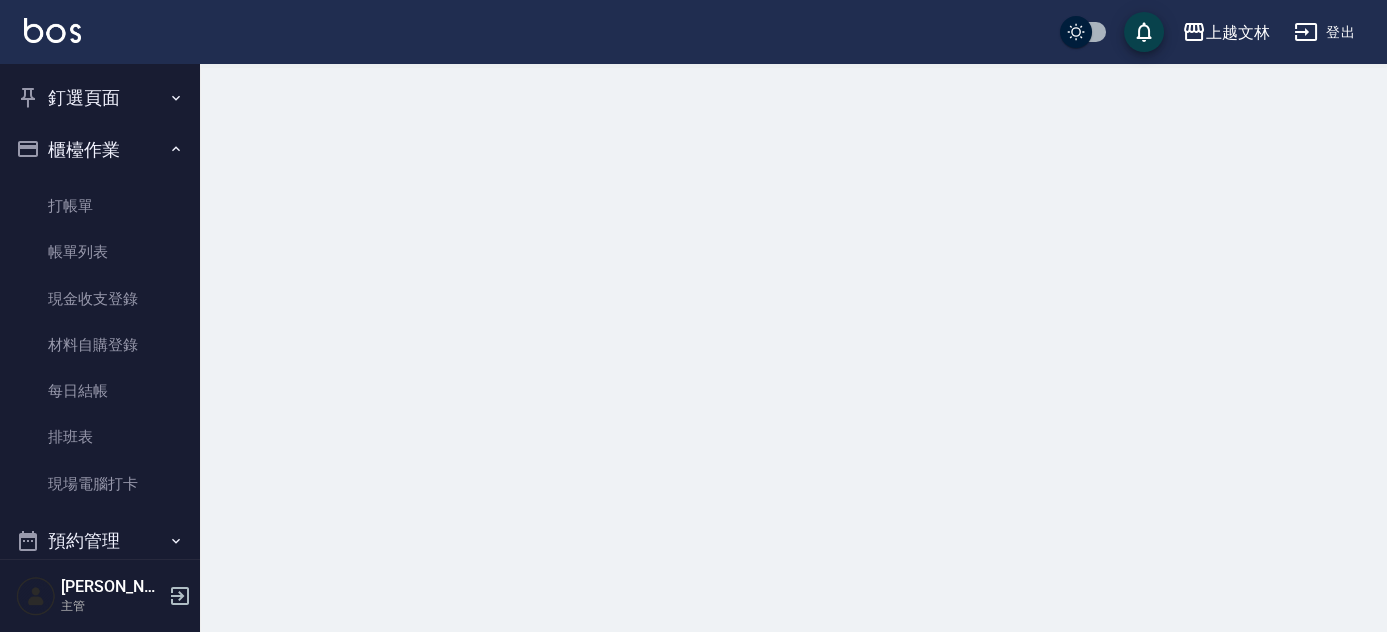 scroll, scrollTop: 0, scrollLeft: 0, axis: both 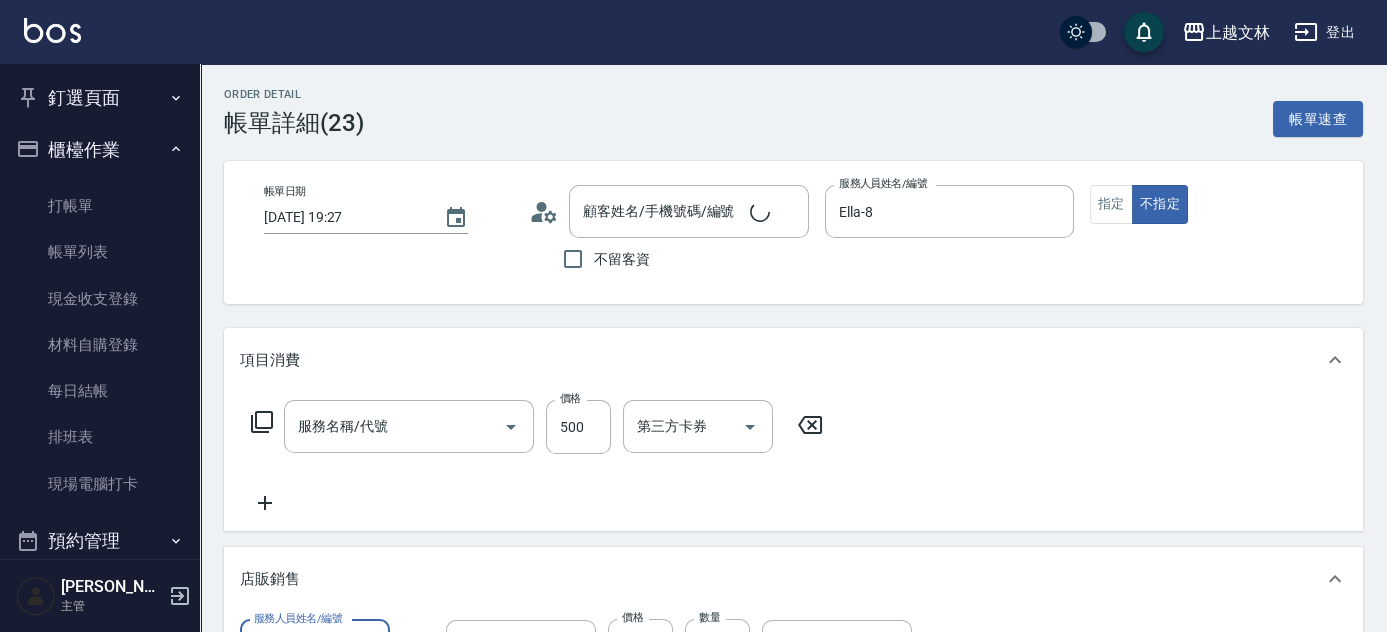 type on "[DATE] 19:27" 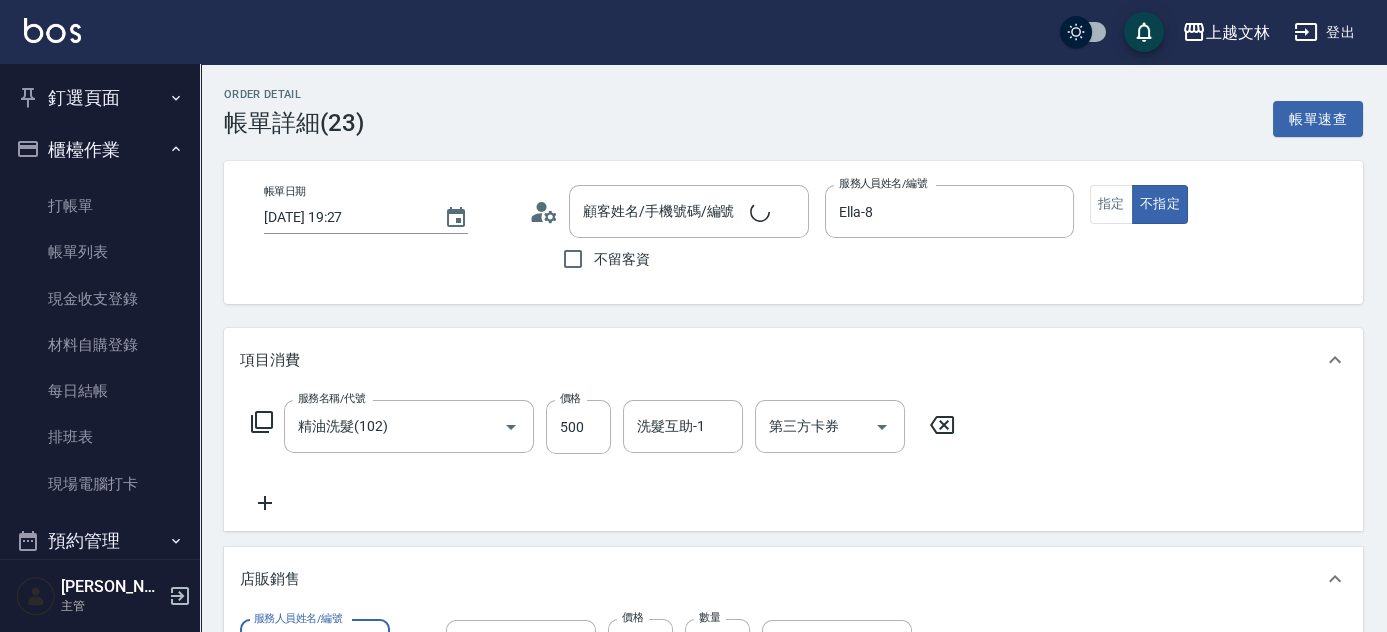 type on "復活/蜜柚/[PERSON_NAME]/潔淨 洗 950ml" 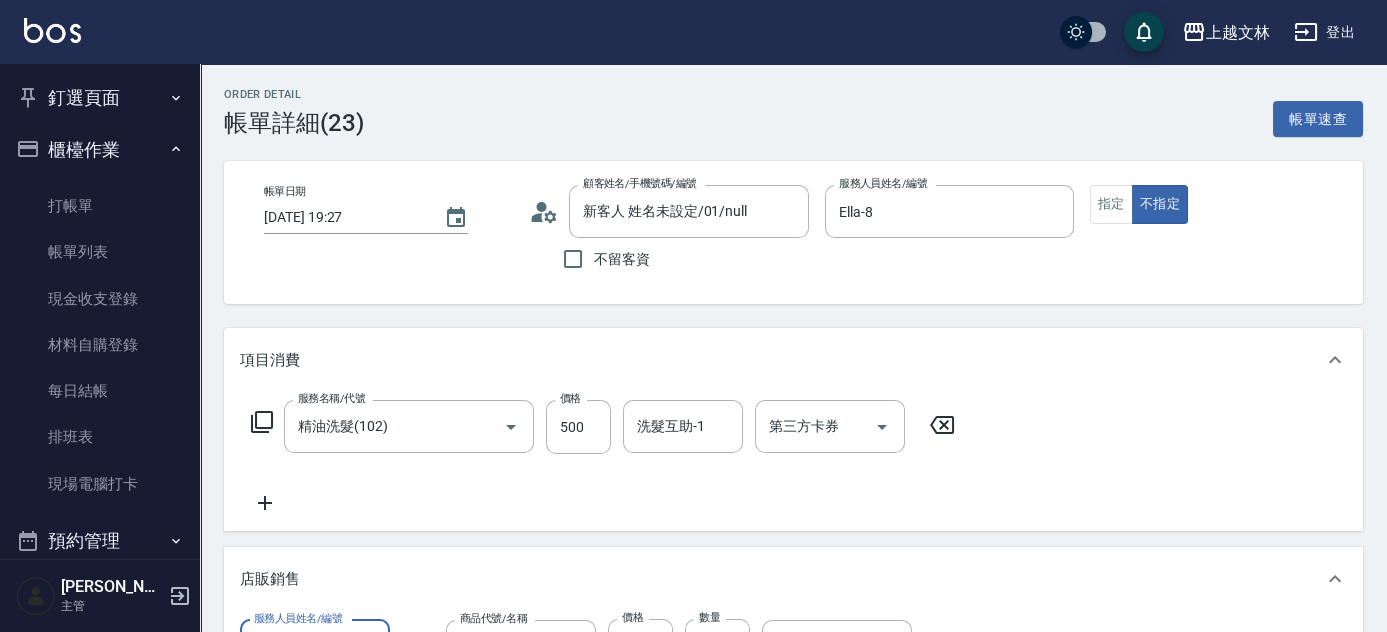 type on "新客人 姓名未設定/01/null" 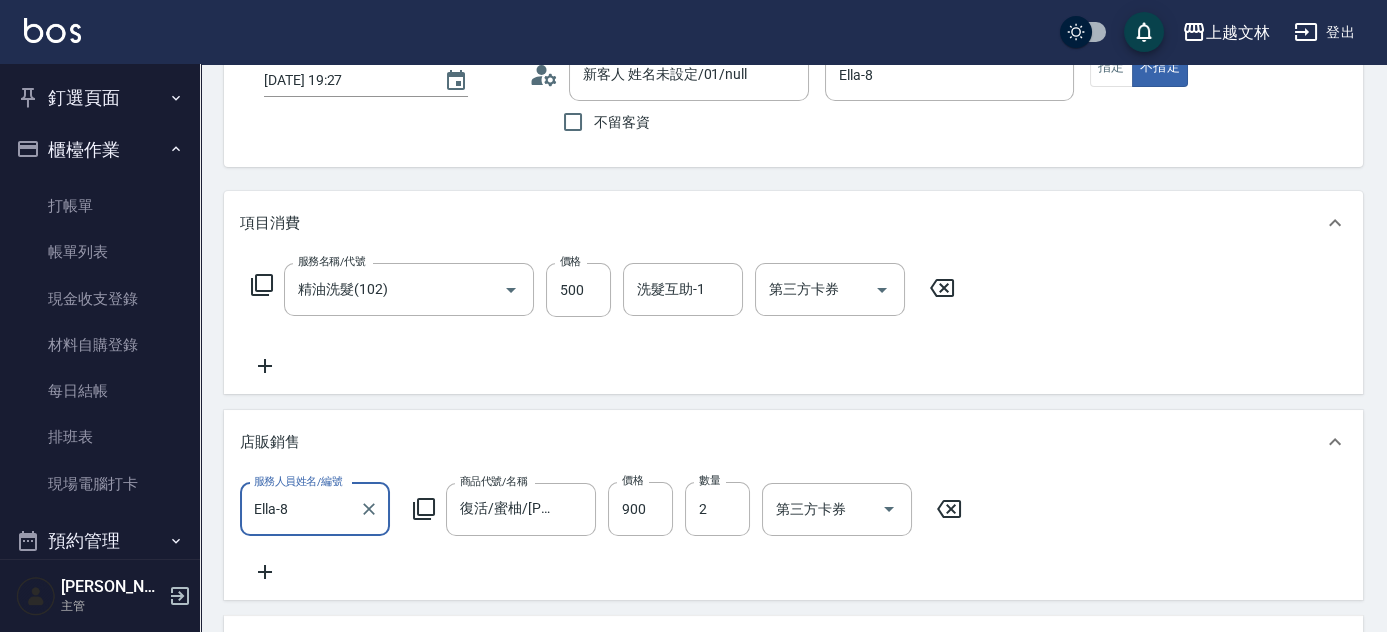 scroll, scrollTop: 220, scrollLeft: 0, axis: vertical 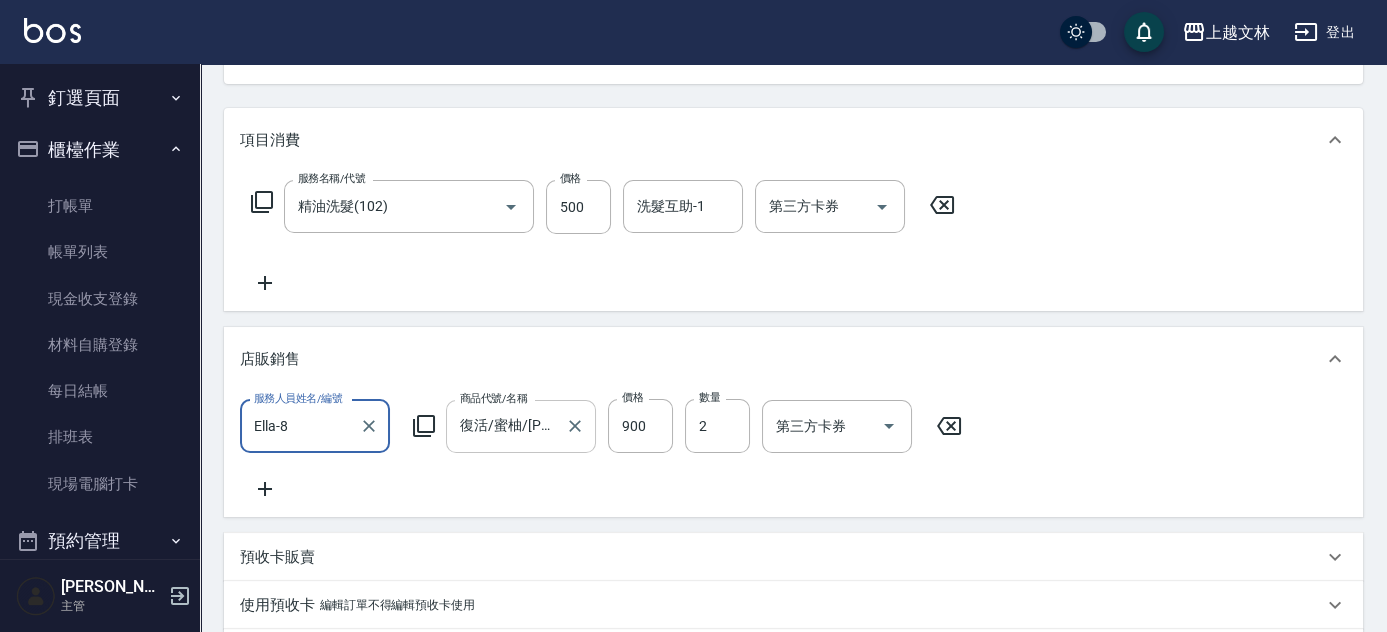 click 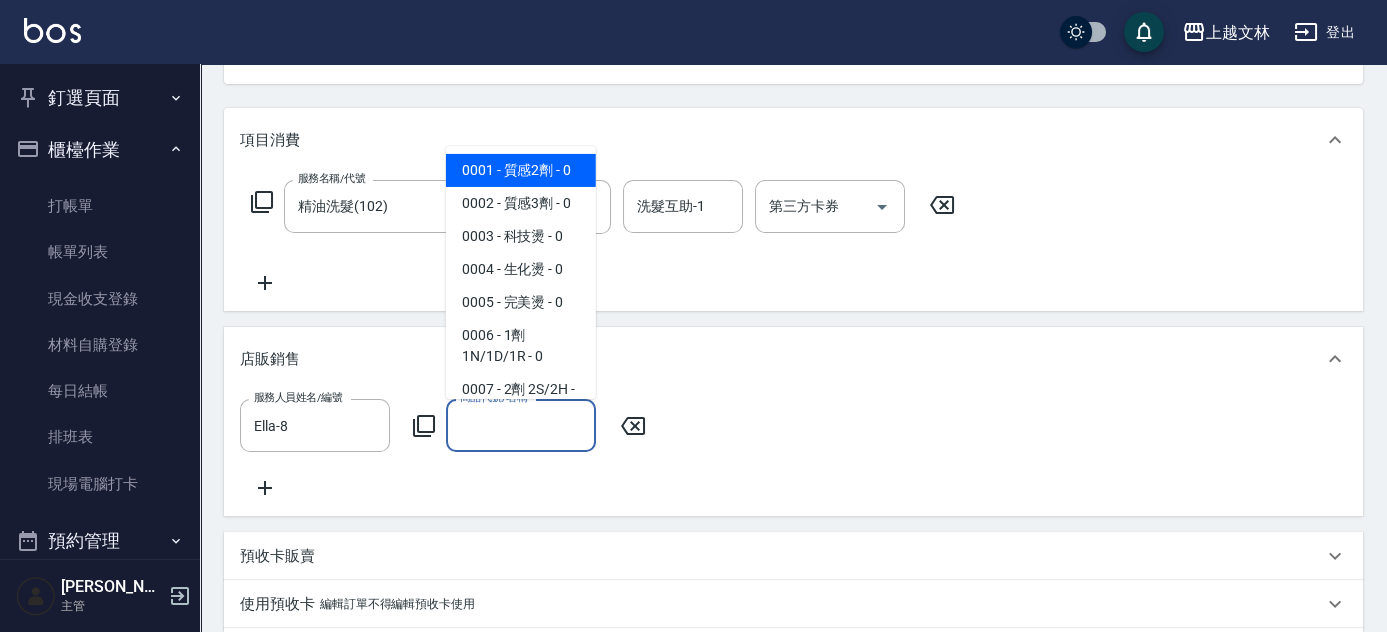 scroll, scrollTop: 0, scrollLeft: 0, axis: both 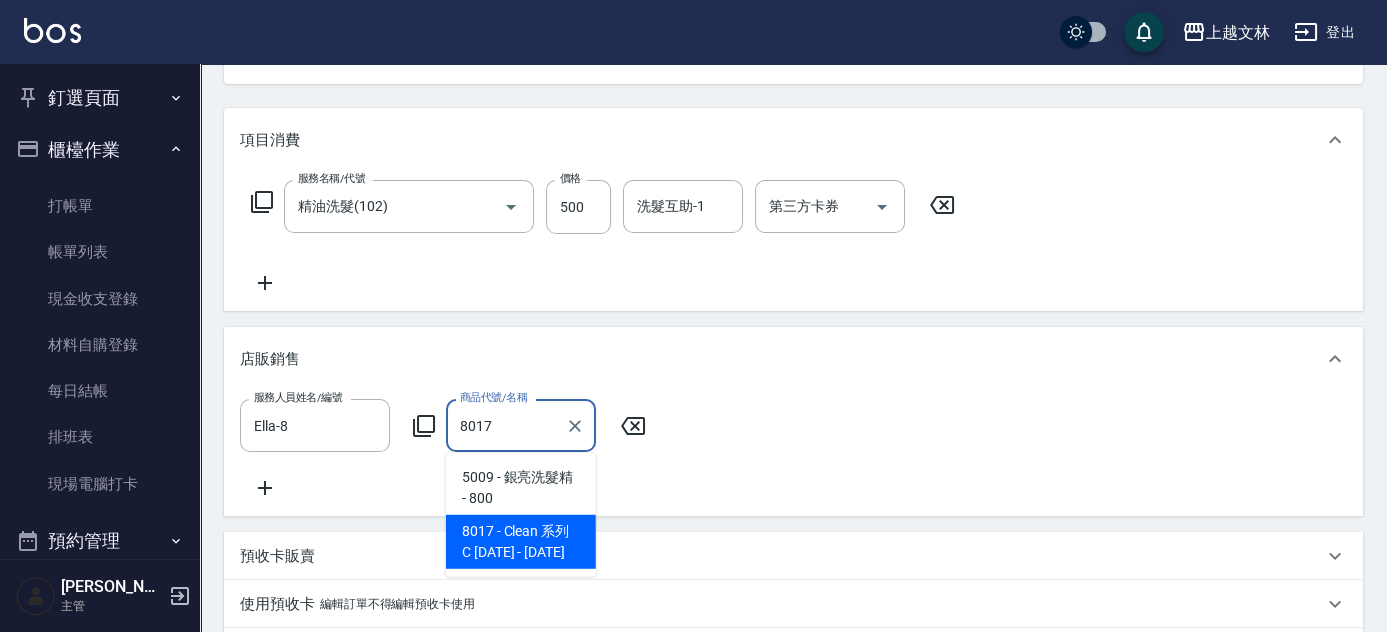 click on "8017 - Clean 系列 C [DATE] - [DATE]" at bounding box center (521, 542) 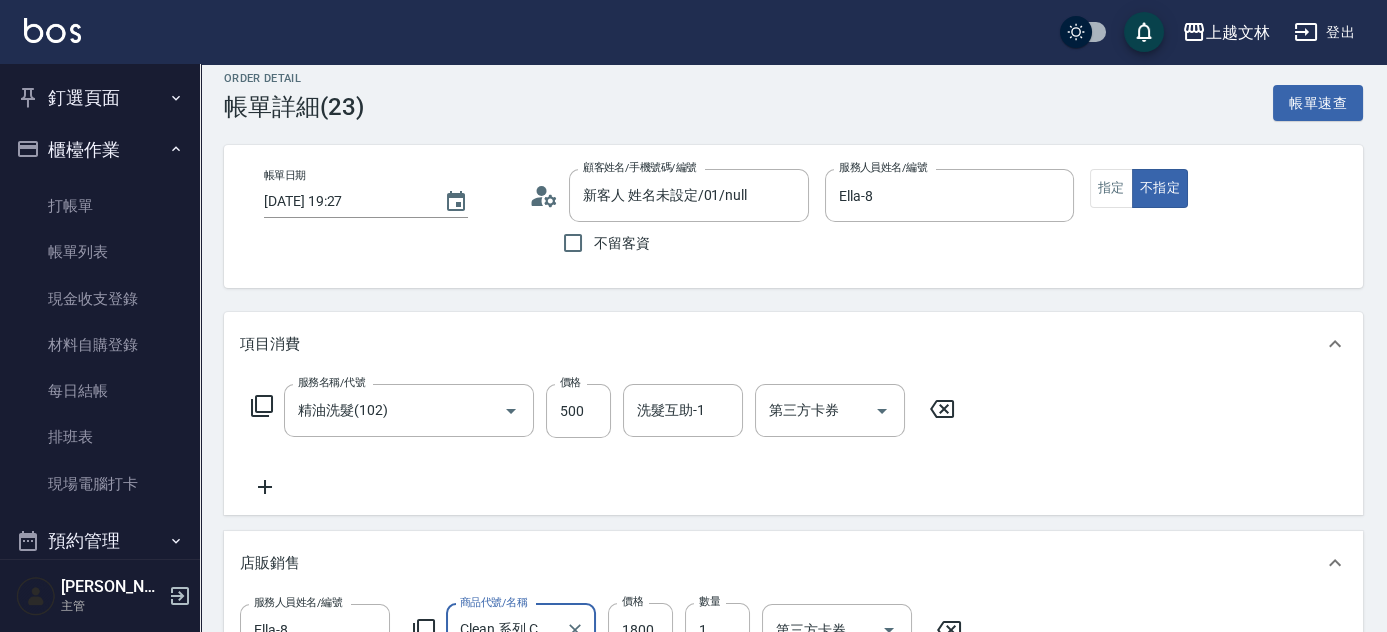 scroll, scrollTop: 4, scrollLeft: 0, axis: vertical 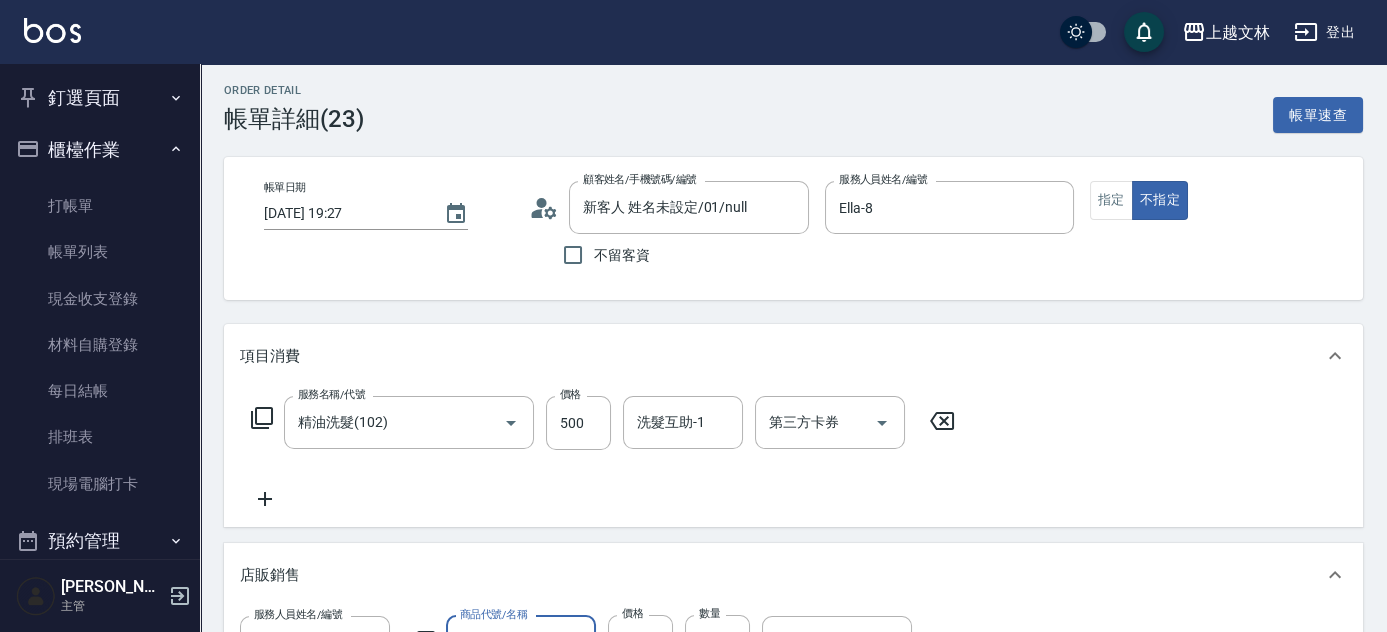 type on "Clean 系列 C 1800" 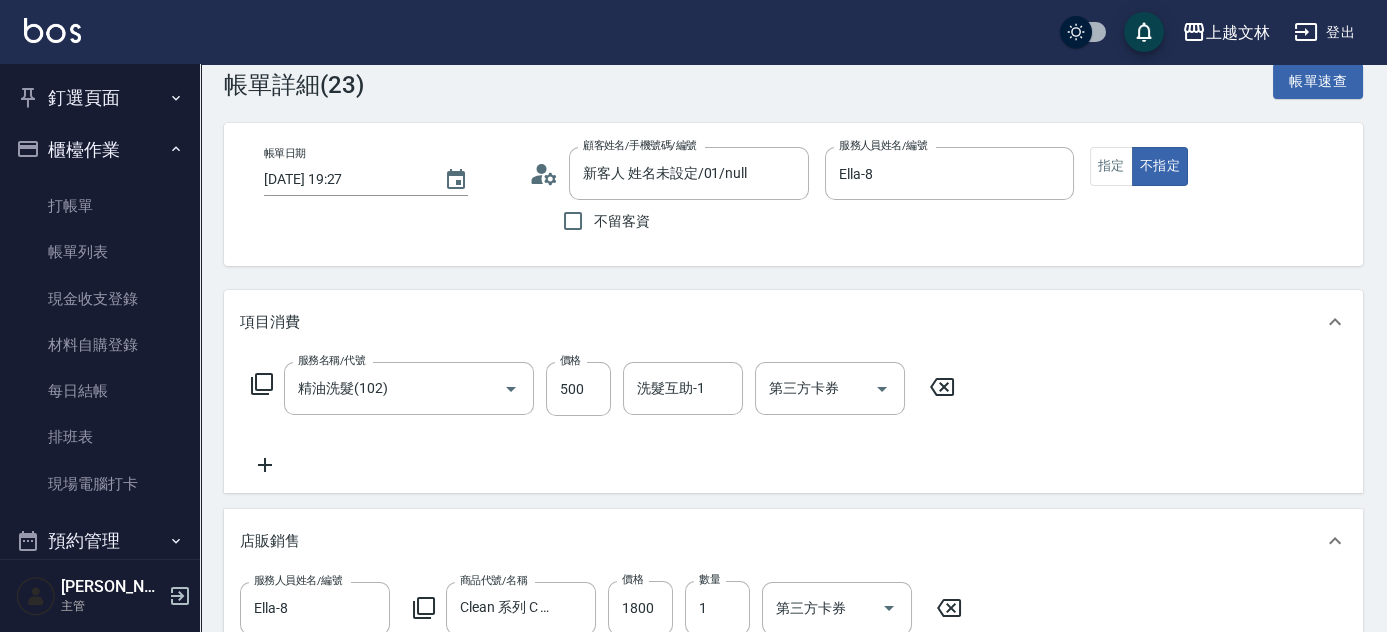 scroll, scrollTop: 42, scrollLeft: 0, axis: vertical 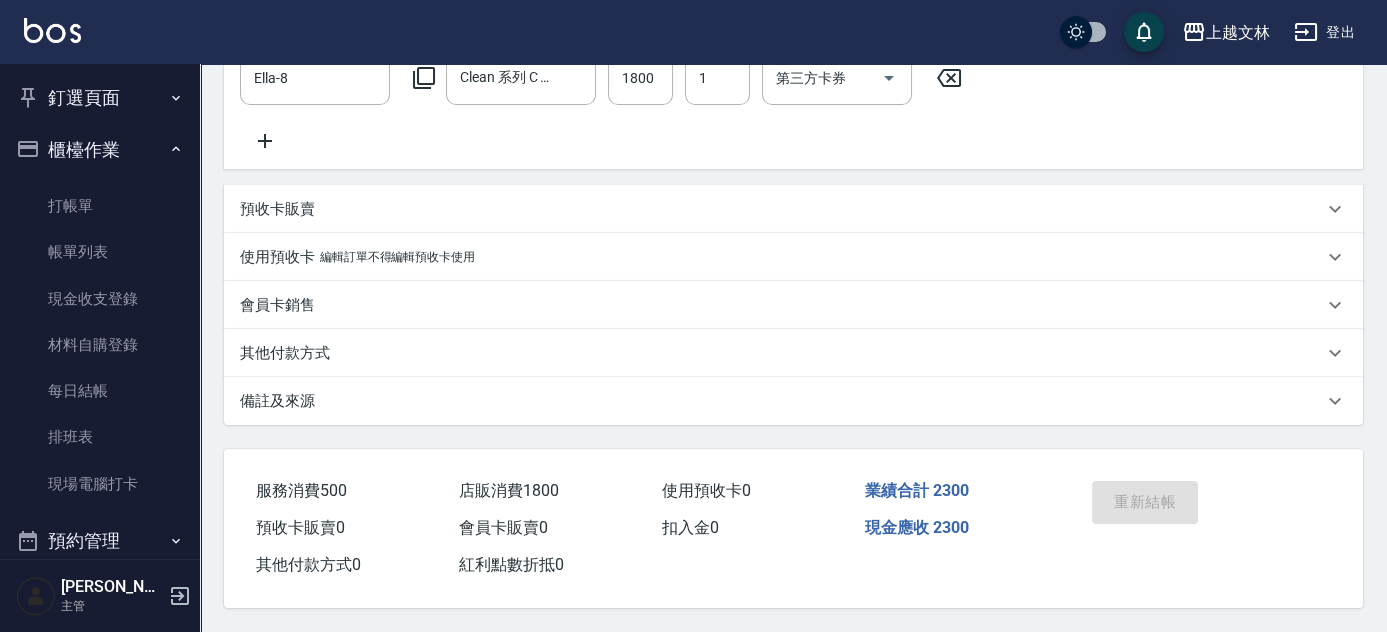 click on "重新結帳" at bounding box center [1141, 516] 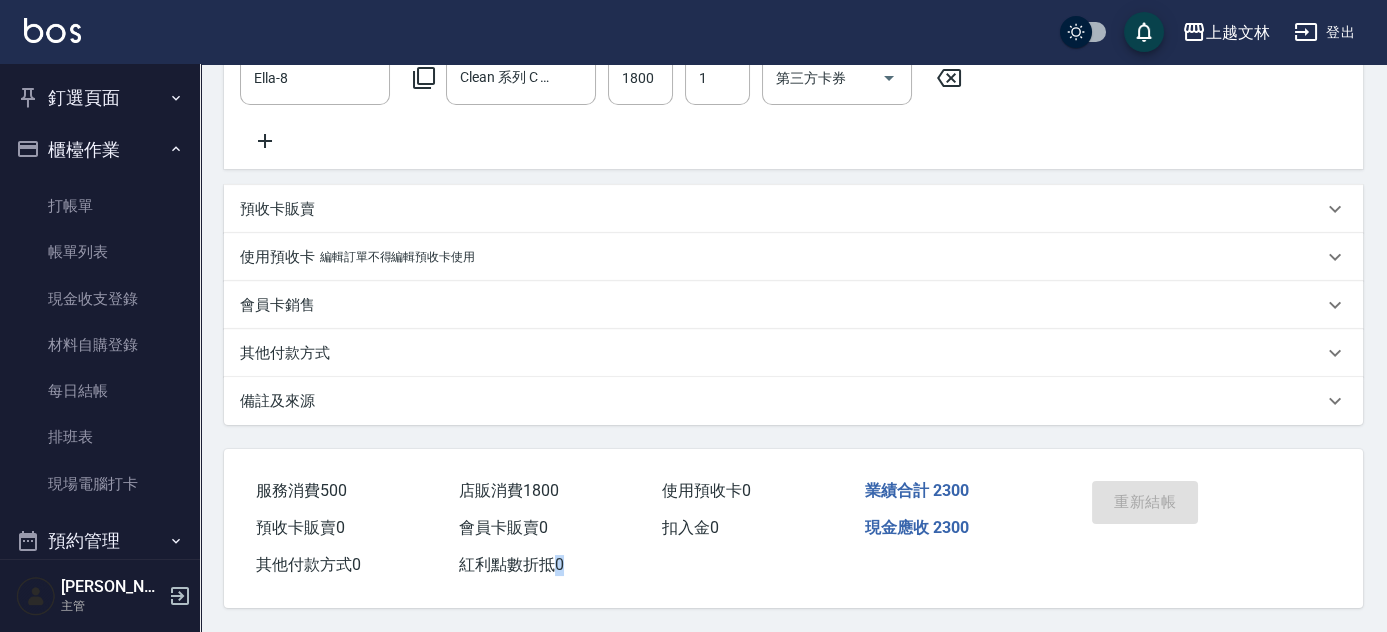 click on "重新結帳" at bounding box center [1141, 516] 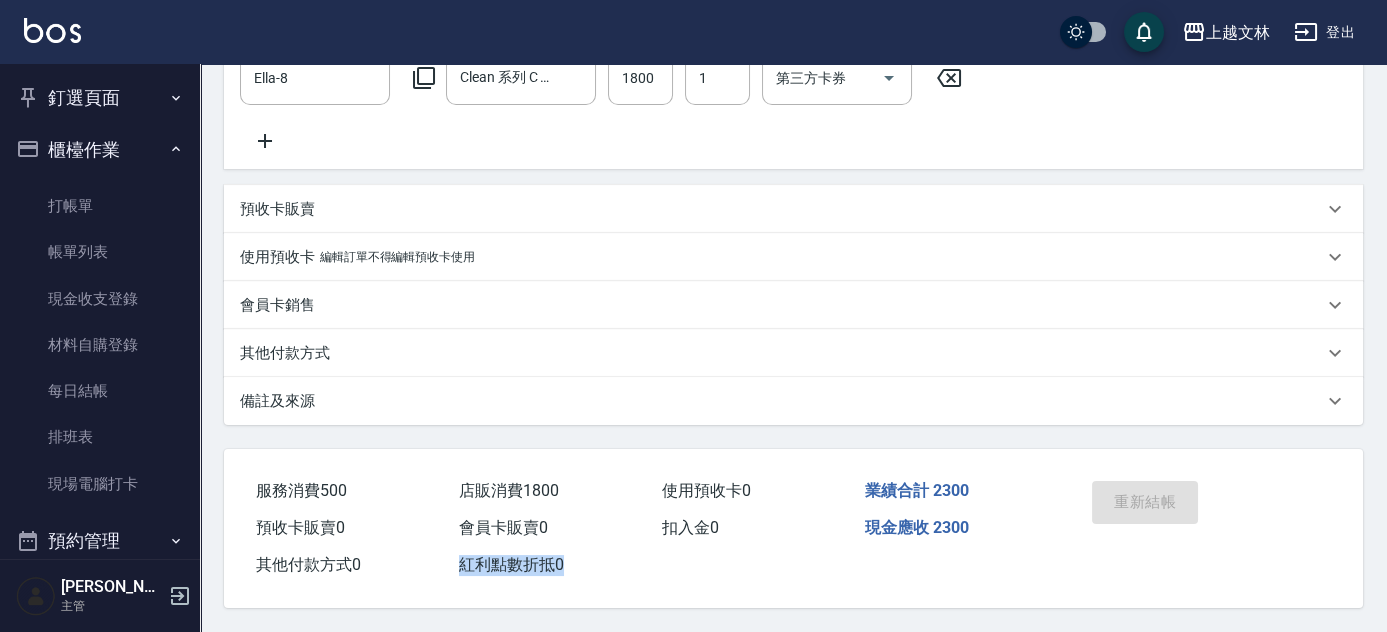 click on "重新結帳" at bounding box center (1141, 516) 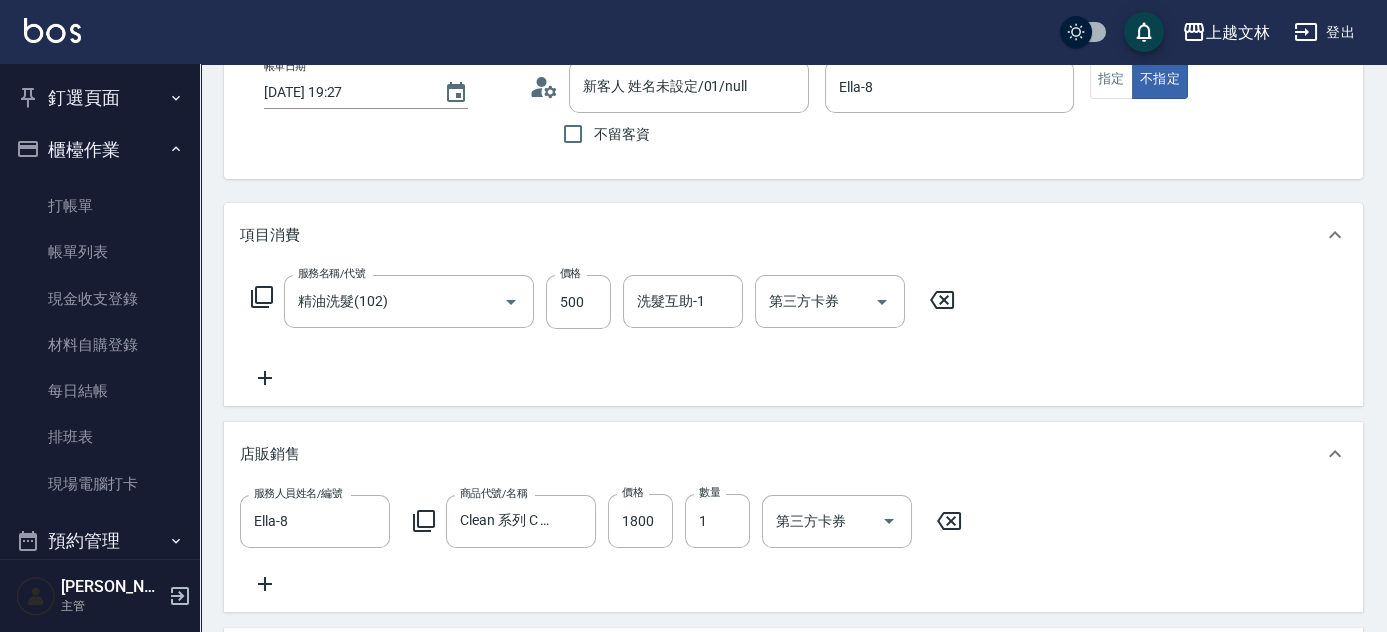 scroll, scrollTop: 0, scrollLeft: 0, axis: both 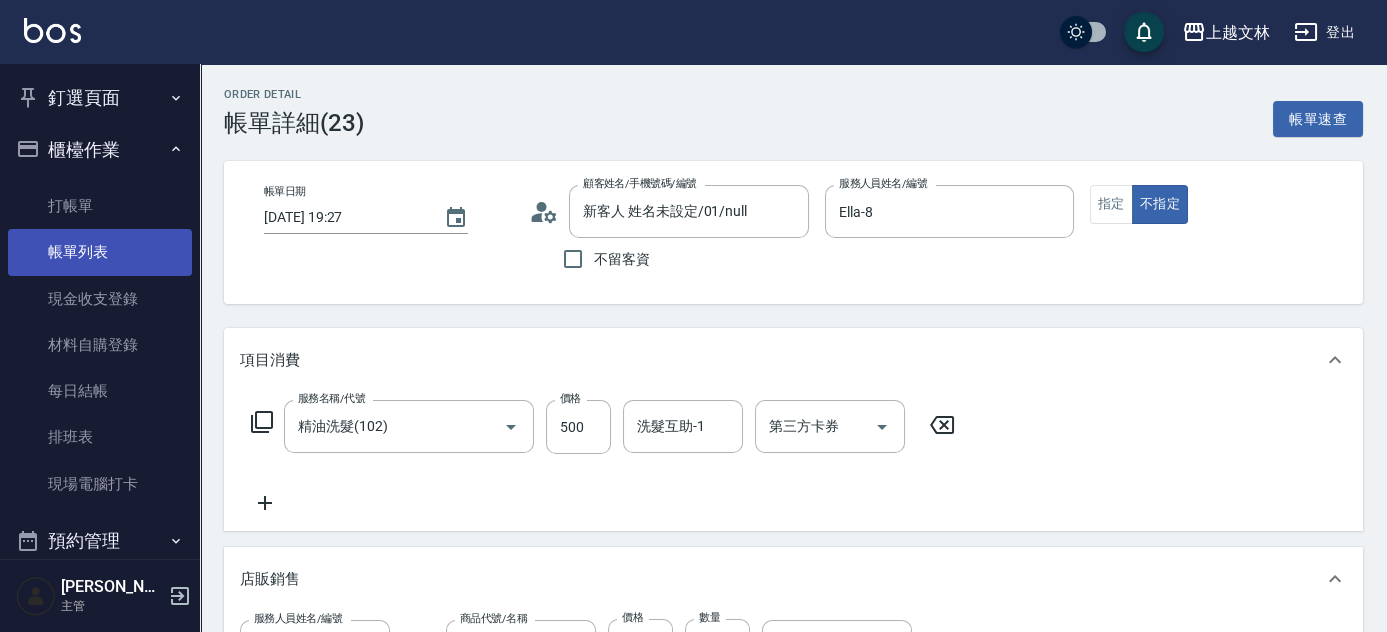 click on "帳單列表" at bounding box center (100, 252) 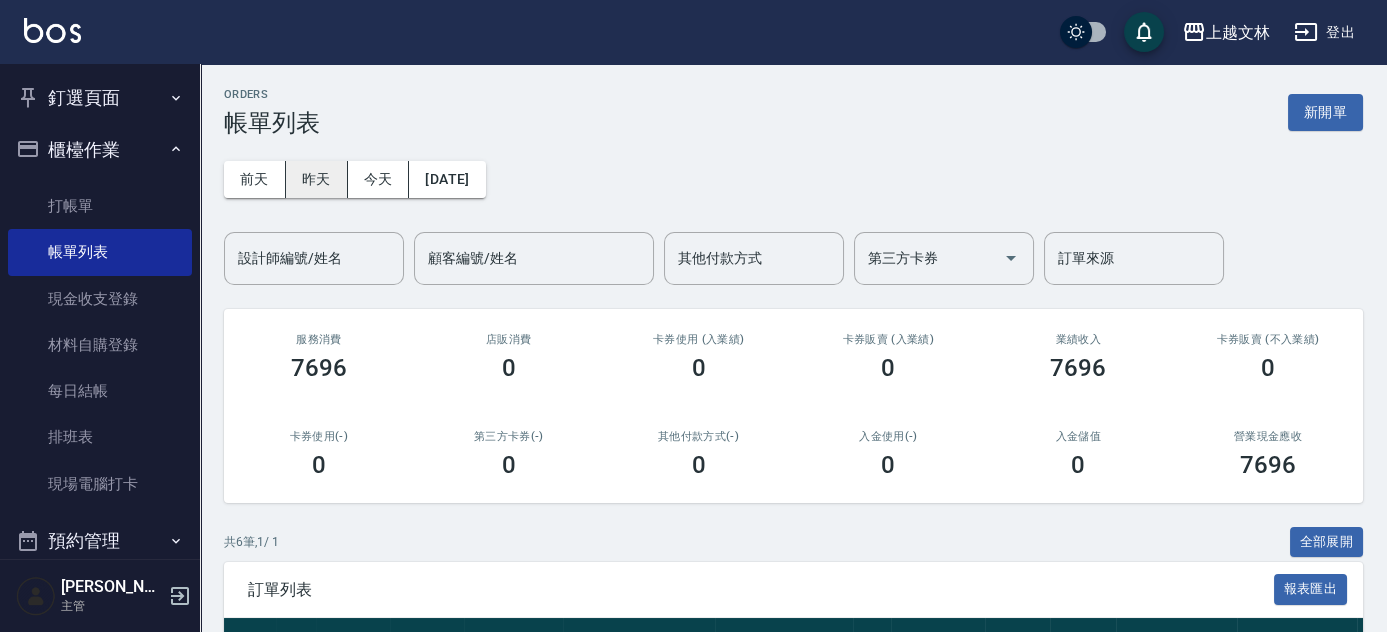 click on "昨天" at bounding box center (317, 179) 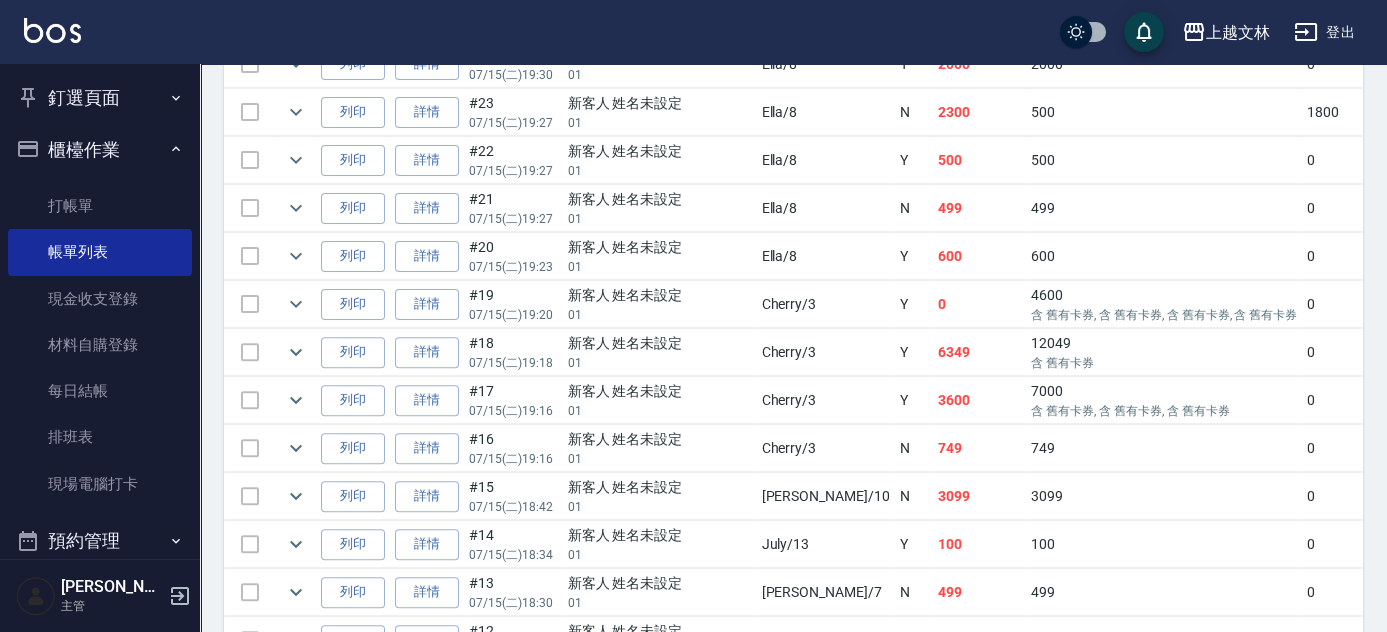 scroll, scrollTop: 1541, scrollLeft: 0, axis: vertical 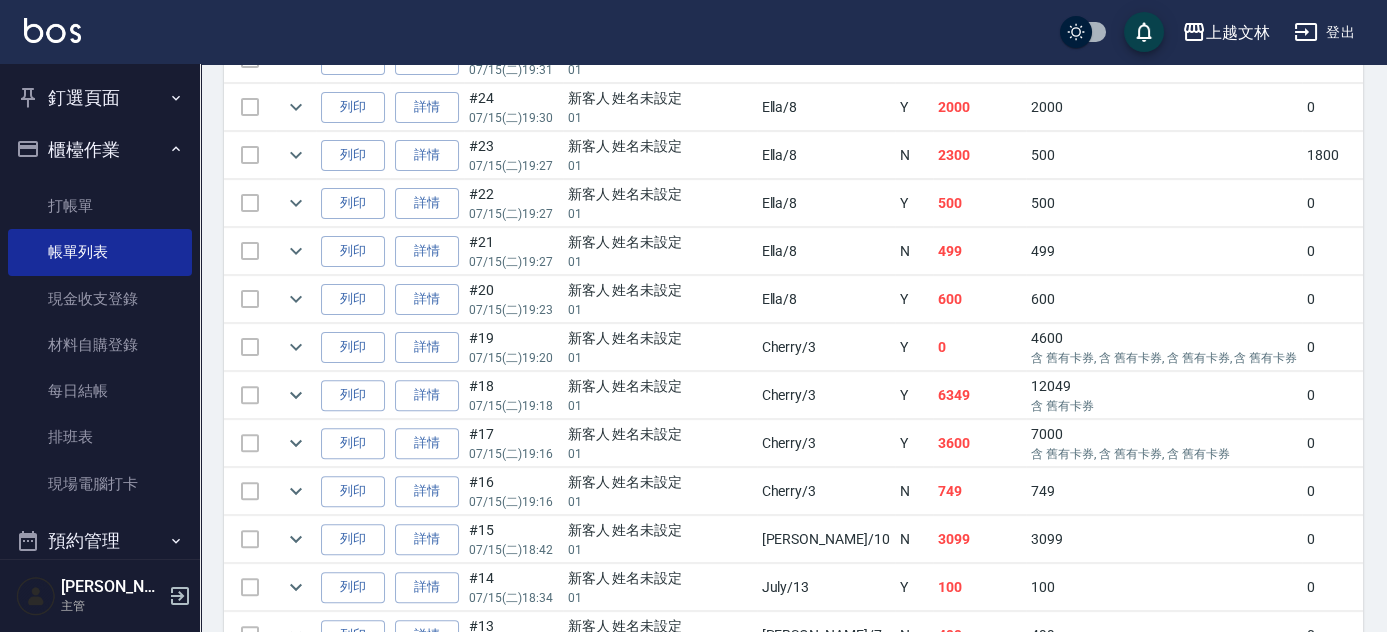 click at bounding box center (250, 155) 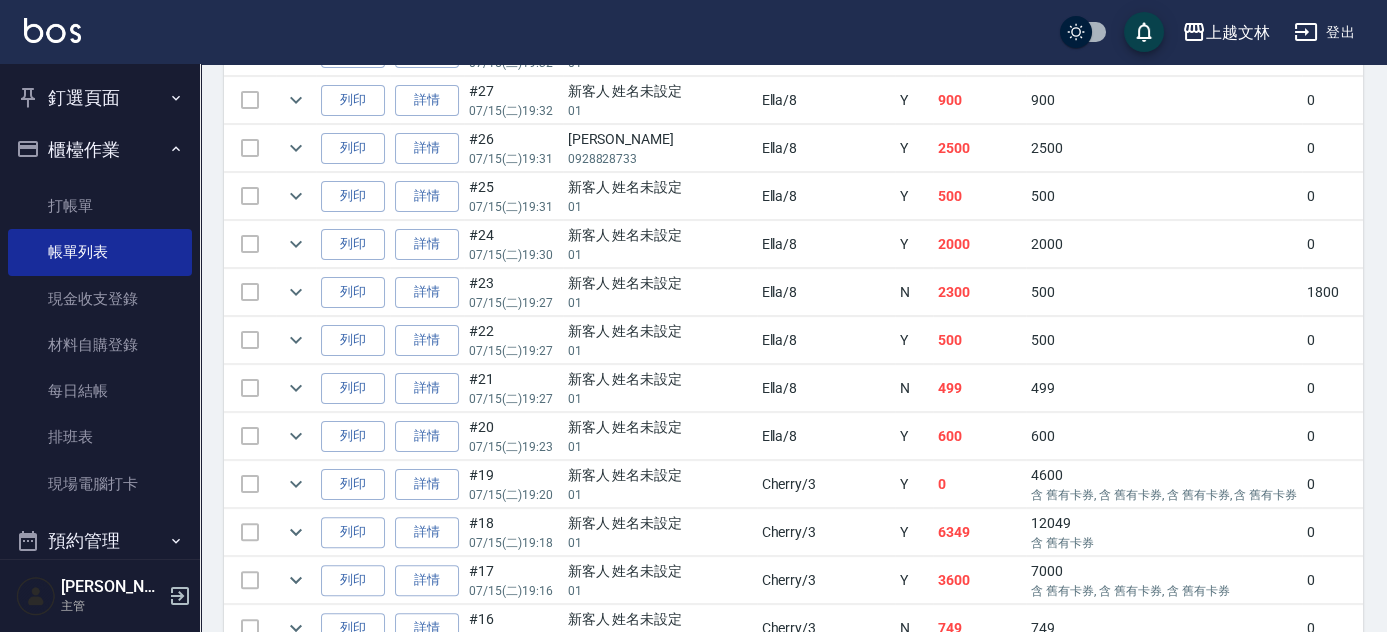 scroll, scrollTop: 1357, scrollLeft: 0, axis: vertical 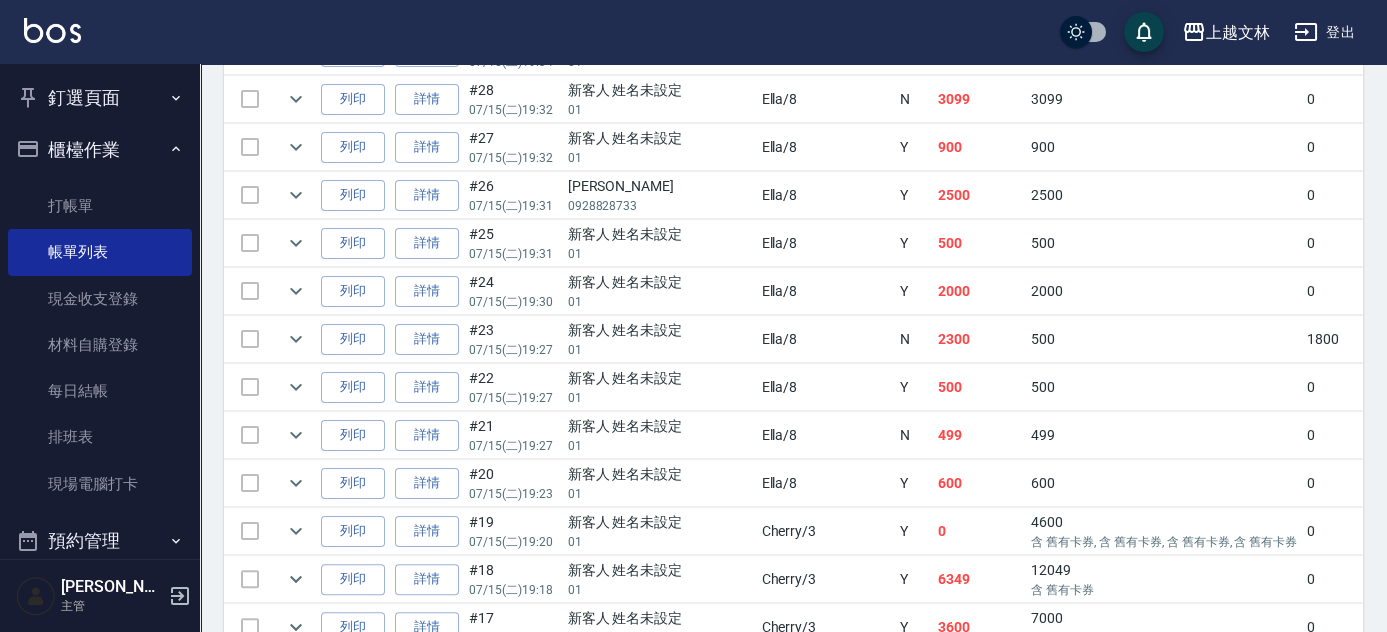 click at bounding box center [250, 339] 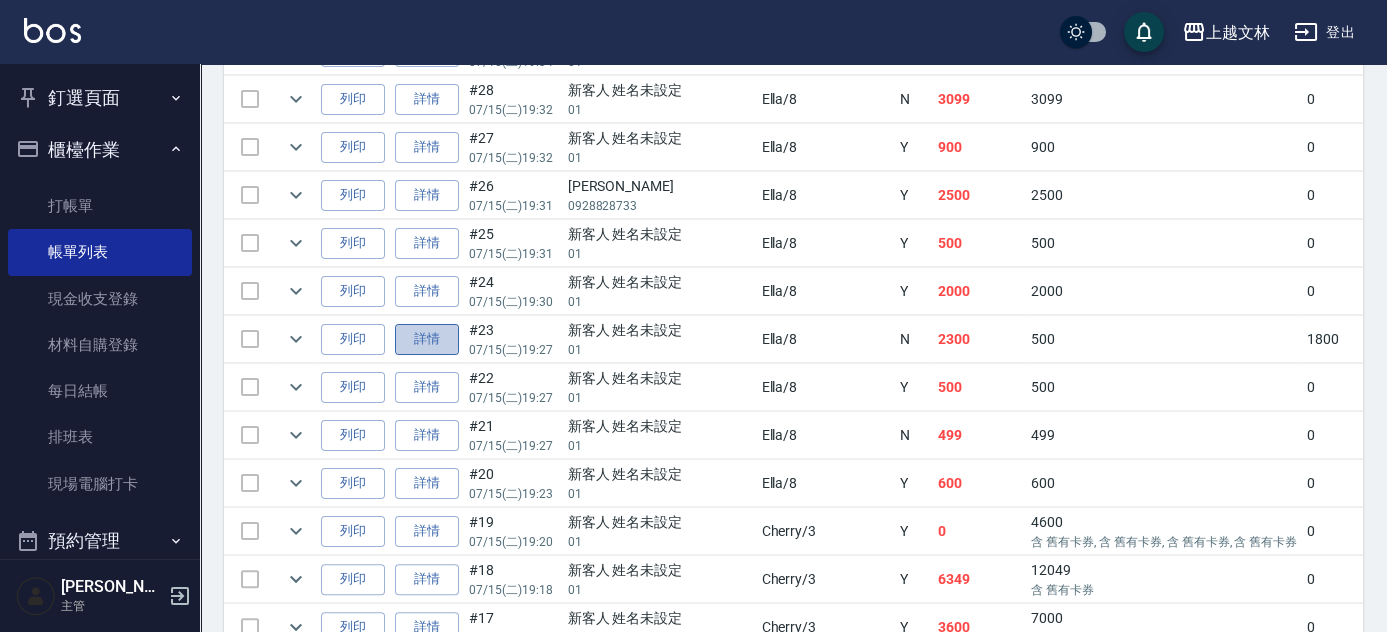 click on "詳情" at bounding box center [427, 339] 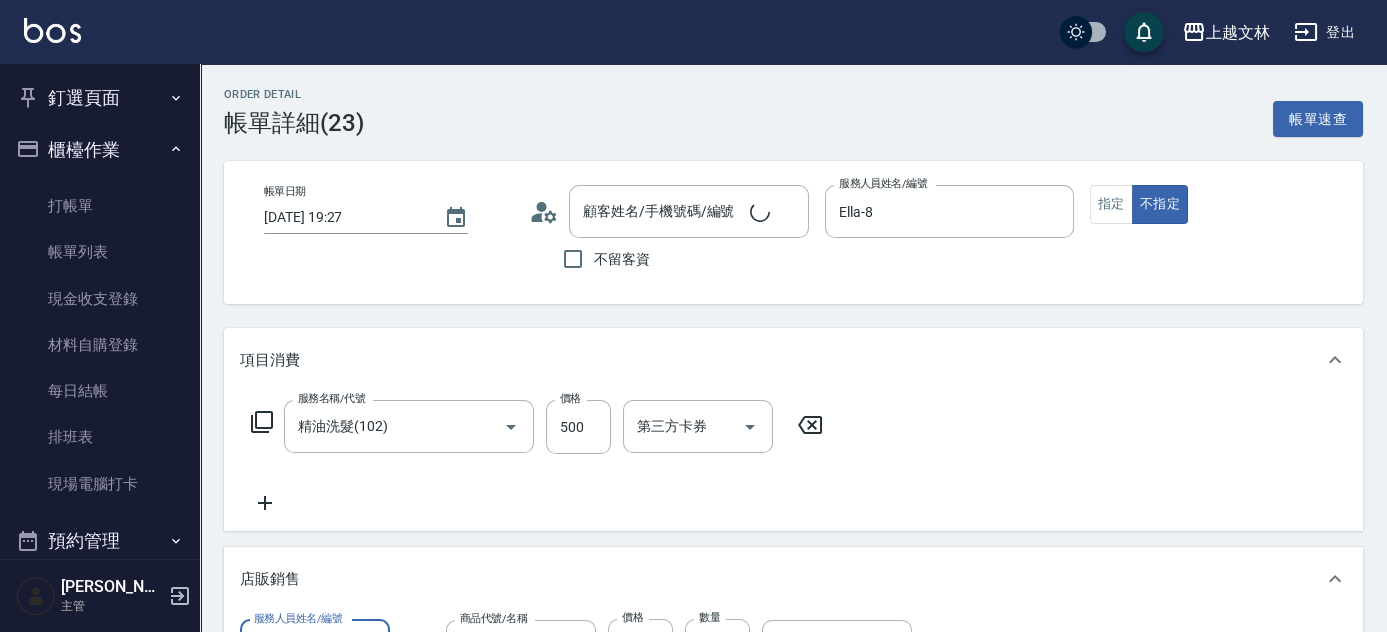 scroll, scrollTop: 32, scrollLeft: 0, axis: vertical 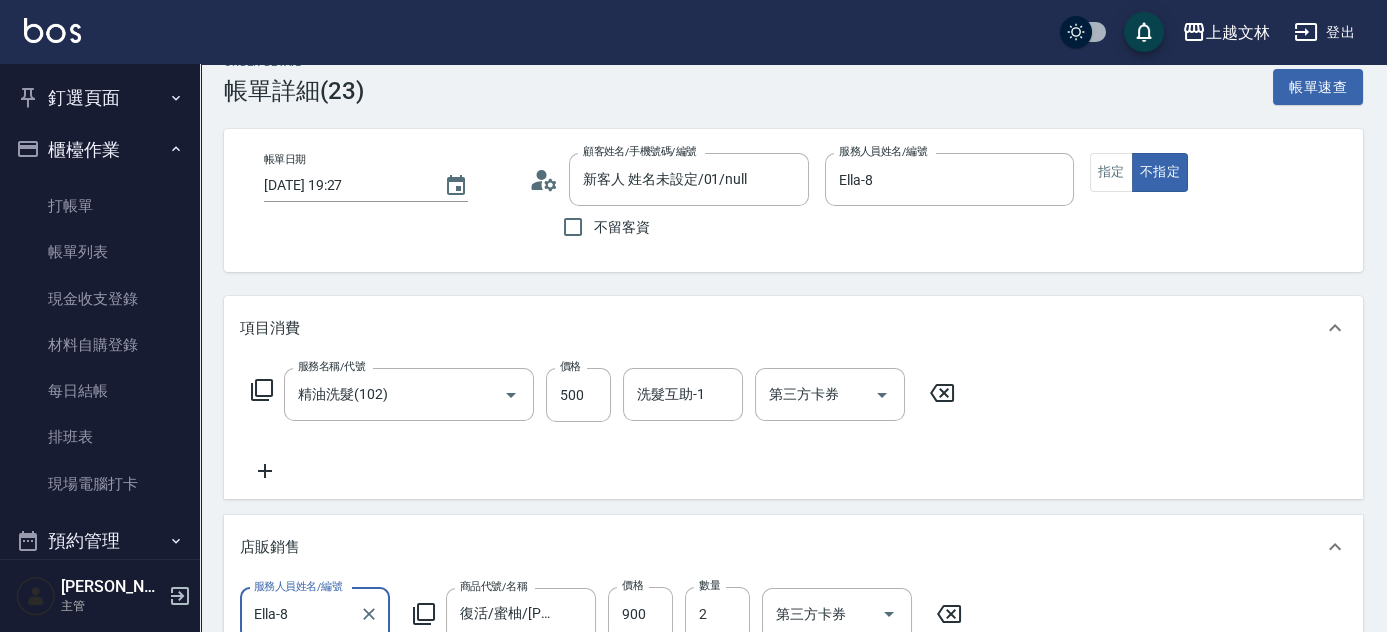 type on "新客人 姓名未設定/01/null" 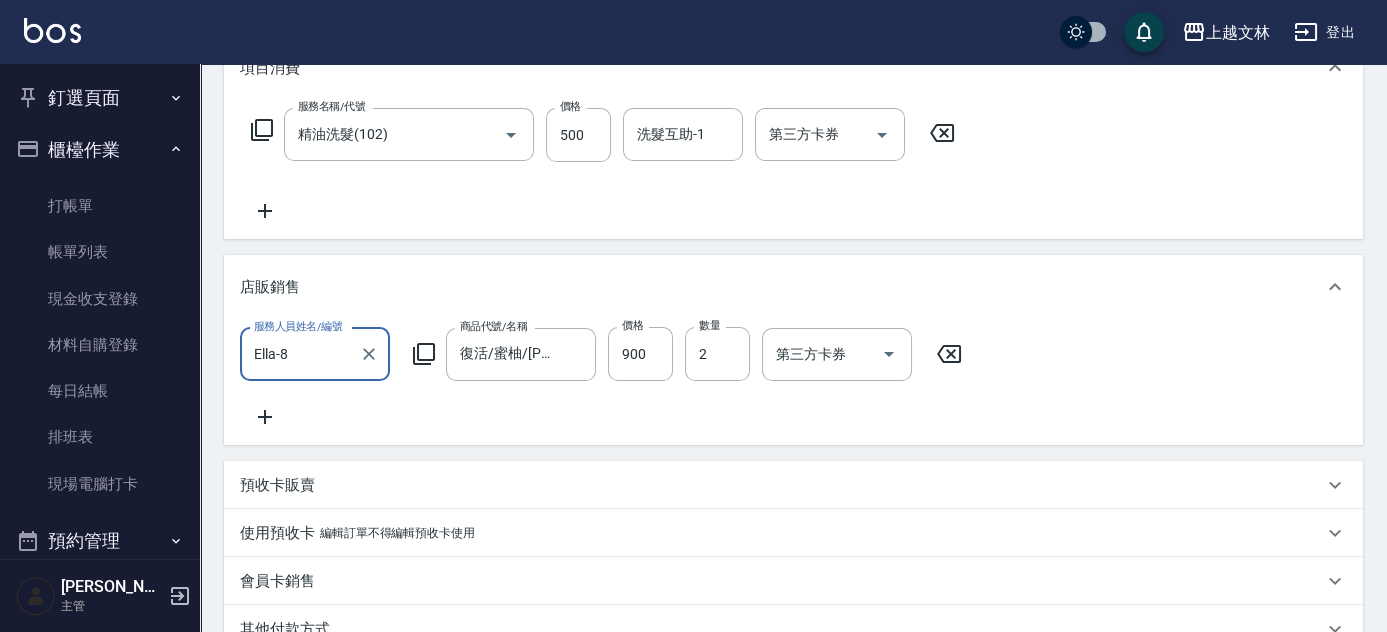 scroll, scrollTop: 253, scrollLeft: 0, axis: vertical 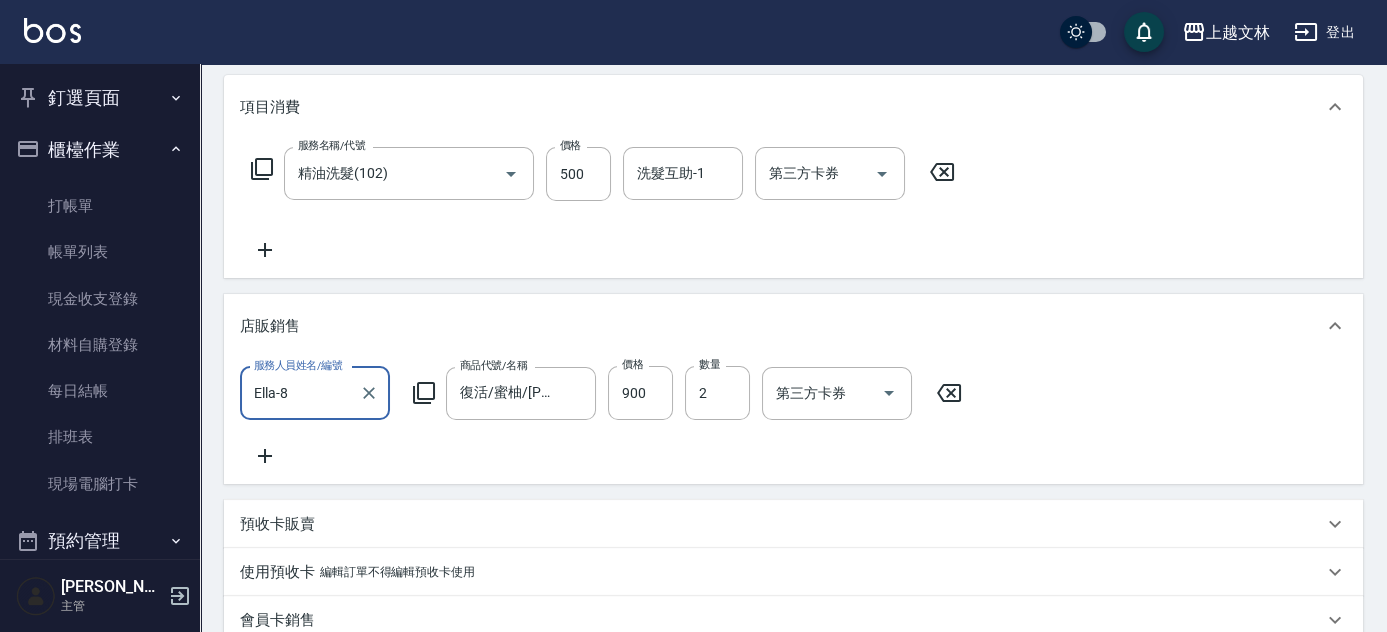 click 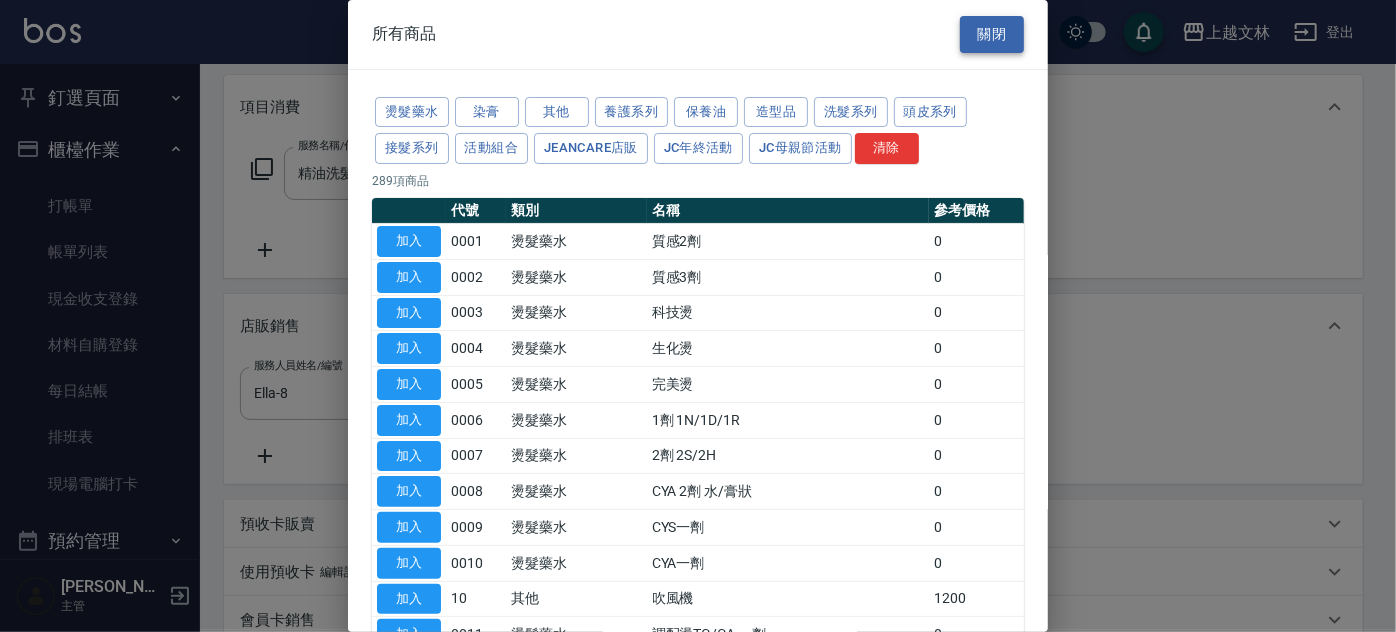 click on "關閉" at bounding box center (992, 34) 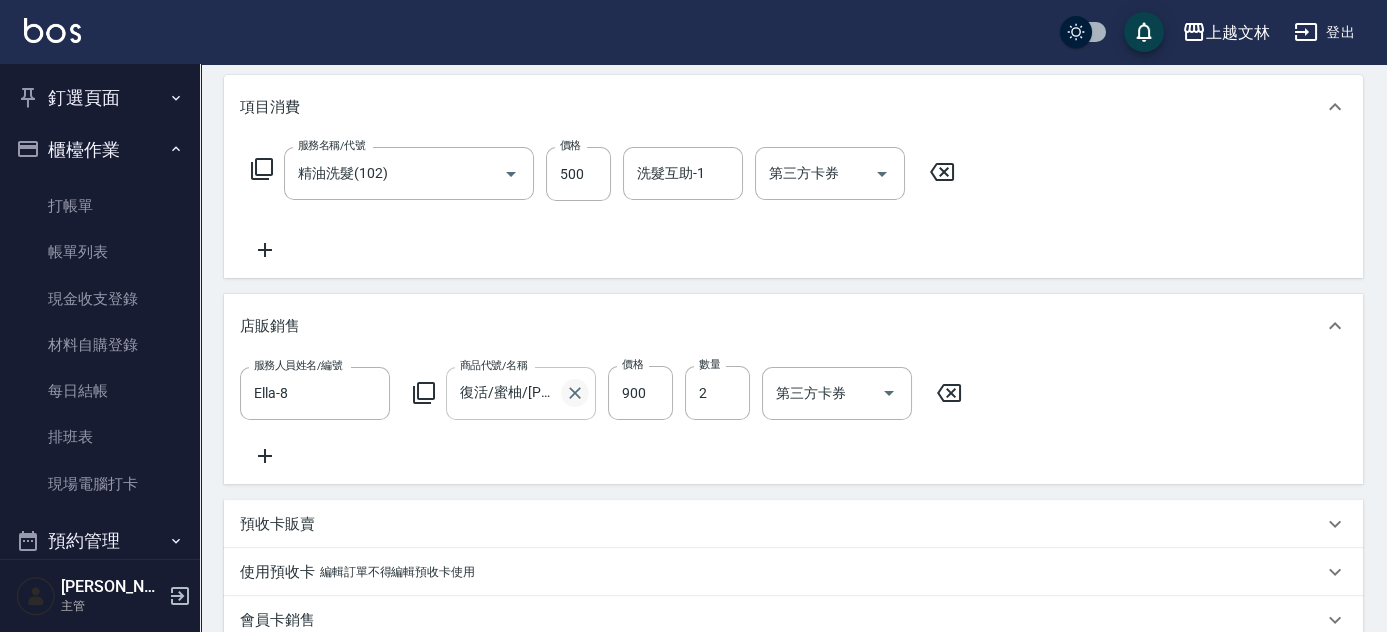click 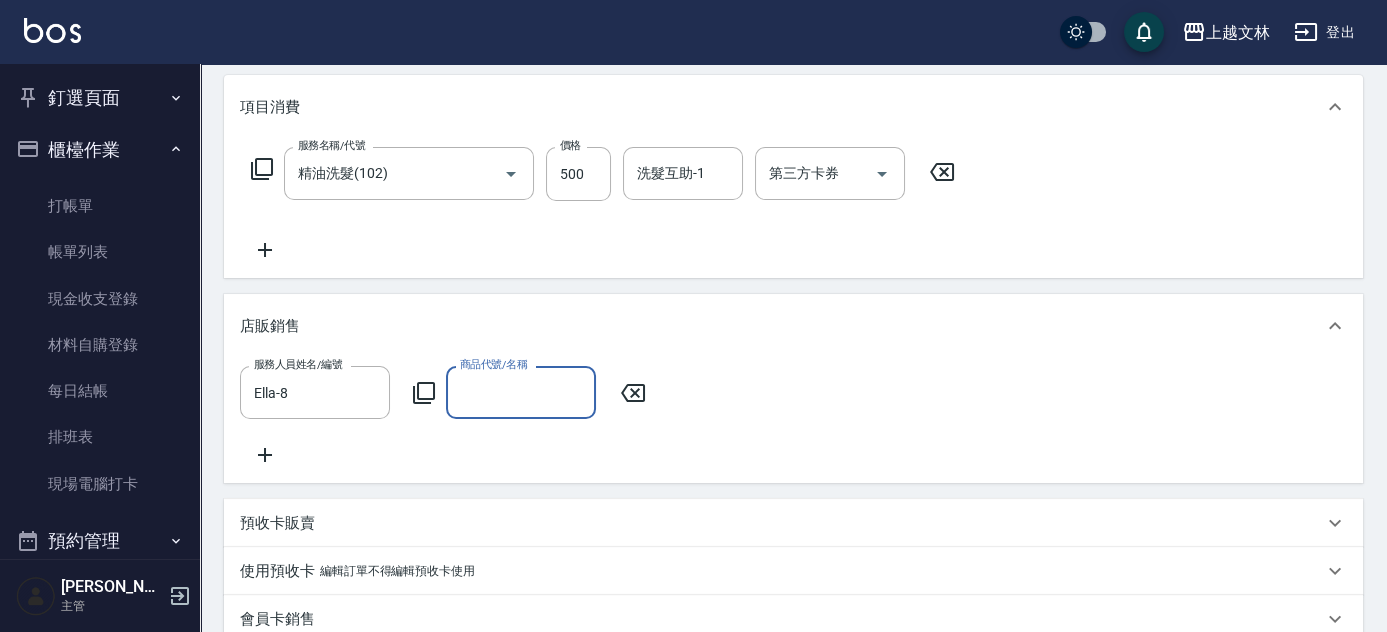 scroll, scrollTop: 0, scrollLeft: 0, axis: both 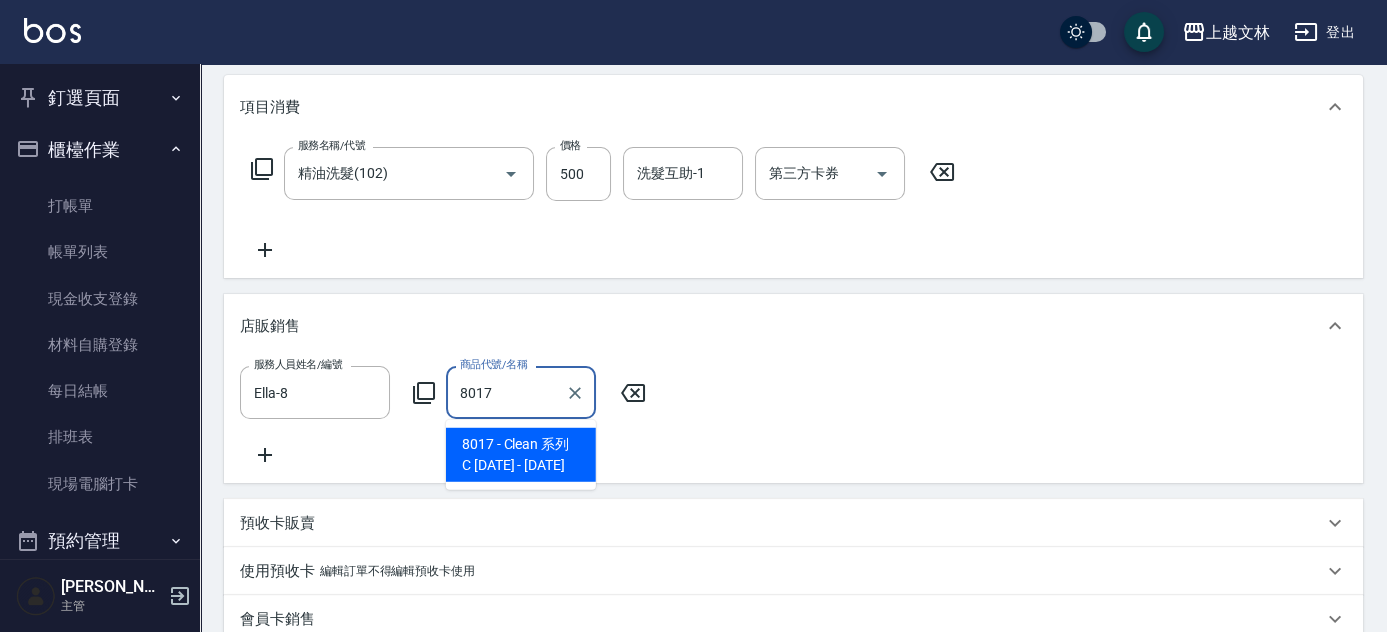 click on "8017 - Clean 系列 C [DATE] - [DATE]" at bounding box center [521, 455] 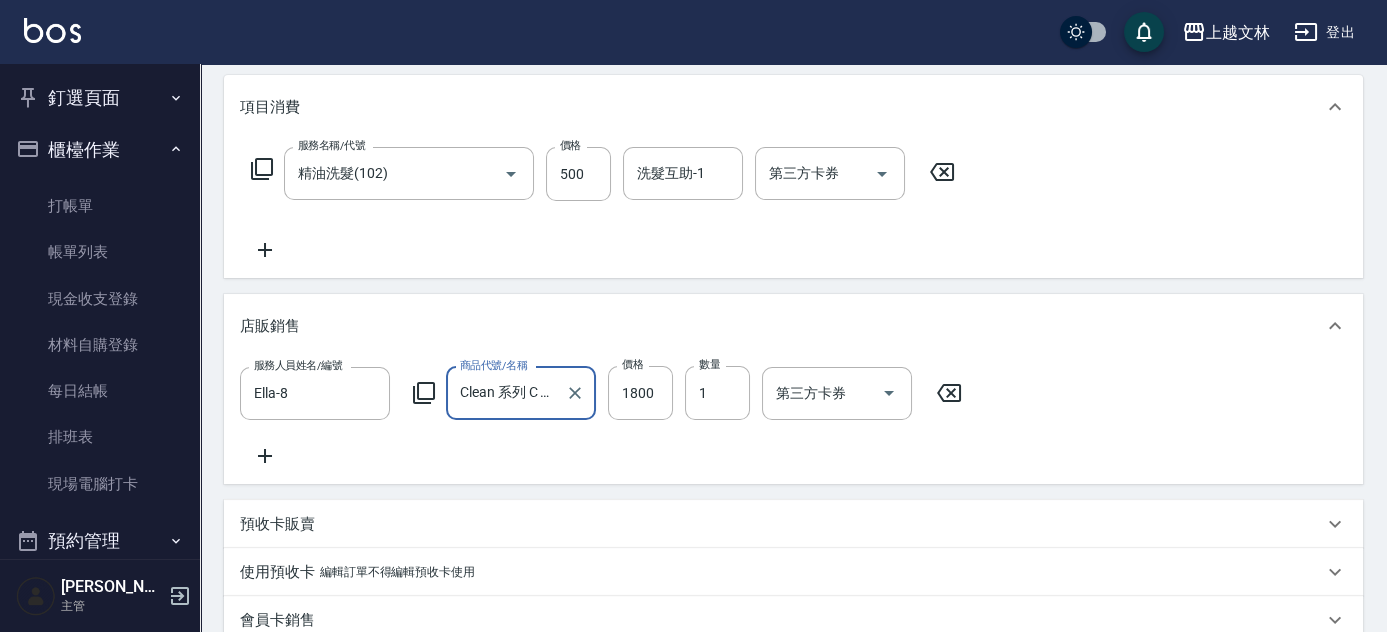 type on "Clean 系列 C 1800" 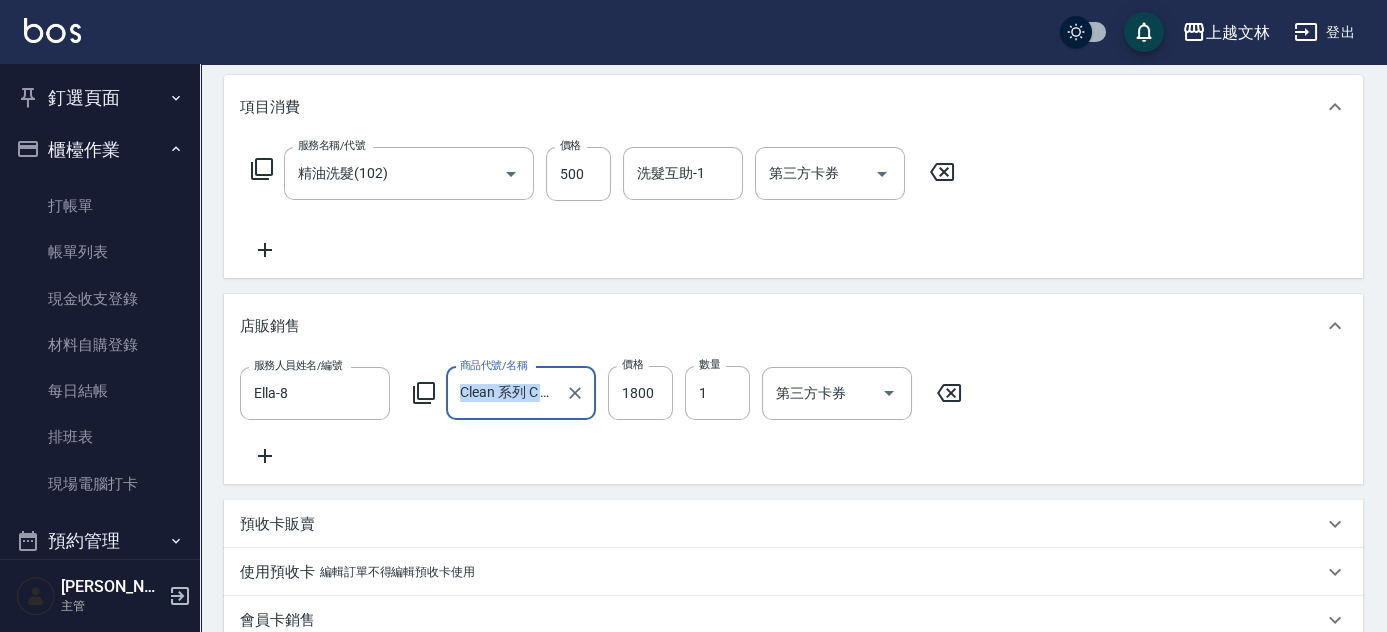 click on "服務人員姓名/編號 Ella-8 服務人員姓名/編號 商品代號/名稱 Clean 系列 C 1800 商品代號/名稱 價格 1800 價格 數量 1 數量 第三方卡券 第三方卡券" at bounding box center (793, 417) 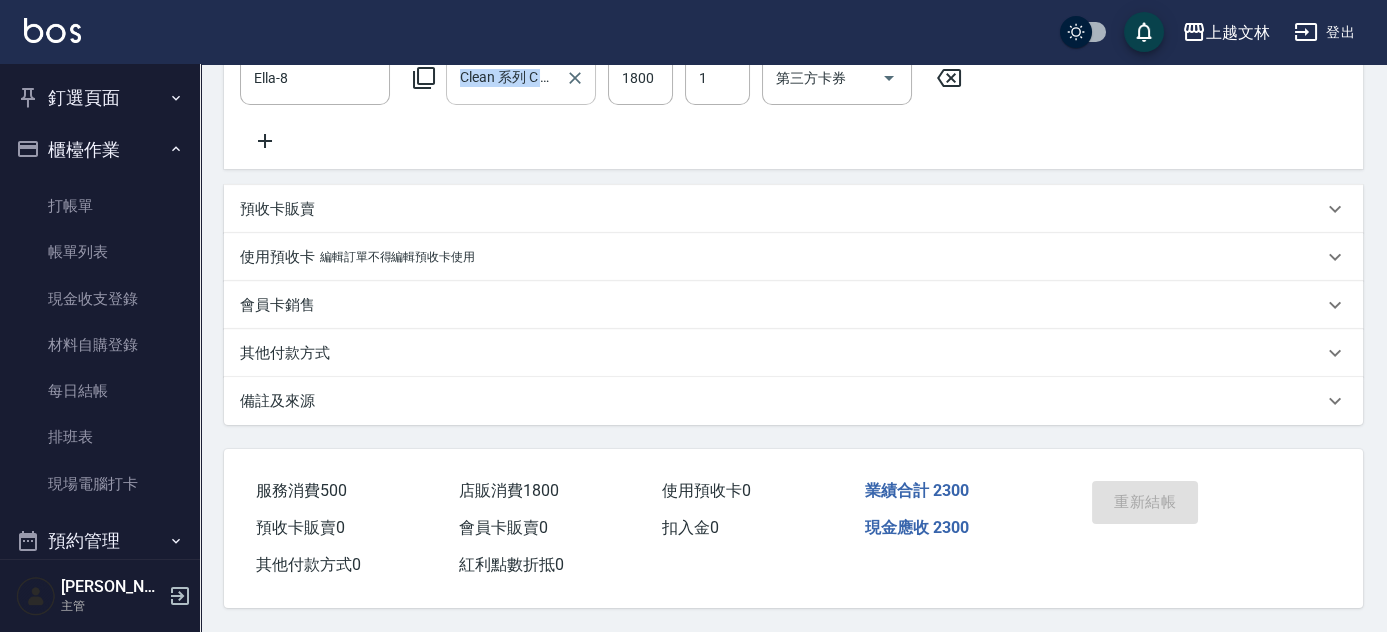 scroll, scrollTop: 379, scrollLeft: 0, axis: vertical 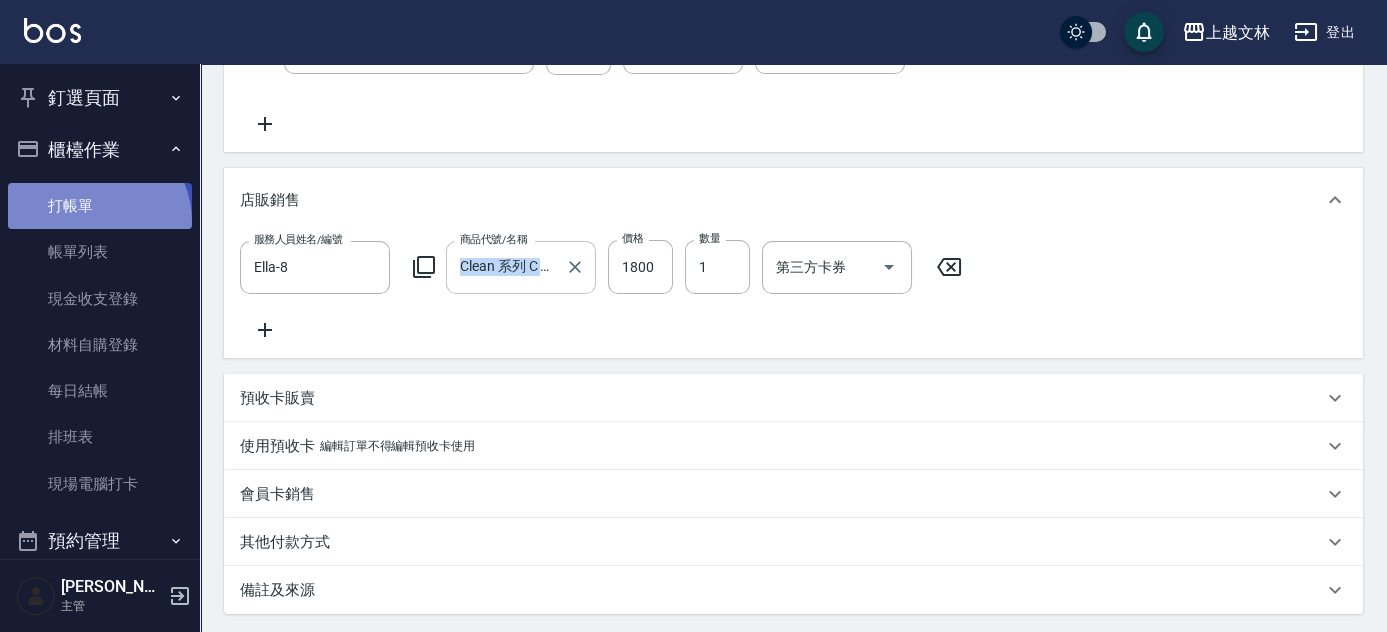 click on "打帳單" at bounding box center (100, 206) 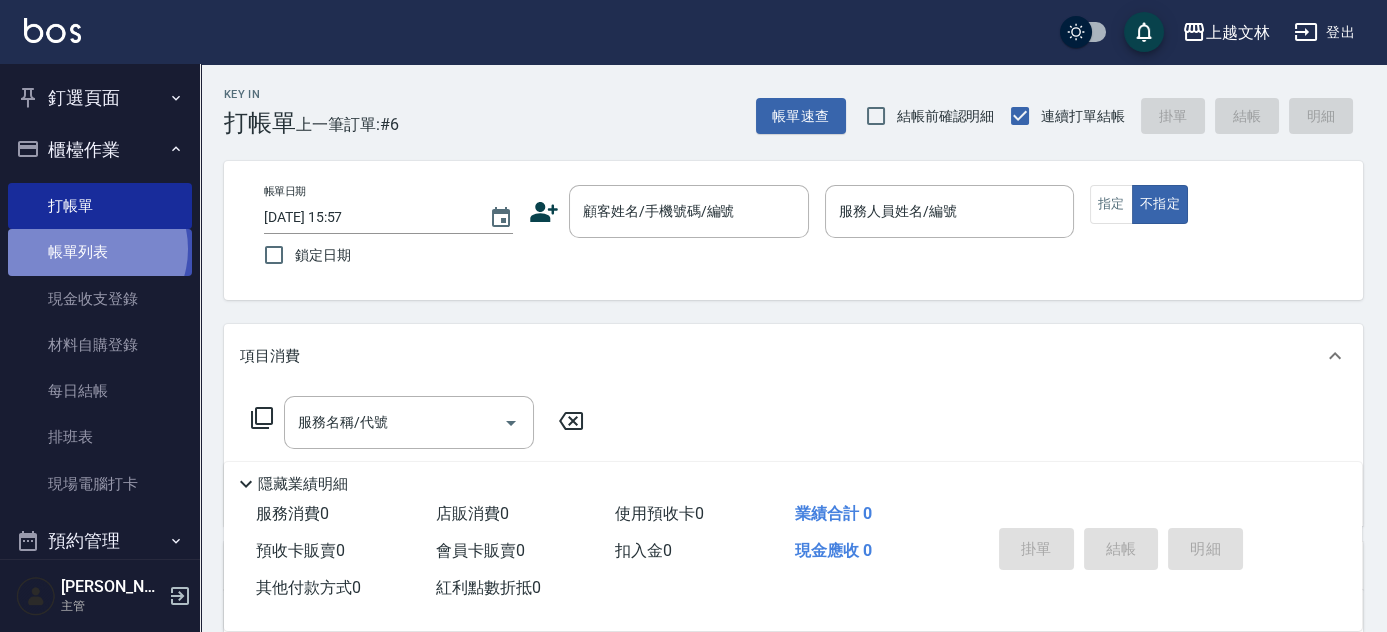 click on "帳單列表" at bounding box center [100, 252] 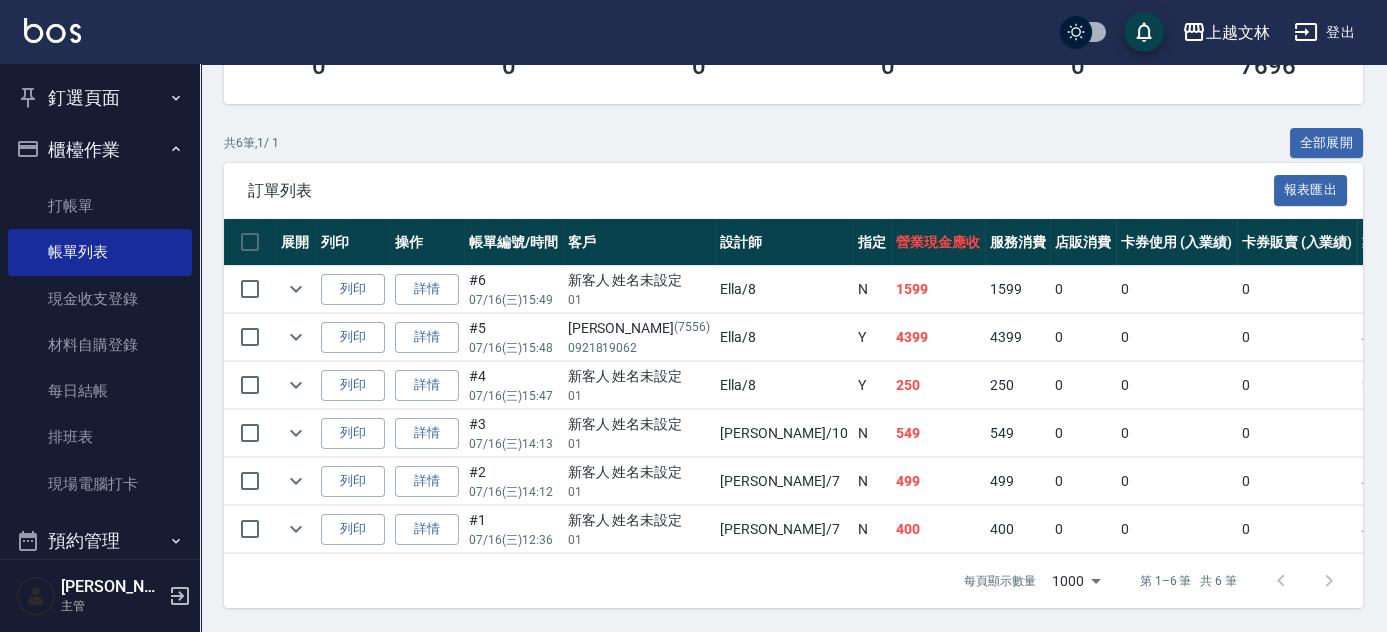scroll, scrollTop: 409, scrollLeft: 0, axis: vertical 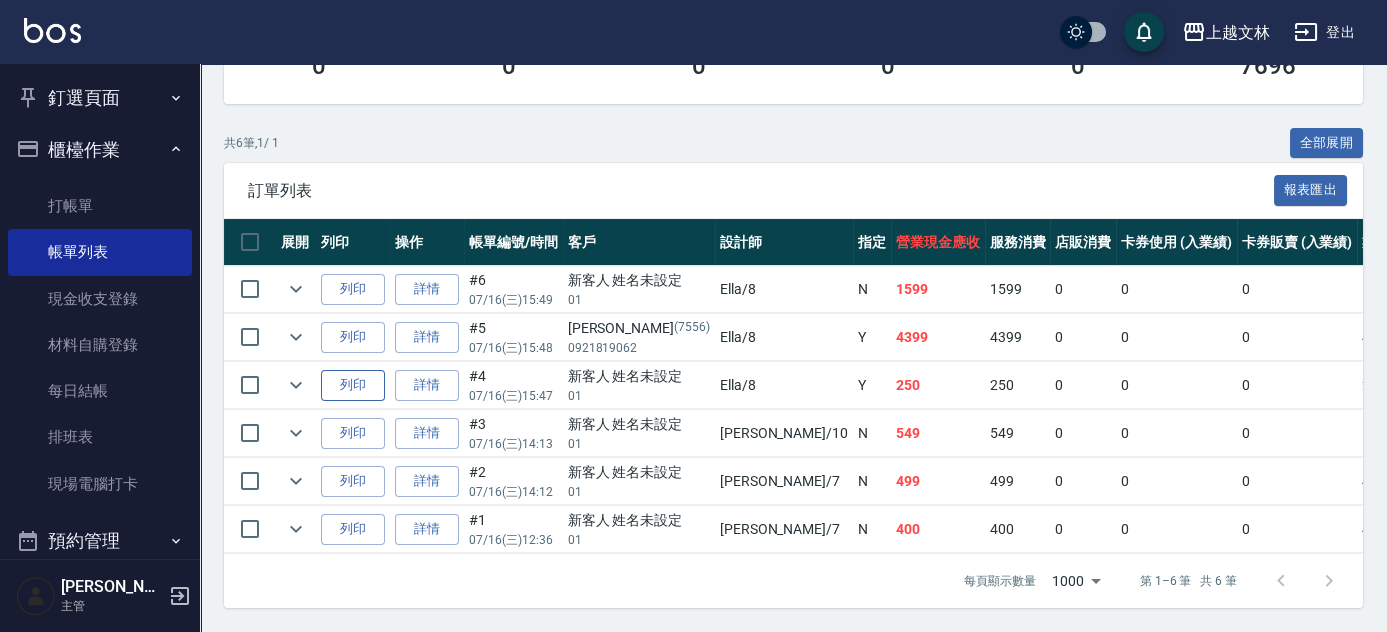 click on "列印" at bounding box center [353, 385] 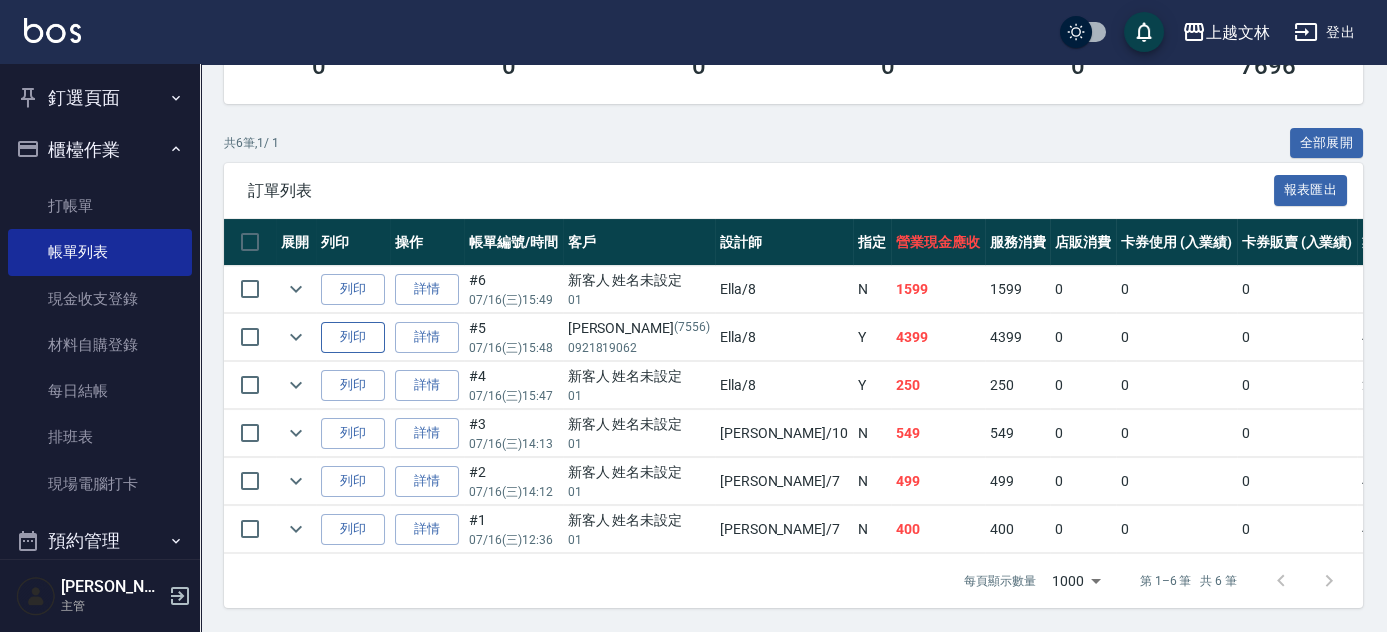 click on "列印" at bounding box center [353, 337] 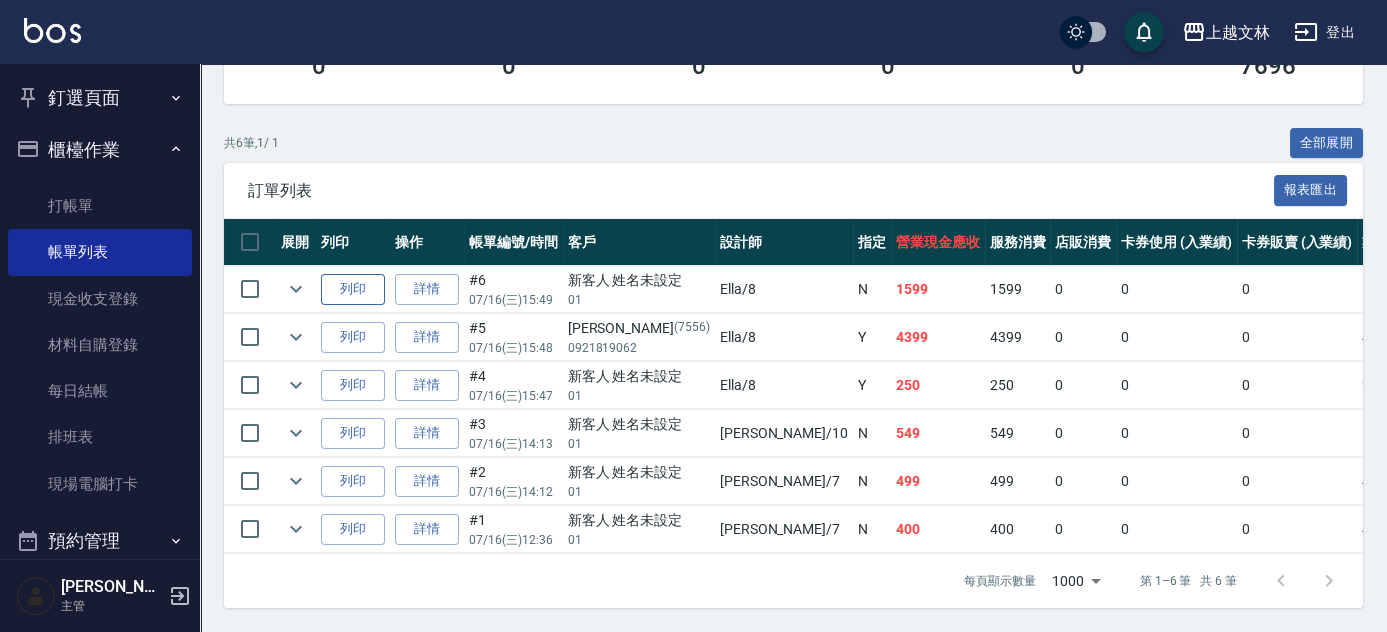 click on "列印" at bounding box center [353, 289] 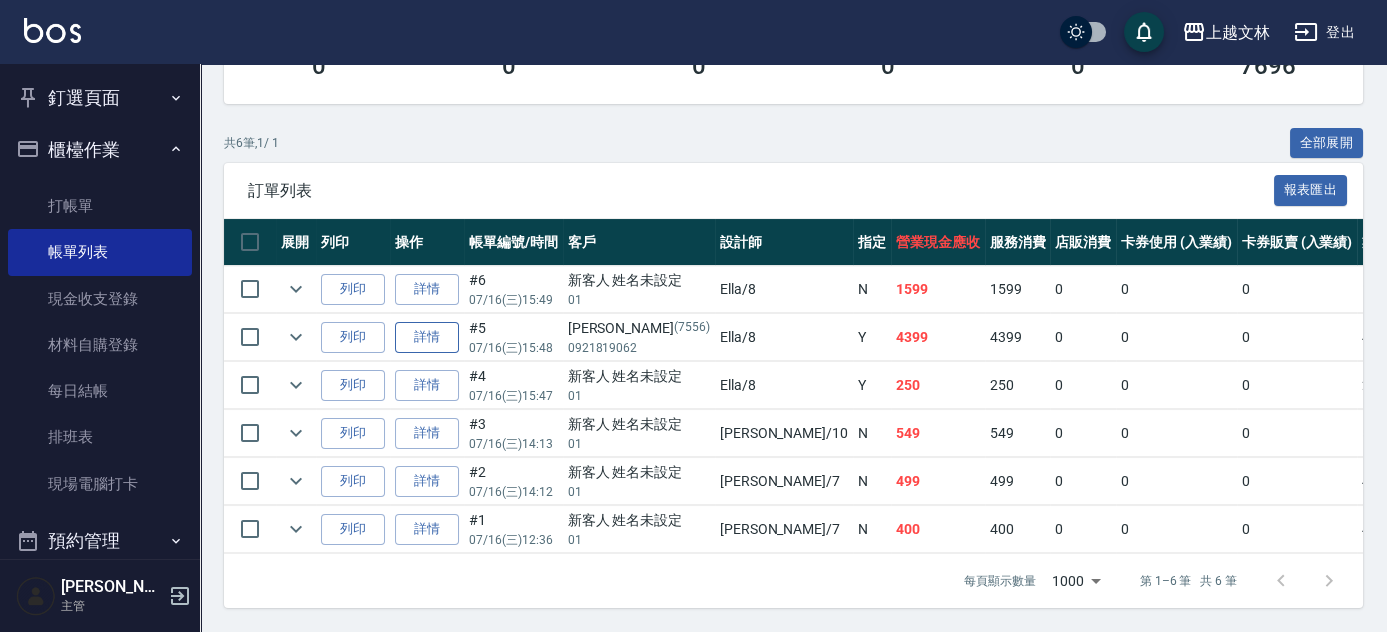 click on "詳情" at bounding box center [427, 337] 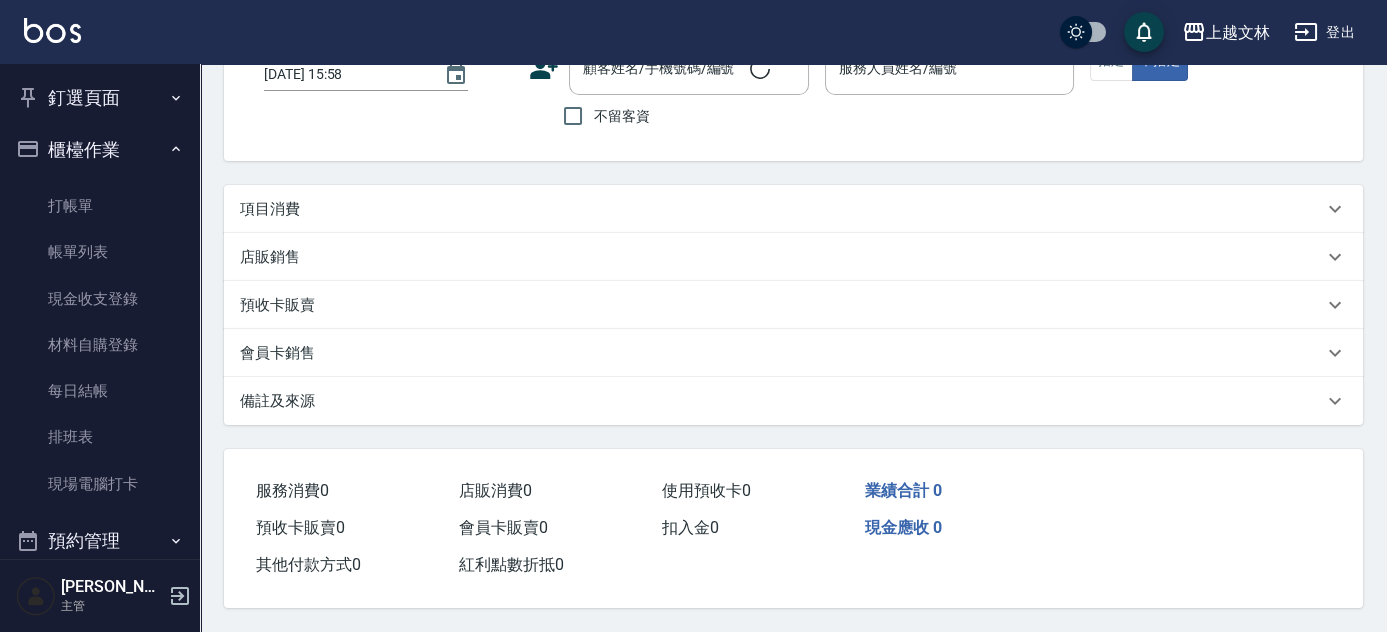 scroll, scrollTop: 0, scrollLeft: 0, axis: both 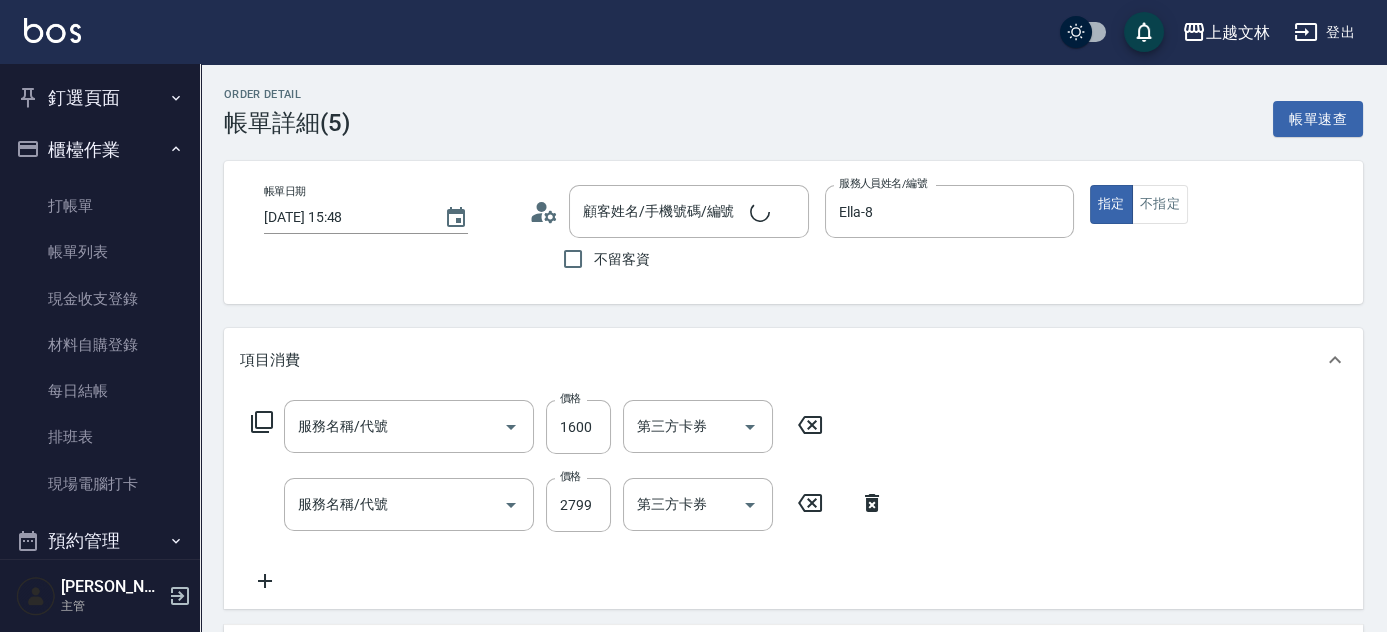 type on "[DATE] 15:48" 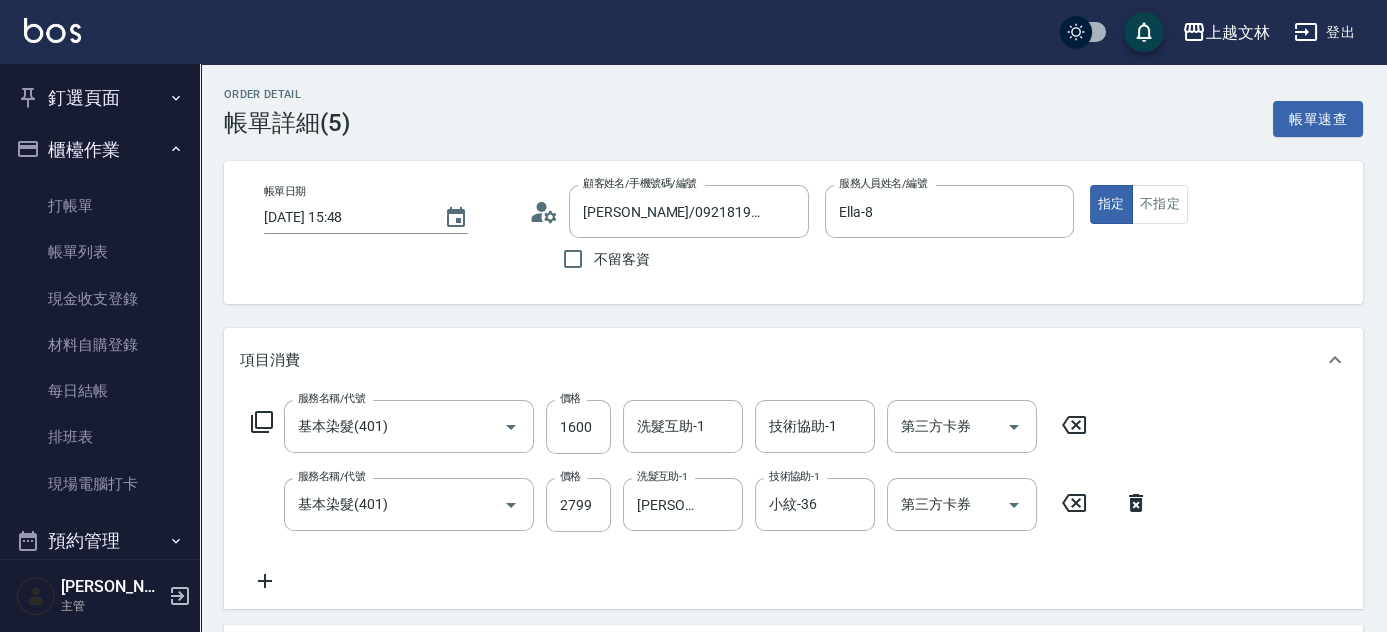 type on "[PERSON_NAME]/0921819062/7556" 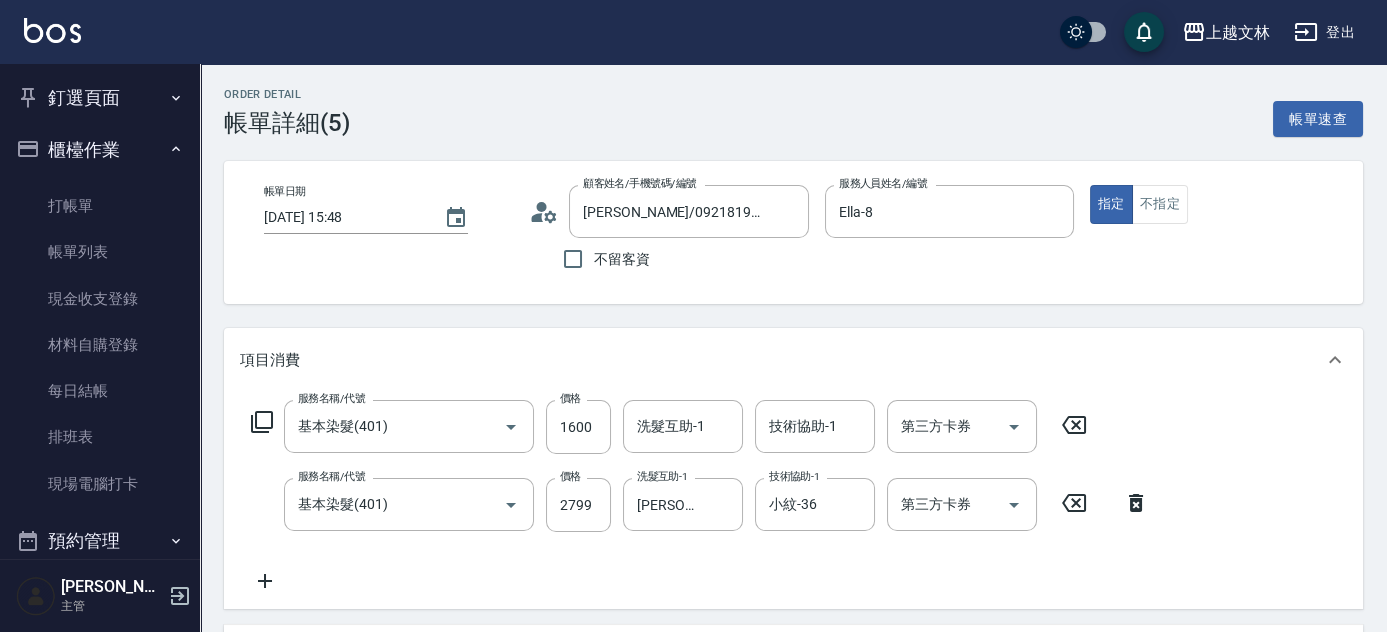 click 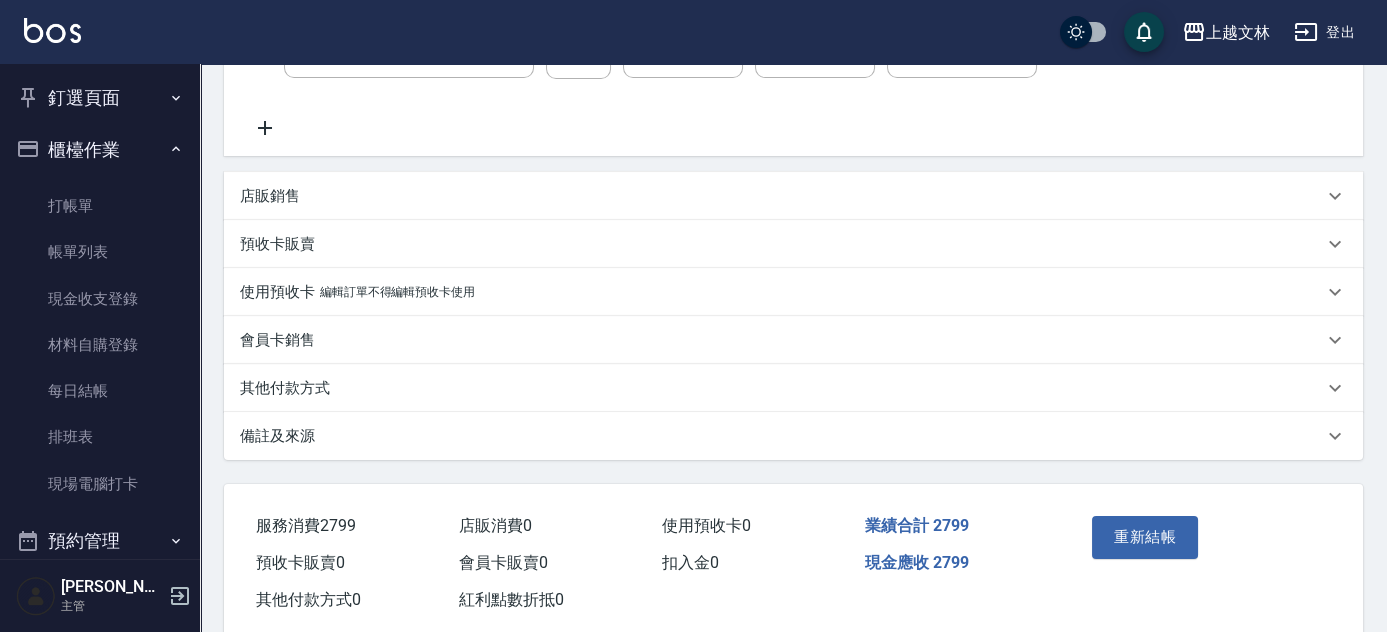 scroll, scrollTop: 461, scrollLeft: 0, axis: vertical 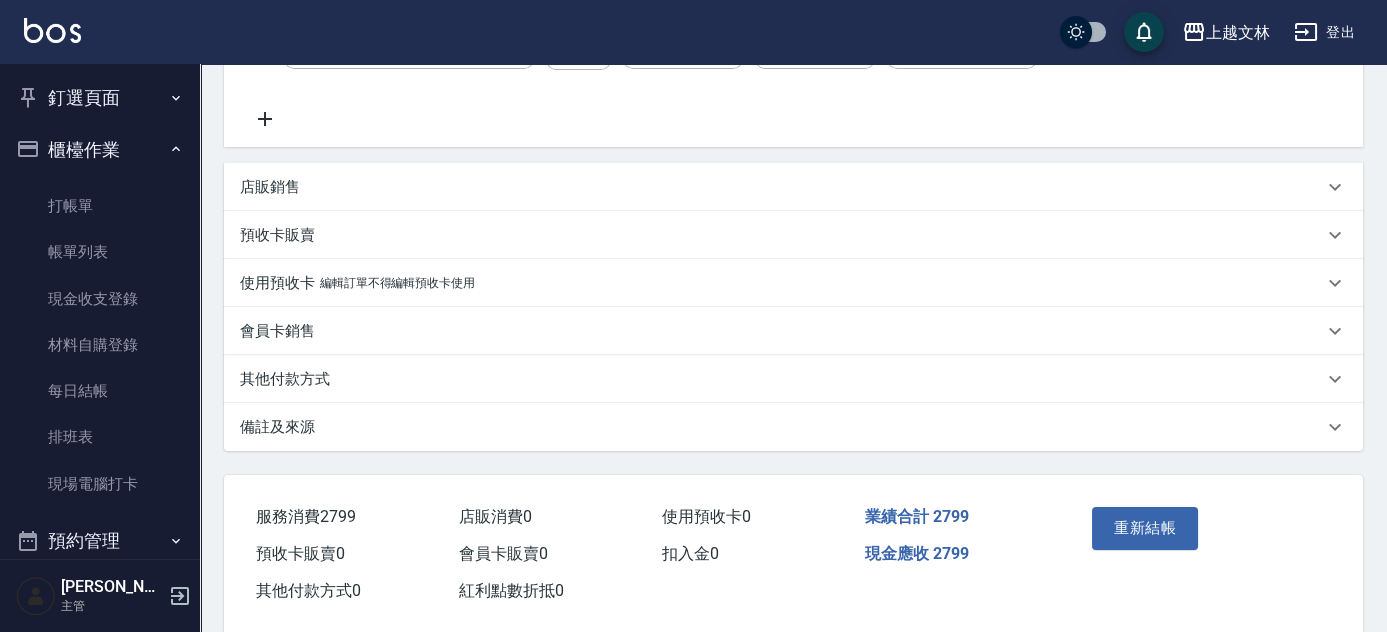 click on "重新結帳" at bounding box center (1145, 528) 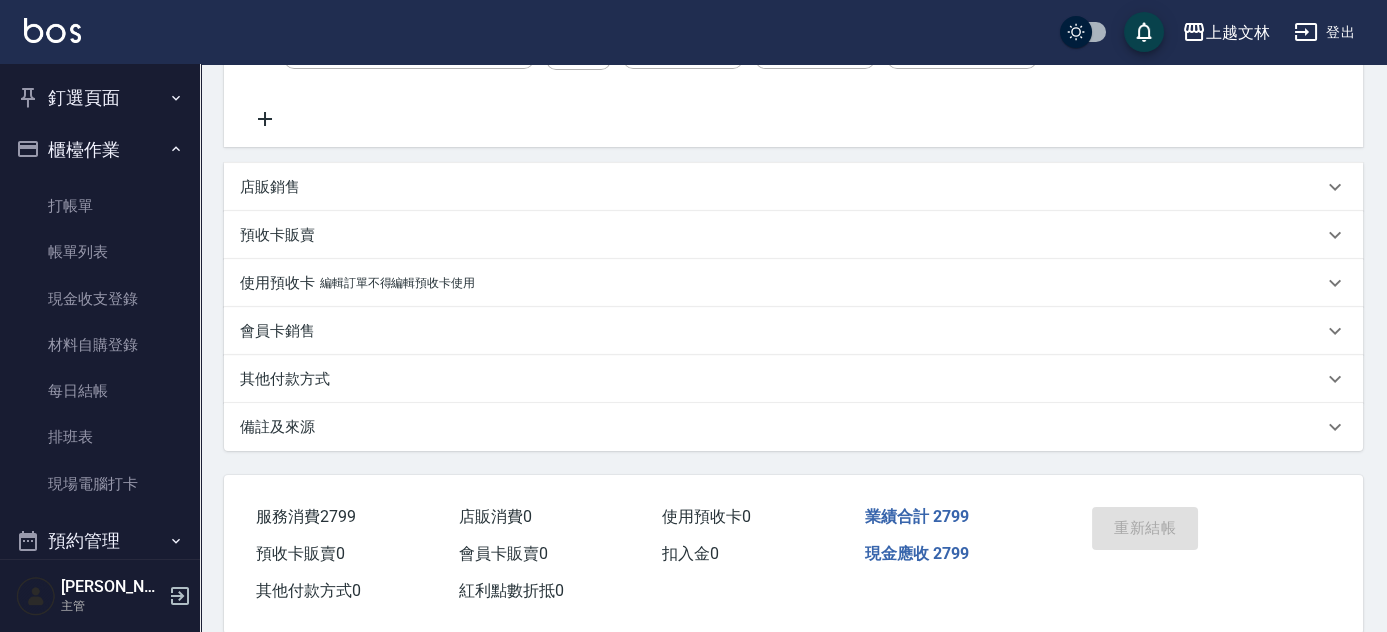 click on "重新結帳" at bounding box center (1141, 542) 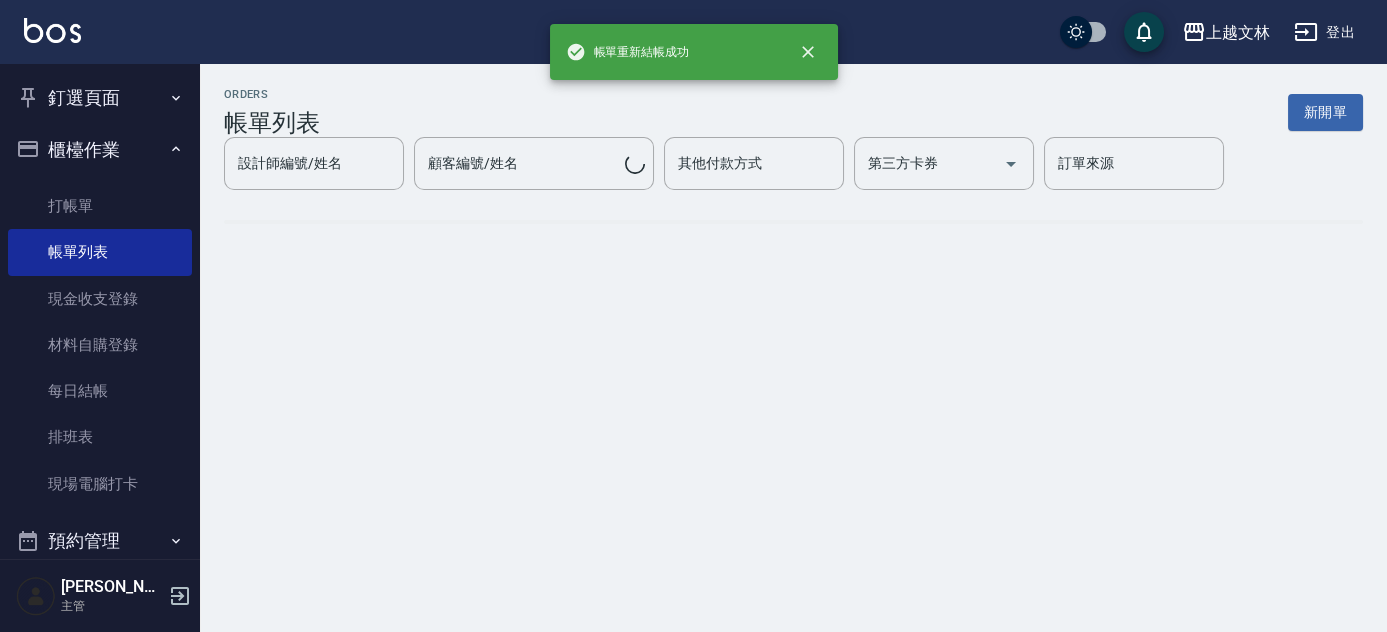 scroll, scrollTop: 0, scrollLeft: 0, axis: both 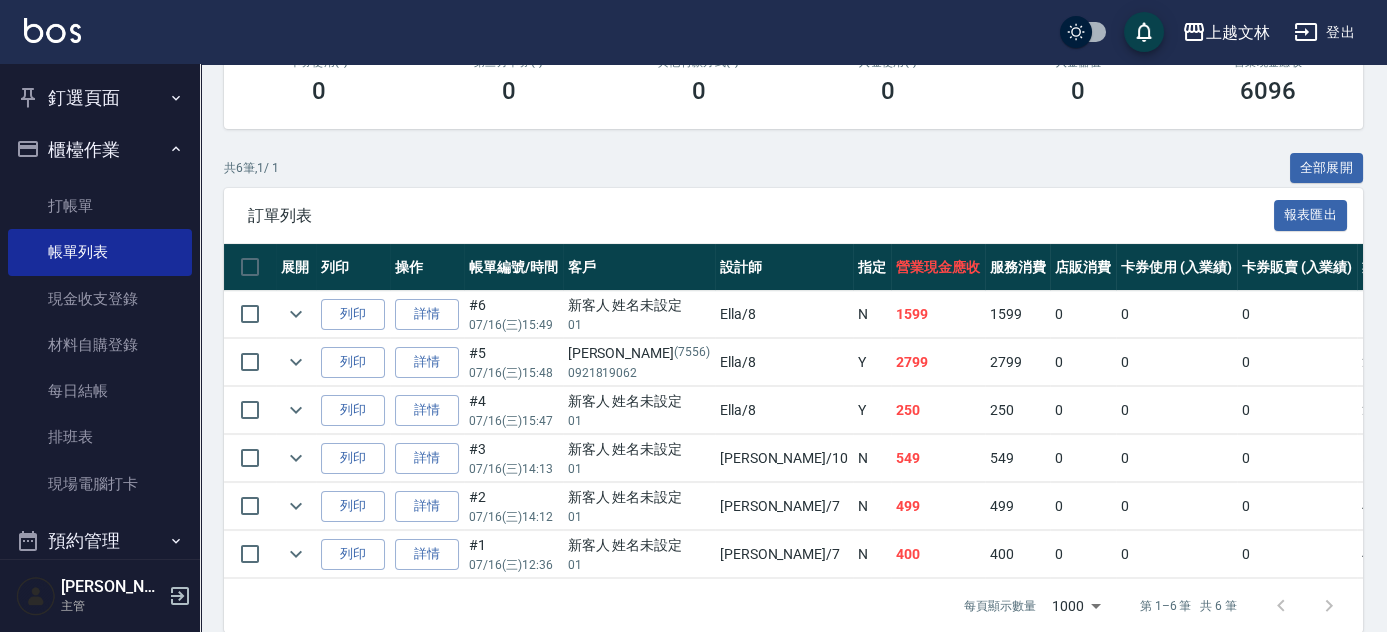 click on "ORDERS 帳單列表 新開單 [DATE] [DATE] [DATE] [DATE] 設計師編號/姓名 設計師編號/姓名 顧客編號/姓名 顧客編號/姓名 其他付款方式 其他付款方式 第三方卡券 第三方卡券 訂單來源 訂單來源 服務消費 6096 店販消費 0 卡券使用 (入業績) 0 卡券販賣 (入業績) 0 業績收入 6096 卡券販賣 (不入業績) 0 卡券使用(-) 0 第三方卡券(-) 0 其他付款方式(-) 0 入金使用(-) 0 入金儲值 0 營業現金應收 6096 共  6  筆,  1  /   1 全部展開 訂單列表 報表匯出 展開 列印 操作 帳單編號/時間 客戶 設計師 指定 營業現金應收 服務消費 店販消費 卡券使用 (入業績) 卡券販賣 (入業績) 業績收入 卡券販賣 (不入業績) 卡券使用(-) 第三方卡券(-) 其他付款方式(-) 入金使用(-) 備註 訂單來源 列印 詳情 #6 07/16 (三) 15:49 新客人 姓名未設定 01 Ella /8 N 1599 1599 0 0 0 1599 0 0 0 0 0 列印 詳情 #5 07/16 (三) 15:48 [PERSON_NAME][PHONE_NUMBER] Y" at bounding box center [793, 173] 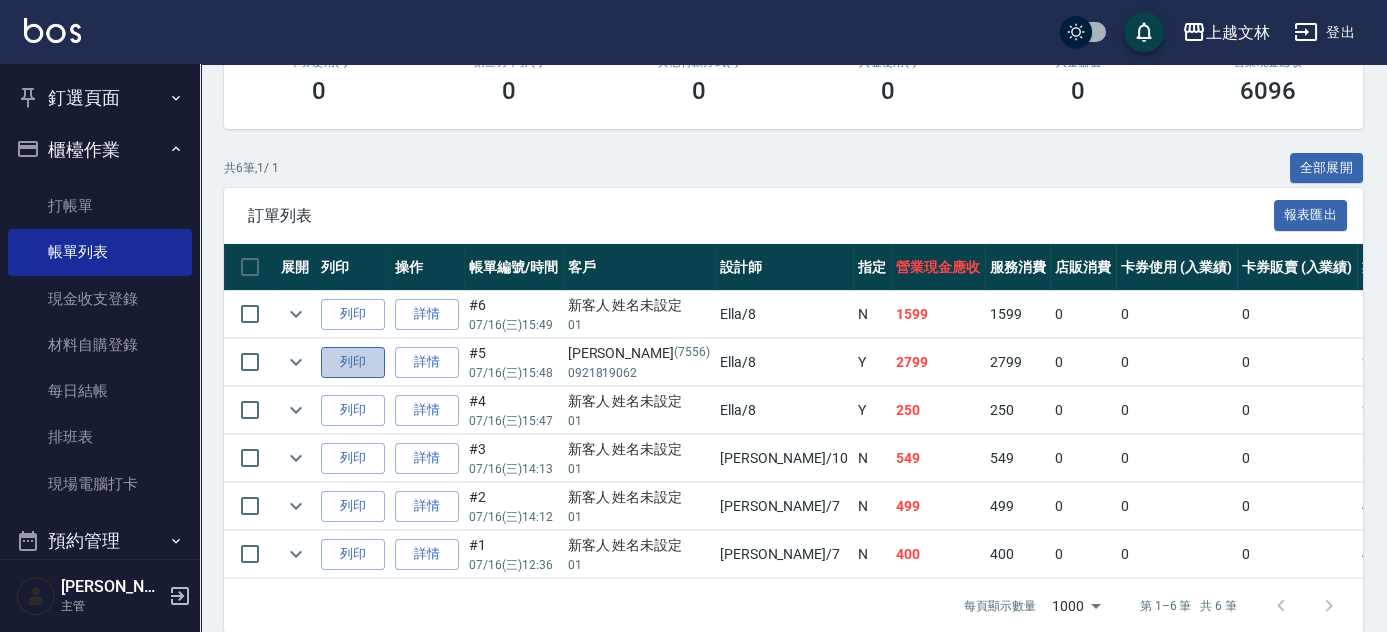 click on "列印" at bounding box center (353, 362) 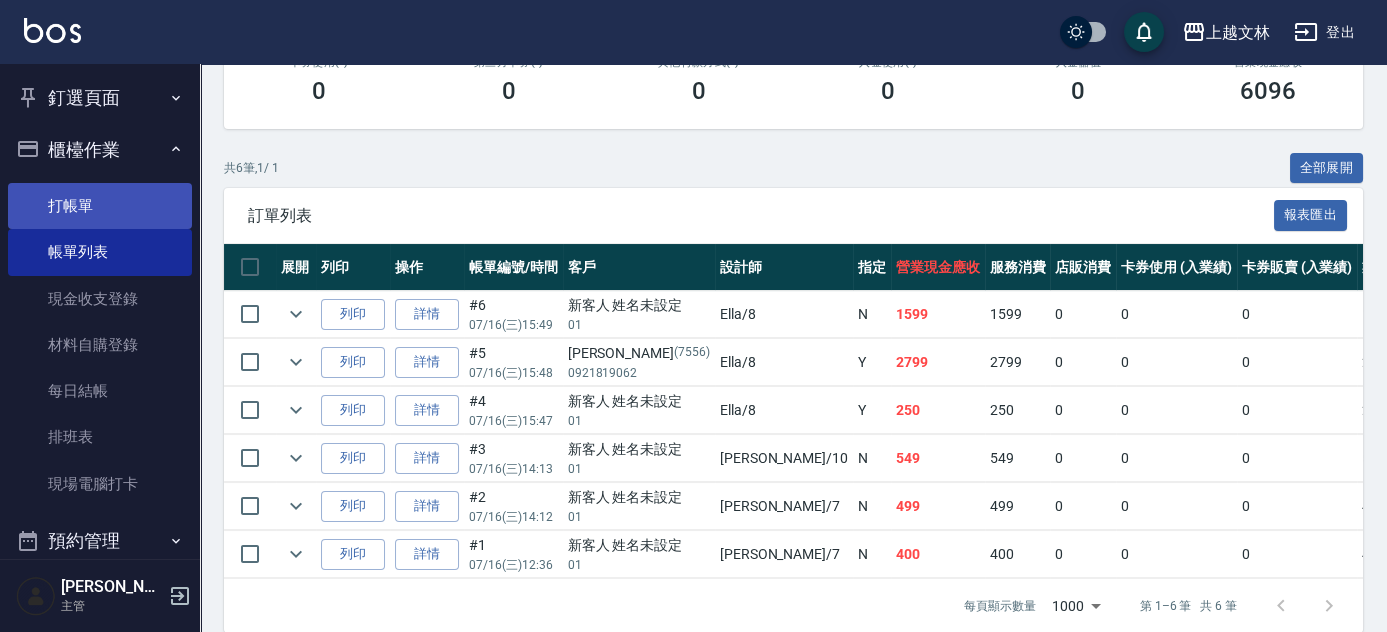 click on "打帳單" at bounding box center [100, 206] 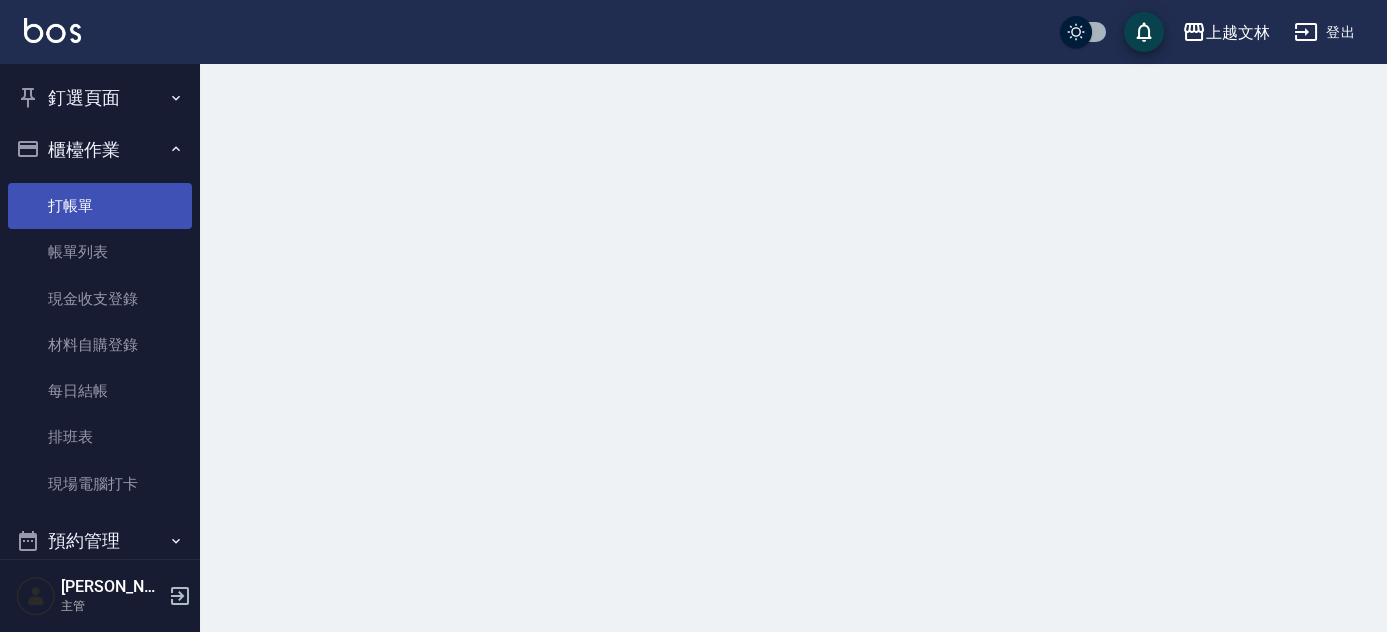 scroll, scrollTop: 0, scrollLeft: 0, axis: both 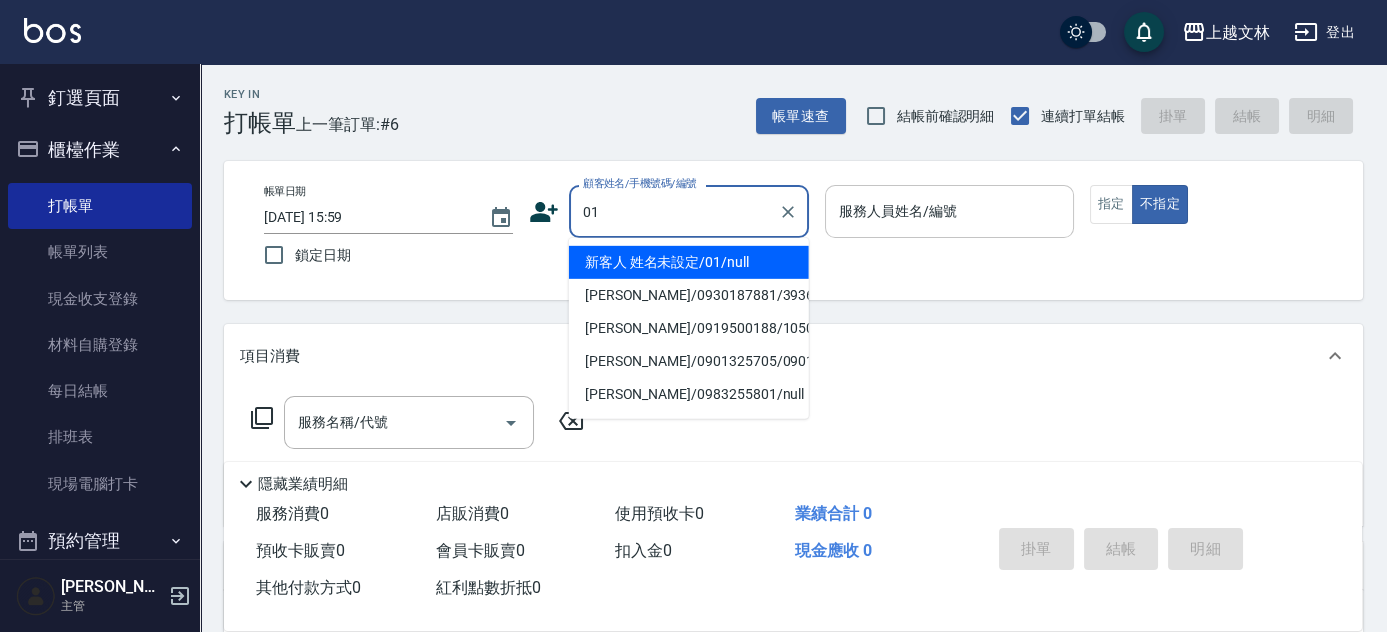 type on "新客人 姓名未設定/01/null" 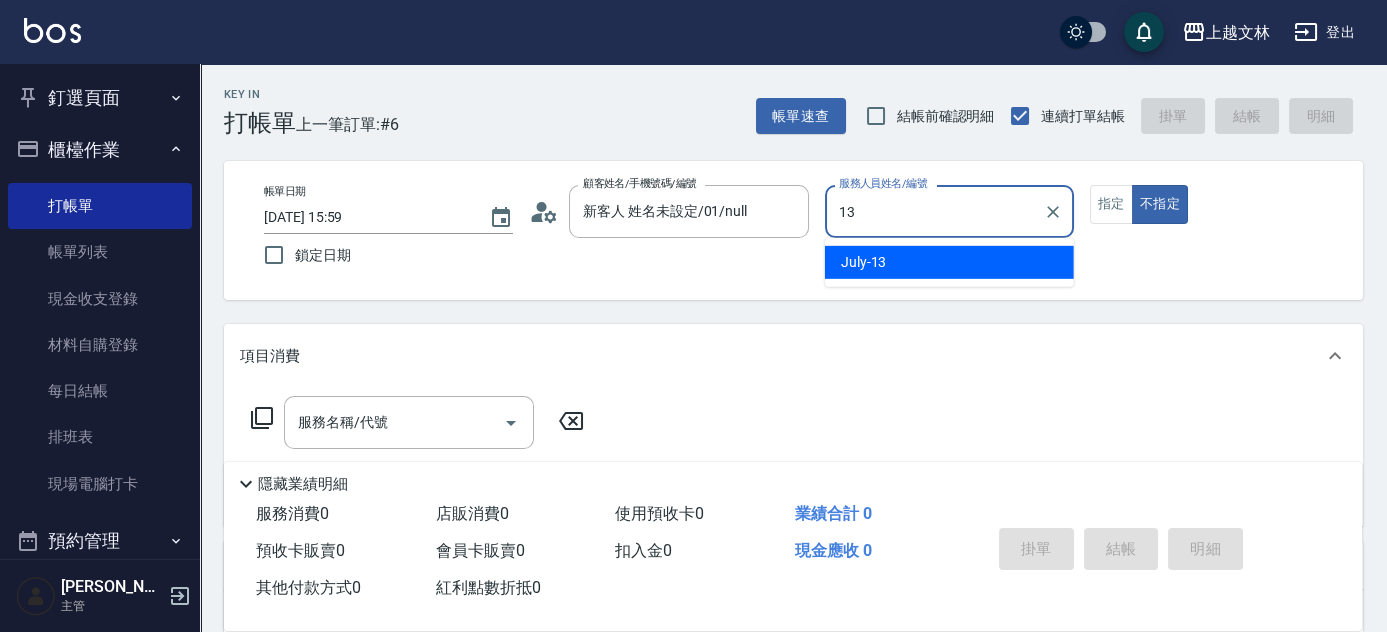 type on "July-13" 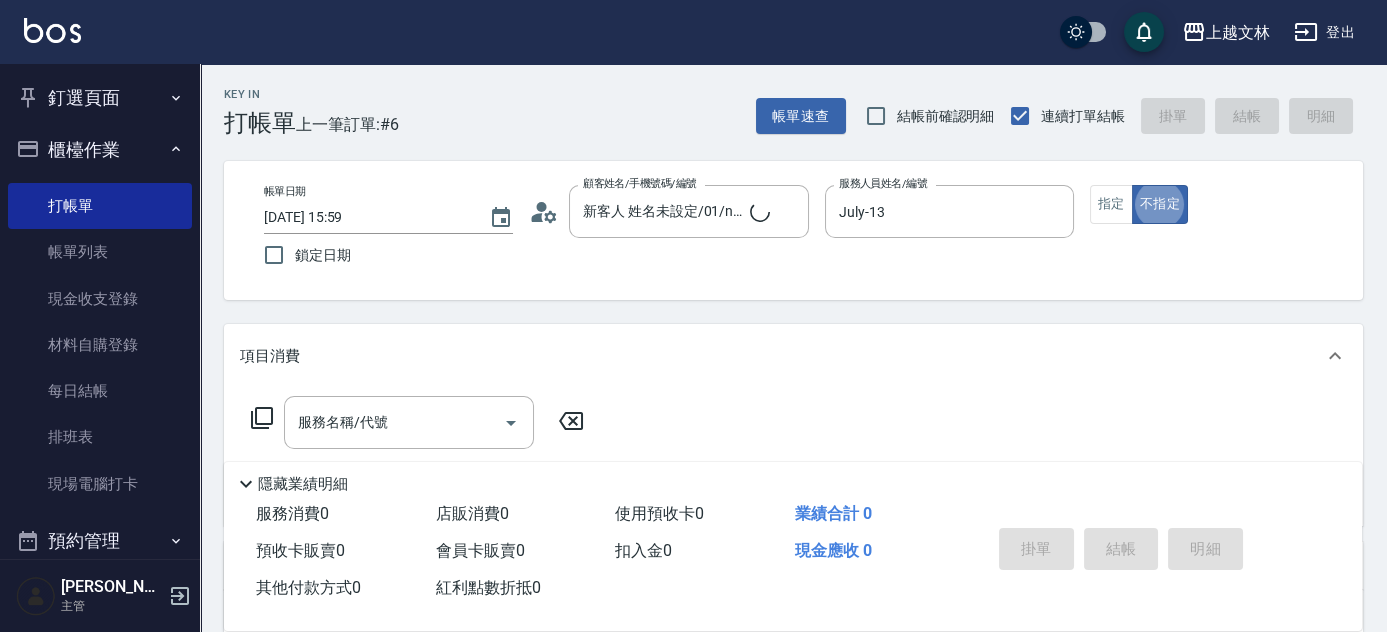 type on "false" 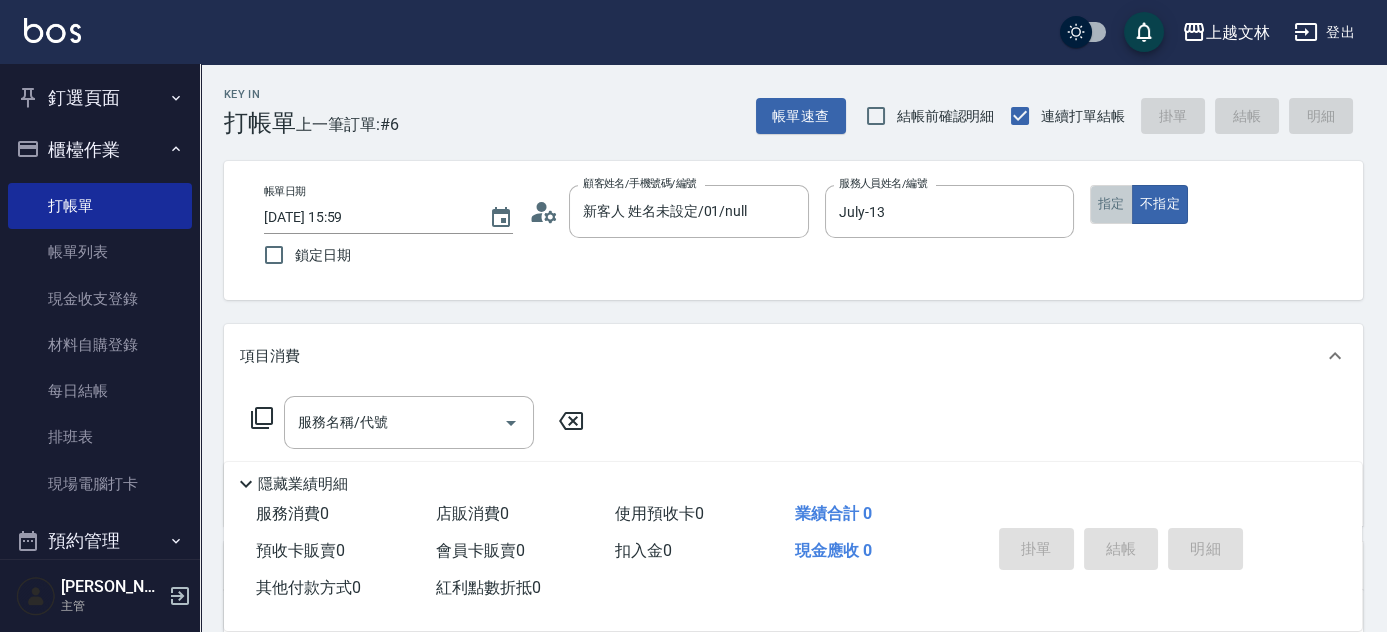 click on "指定" at bounding box center [1111, 204] 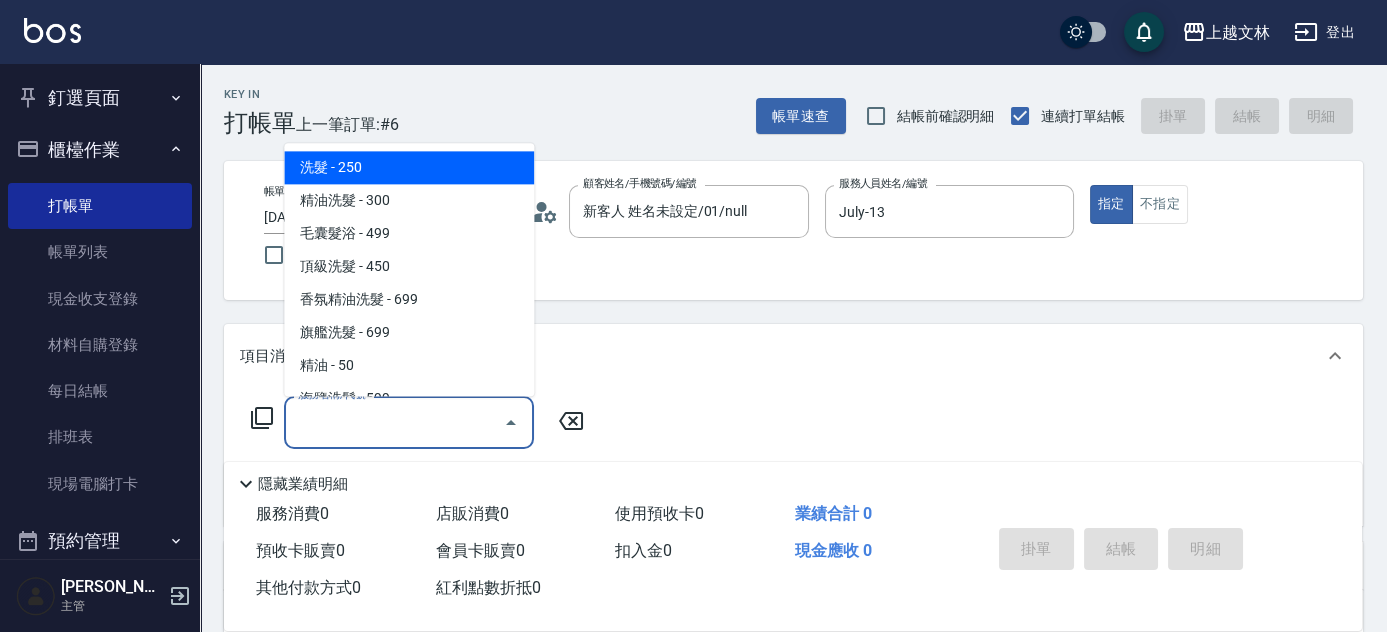 click on "服務名稱/代號" at bounding box center (394, 422) 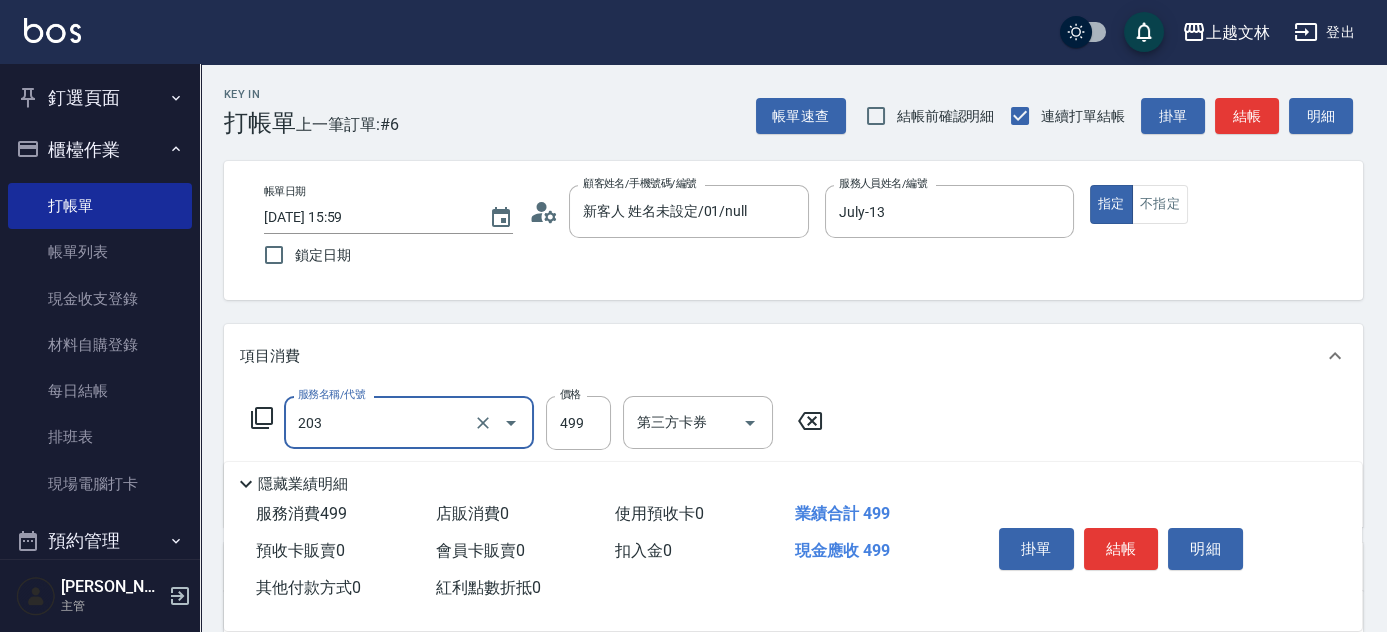 type on "B級洗+剪(203)" 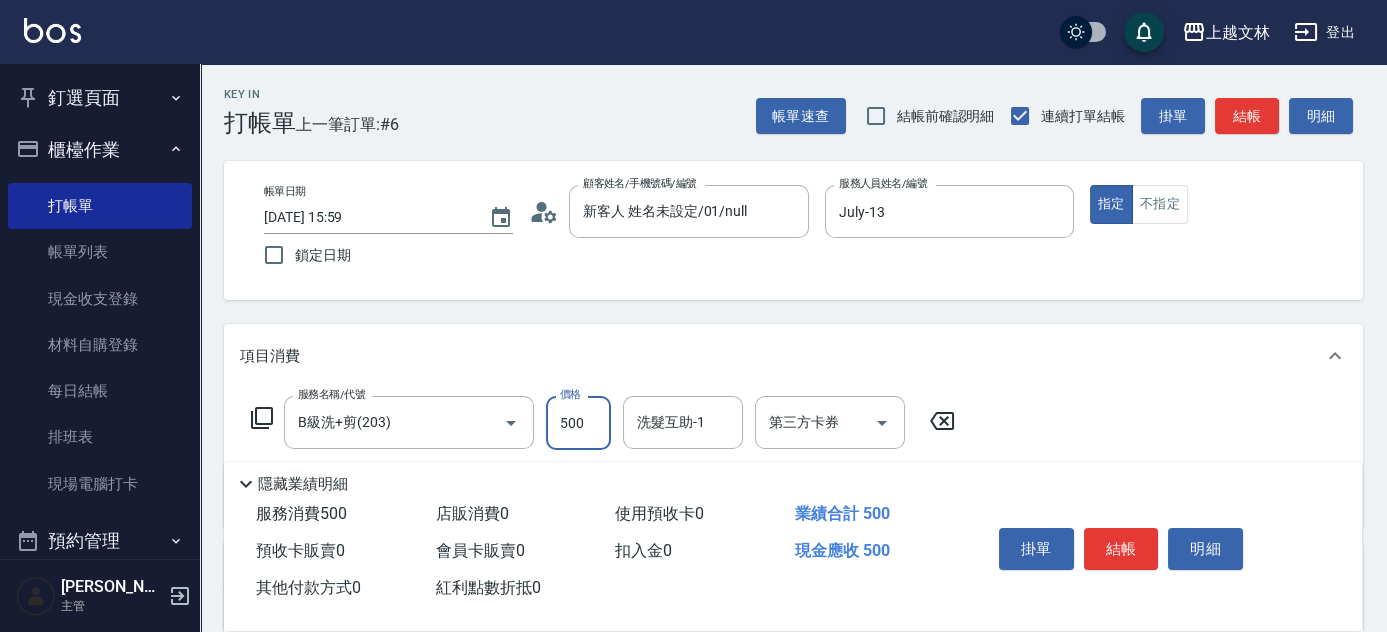 type on "500" 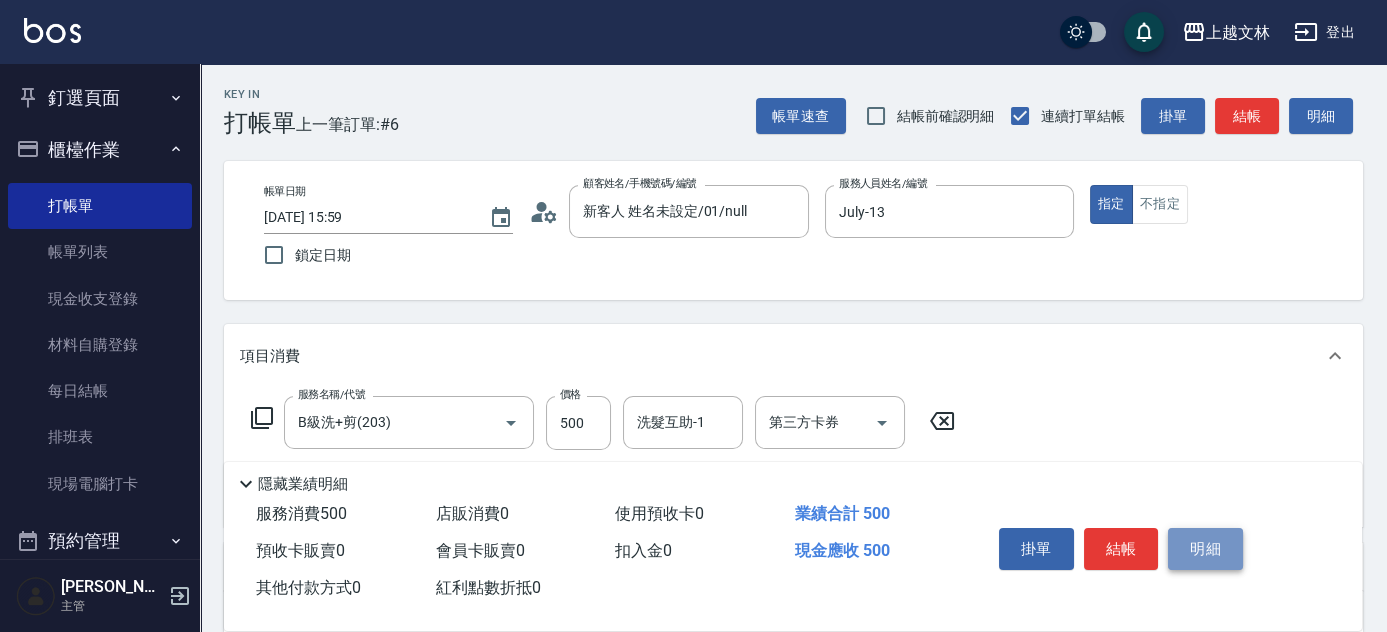 click on "明細" at bounding box center [1205, 549] 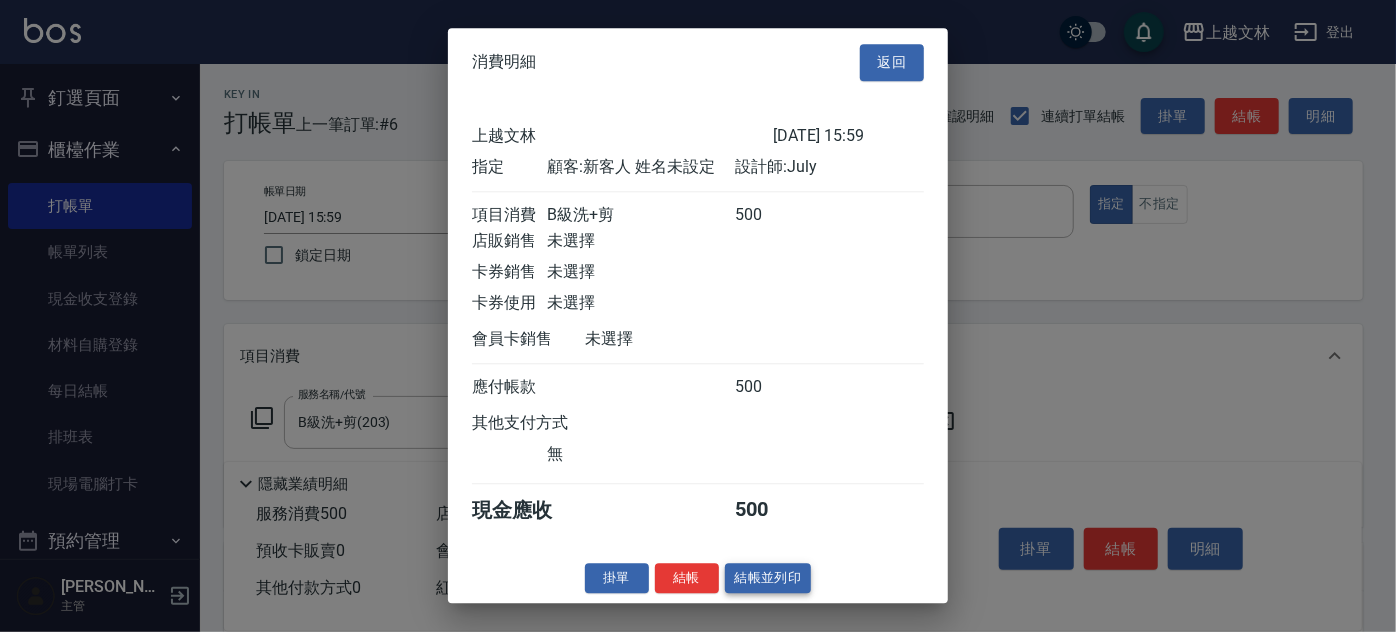 click on "結帳並列印" at bounding box center (768, 578) 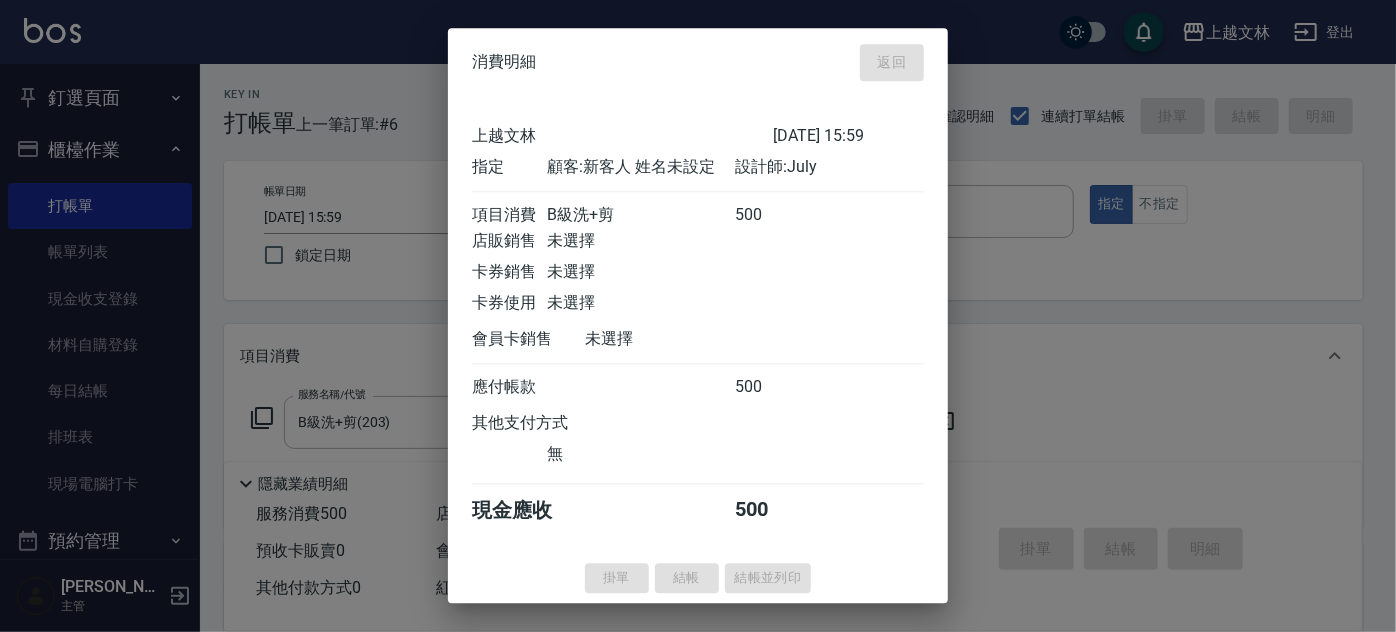 click on "掛單 結帳 結帳並列印" at bounding box center (698, 578) 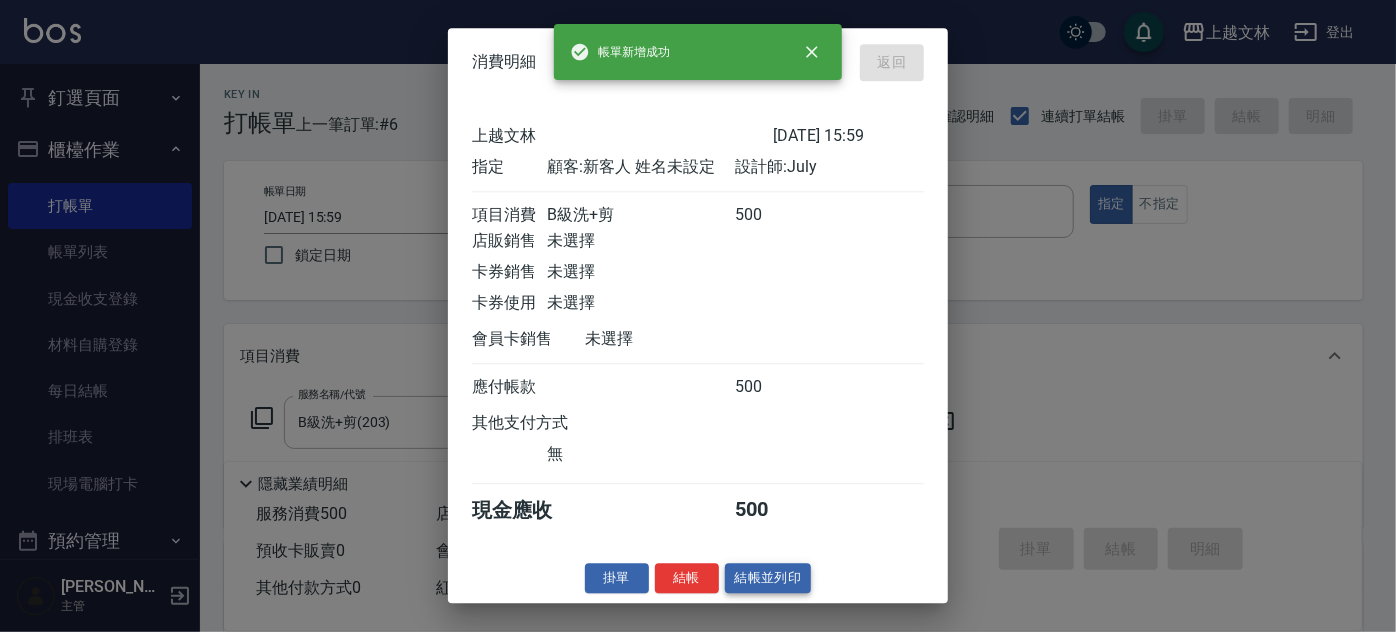 type on "[DATE] 16:03" 